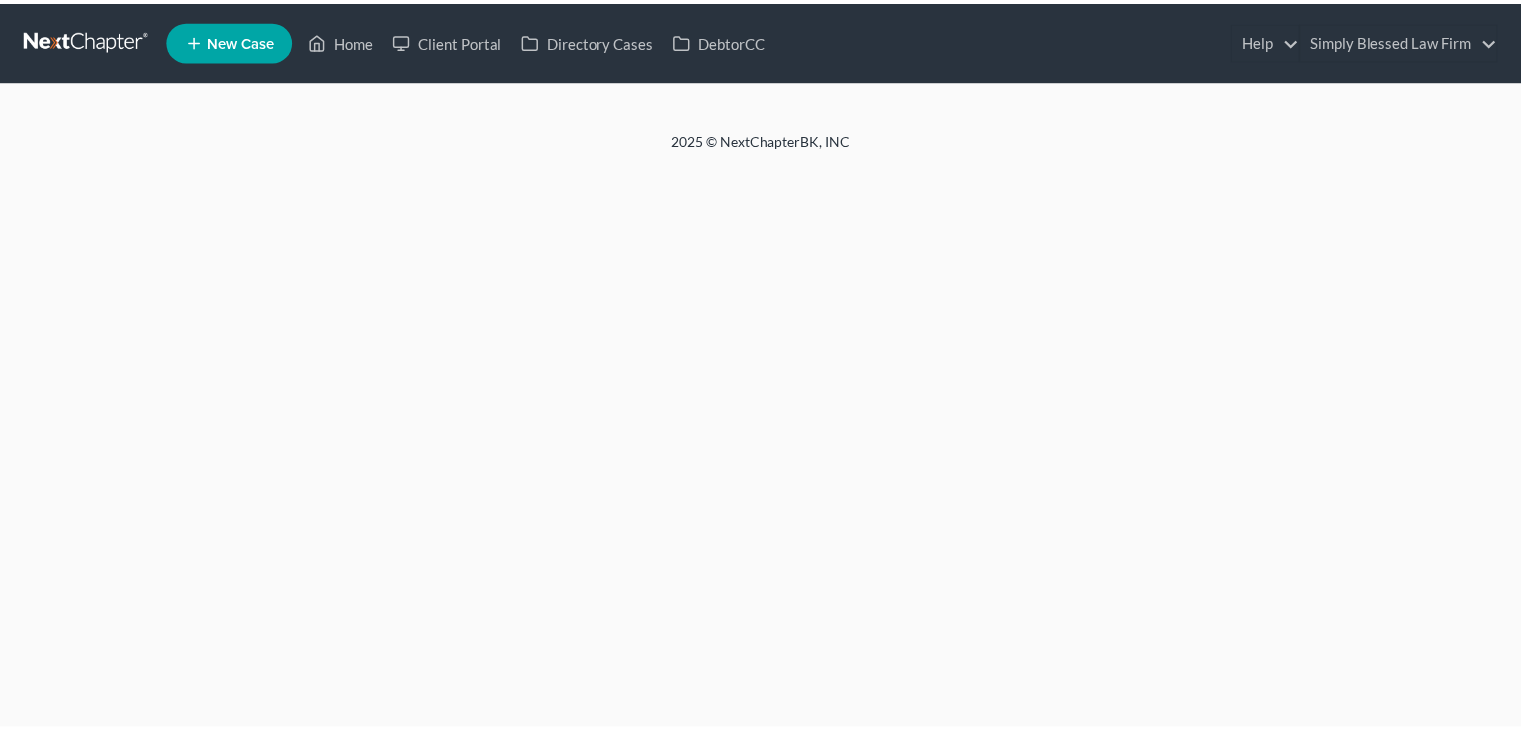 scroll, scrollTop: 0, scrollLeft: 0, axis: both 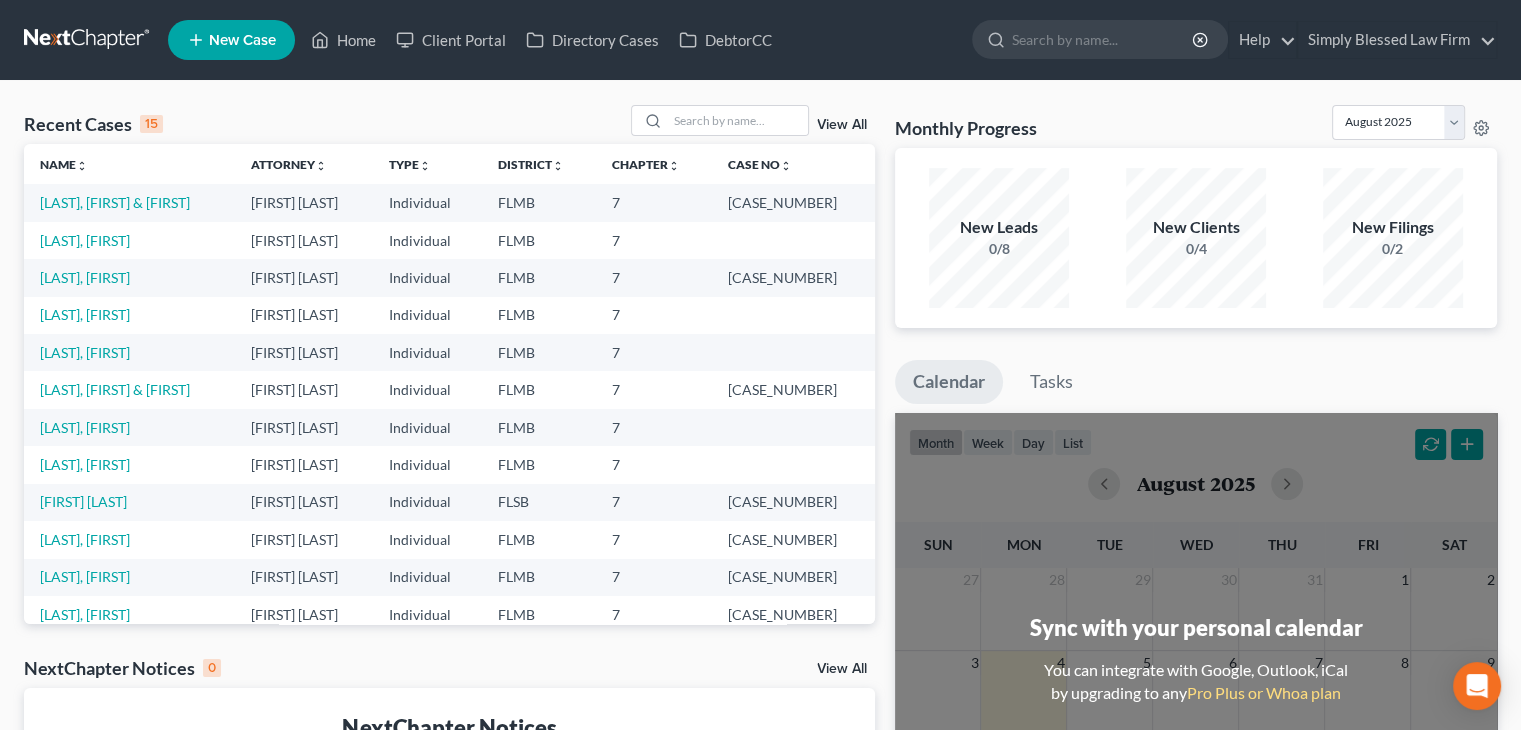 click on "[LAST], [FIRST]" at bounding box center (129, 315) 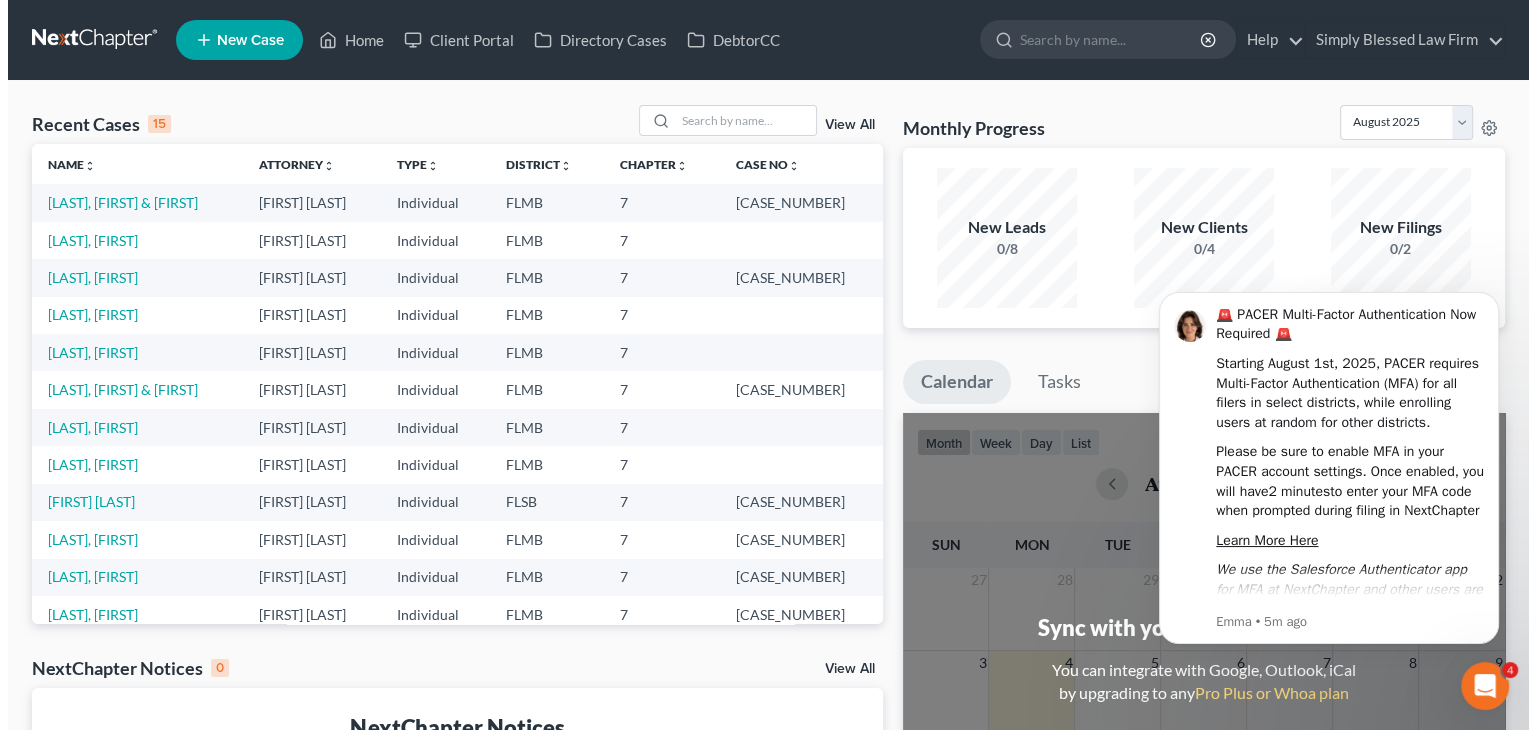 scroll, scrollTop: 0, scrollLeft: 0, axis: both 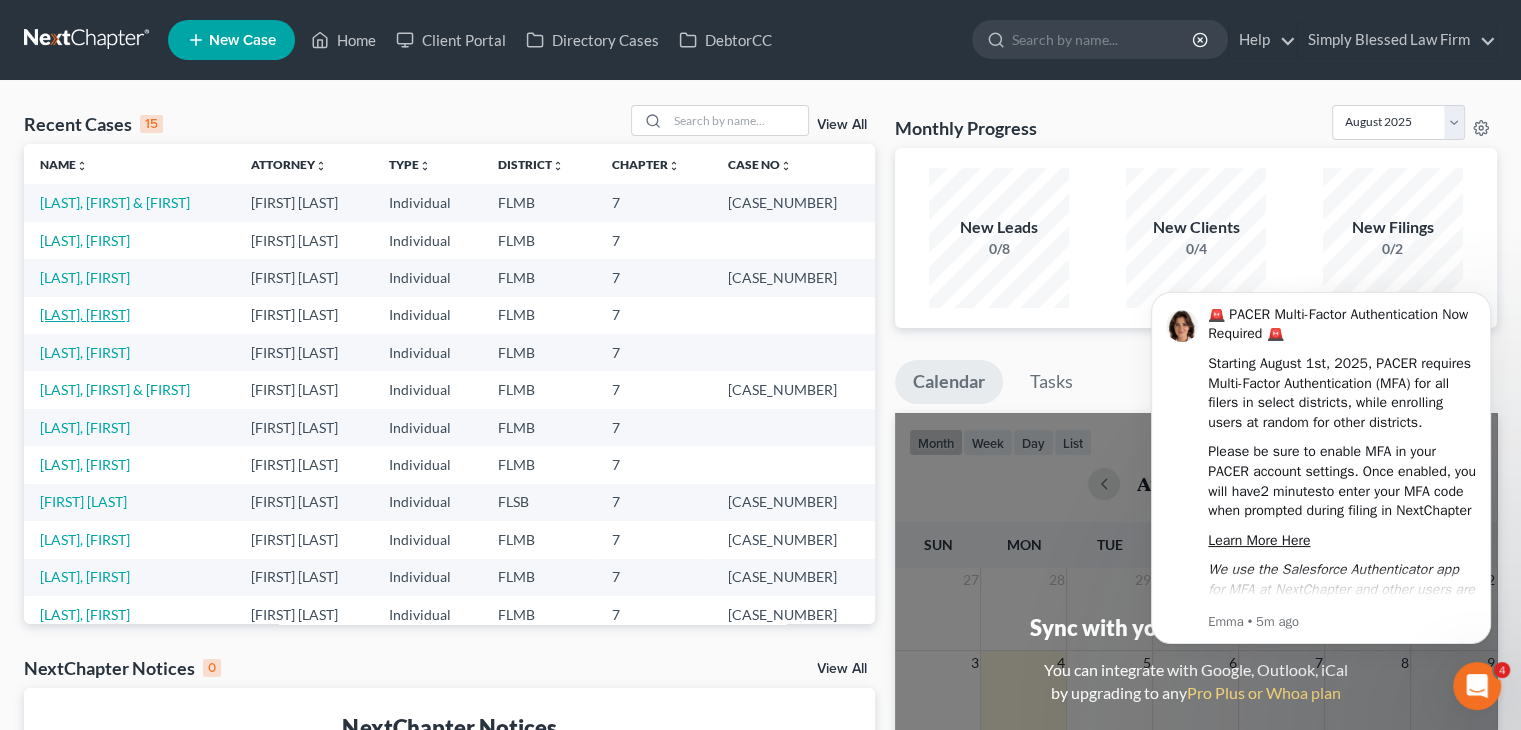 click on "[LAST], [FIRST]" at bounding box center (85, 314) 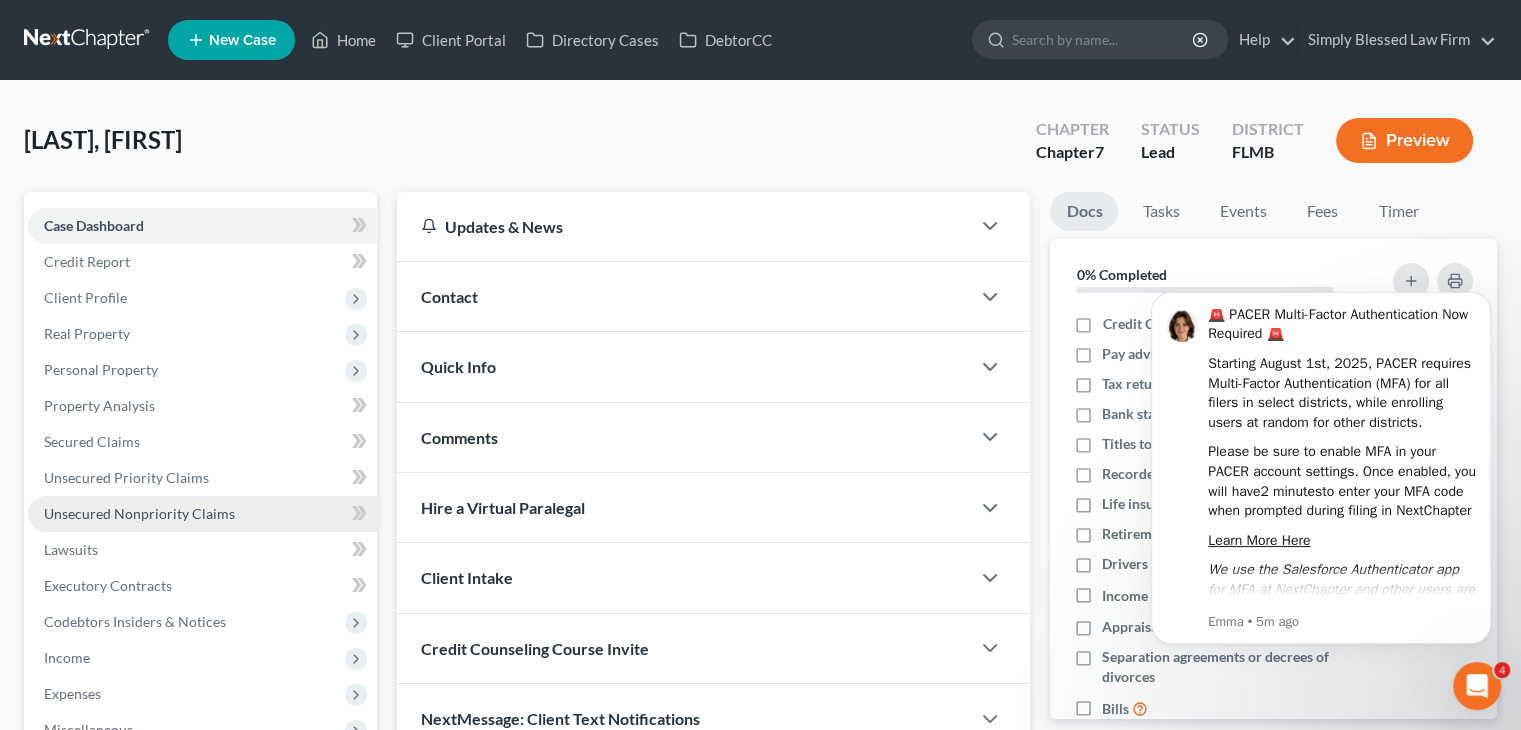 click on "Unsecured Nonpriority Claims" at bounding box center (139, 513) 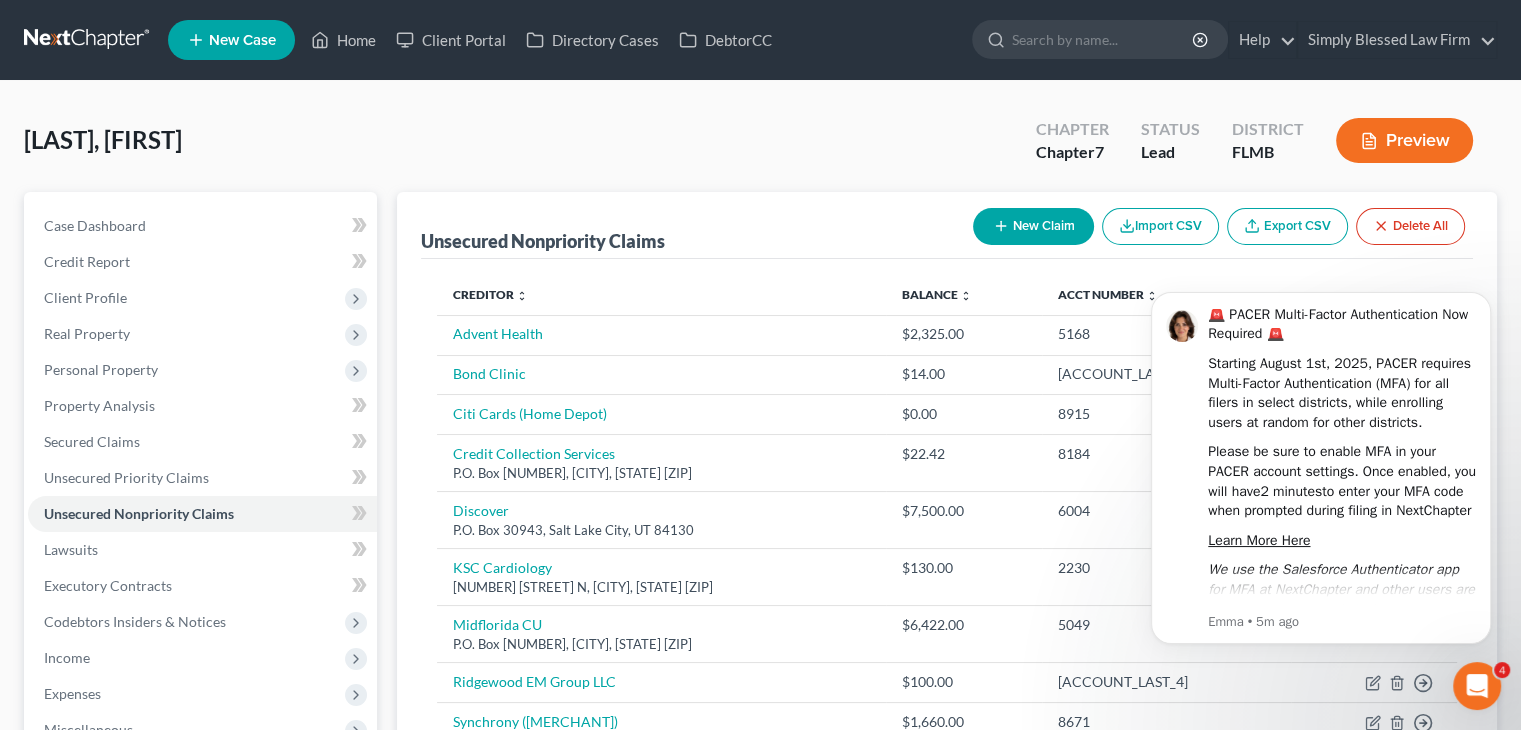 click on "New Claim" at bounding box center [1033, 226] 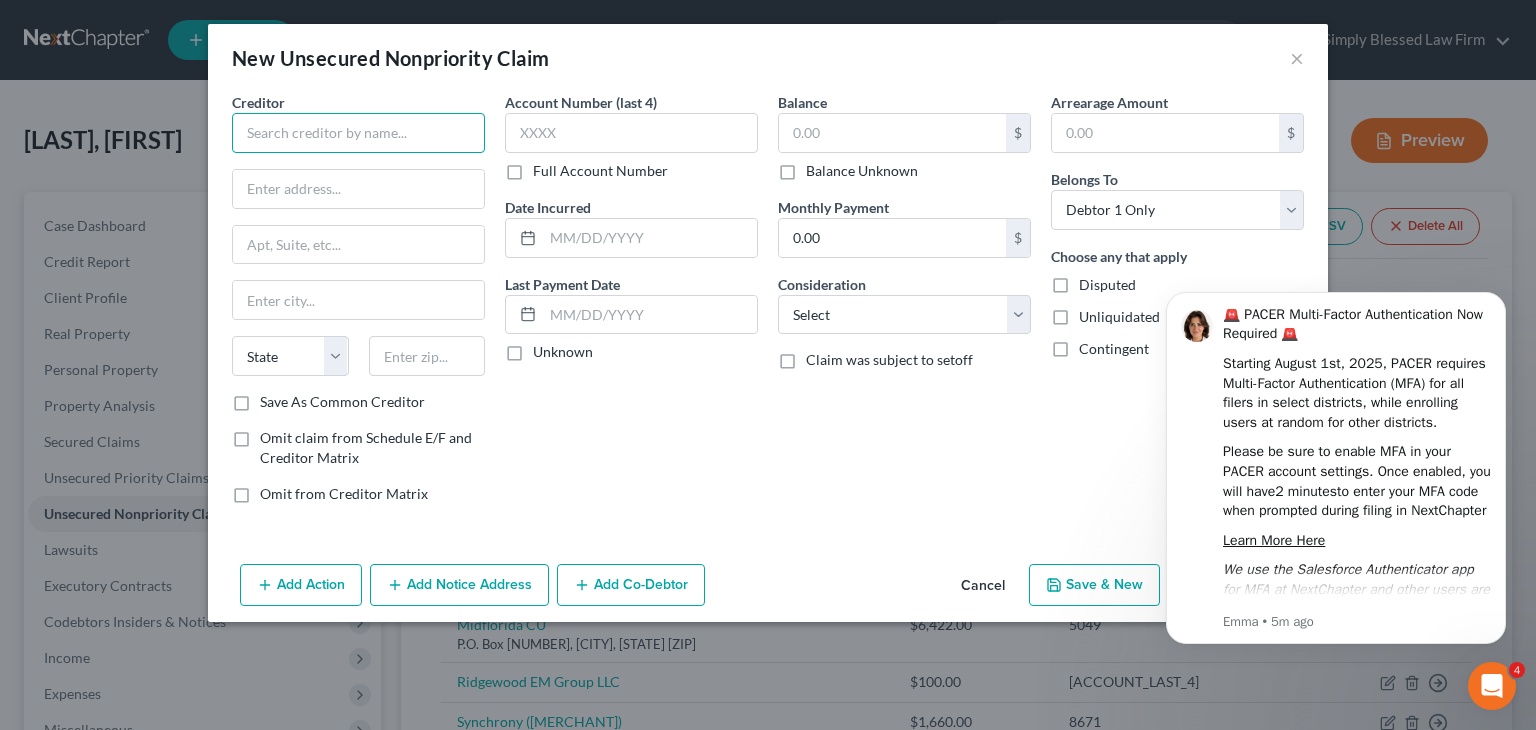 click at bounding box center (358, 133) 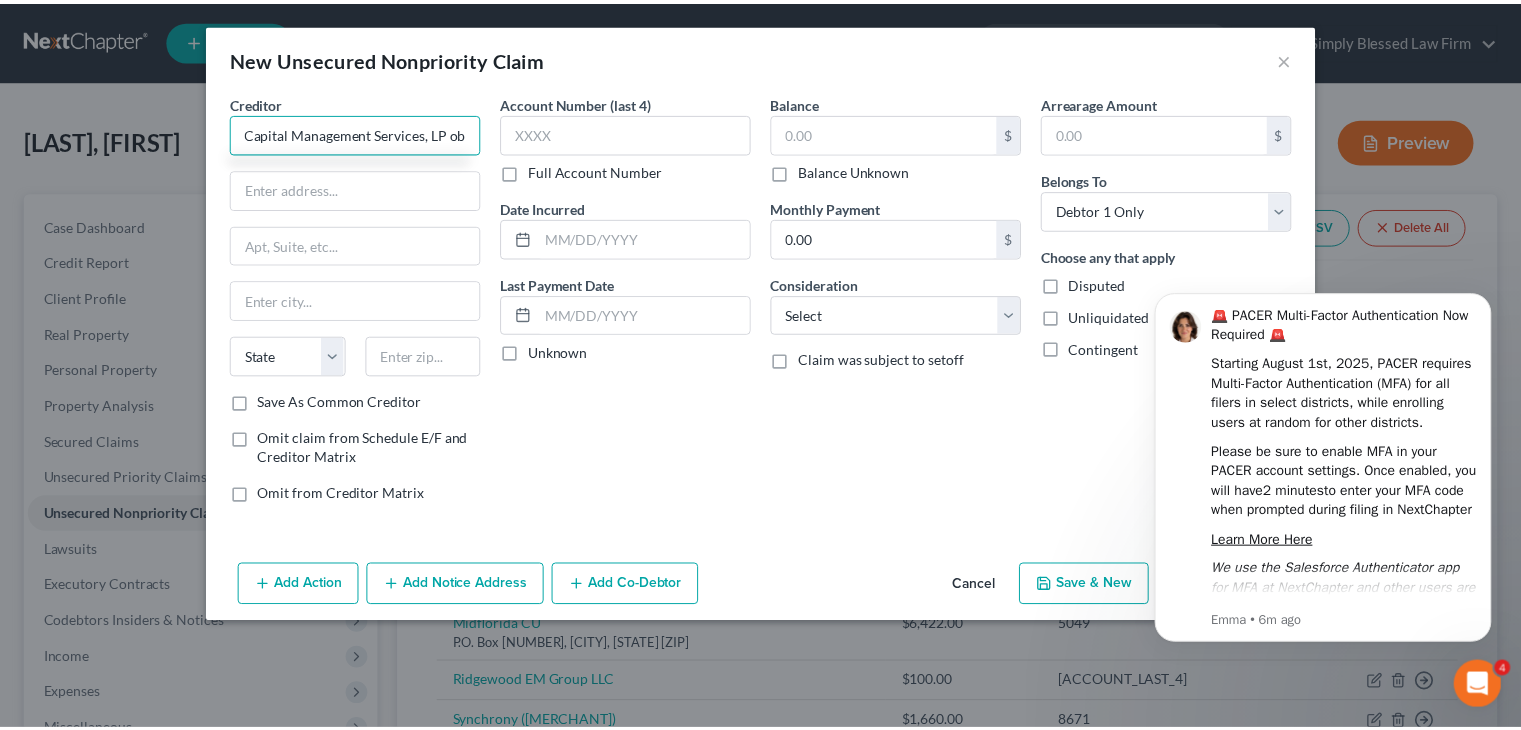 scroll, scrollTop: 0, scrollLeft: 0, axis: both 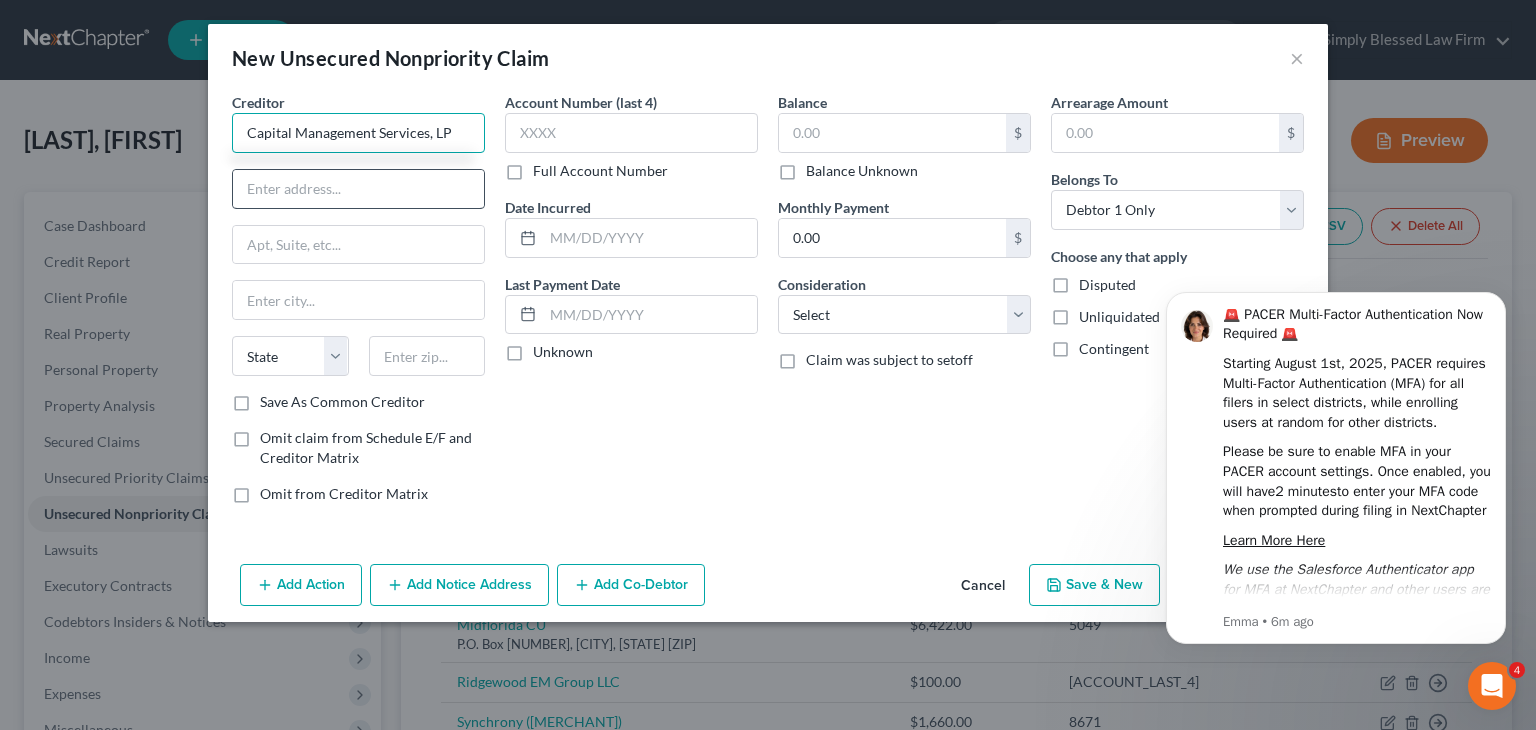 type on "Capital Management Services, LP" 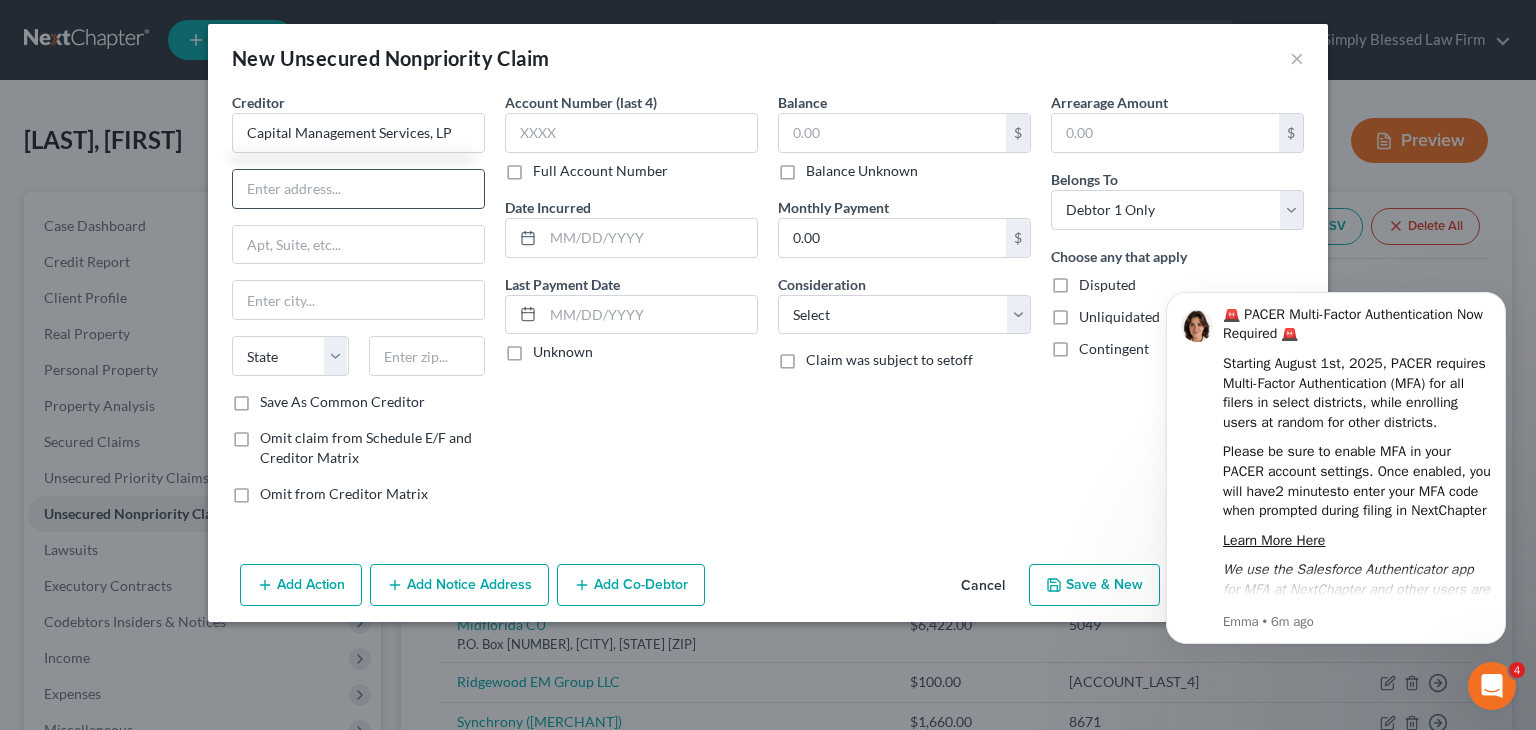 click at bounding box center (358, 189) 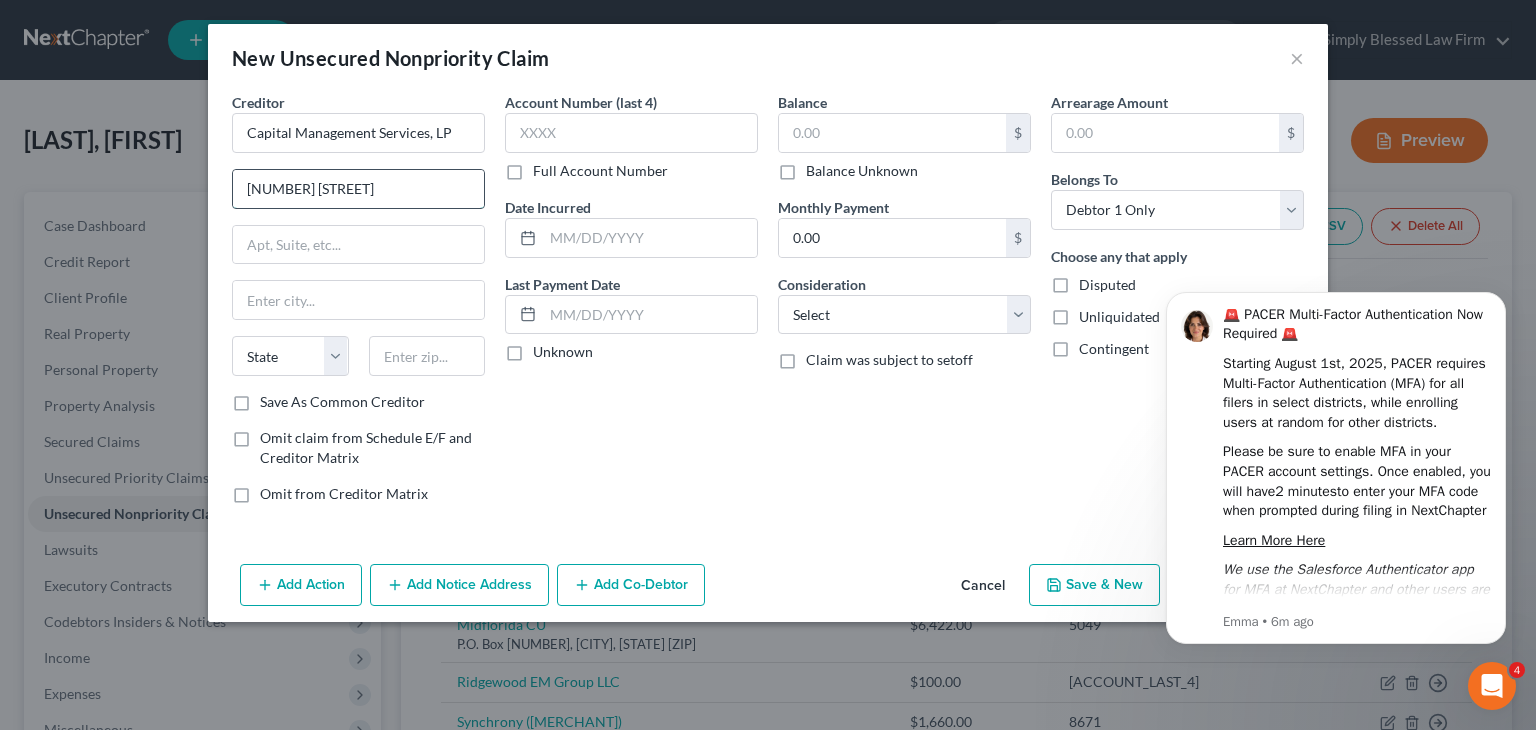 type on "[NUMBER] [STREET]" 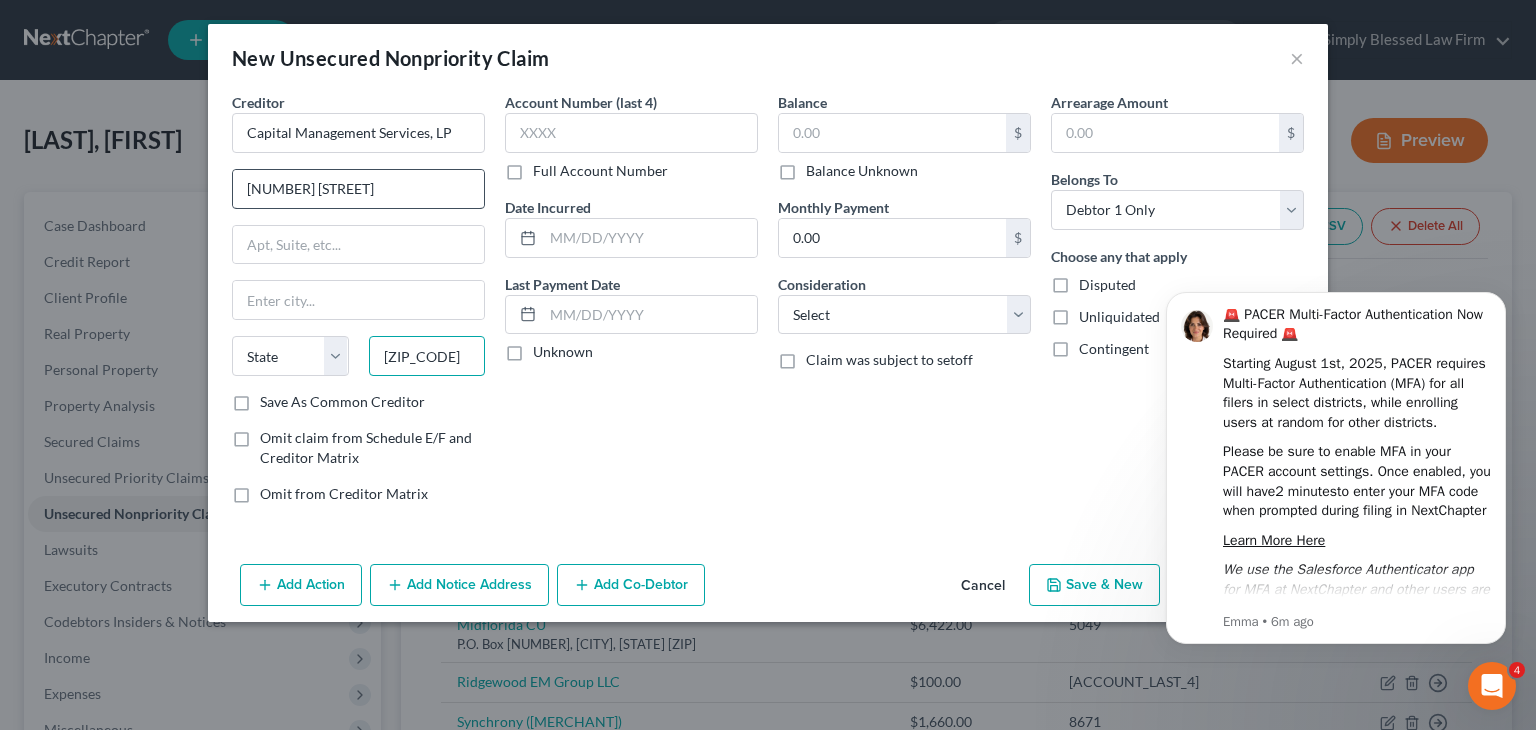 type on "[ZIP_CODE]" 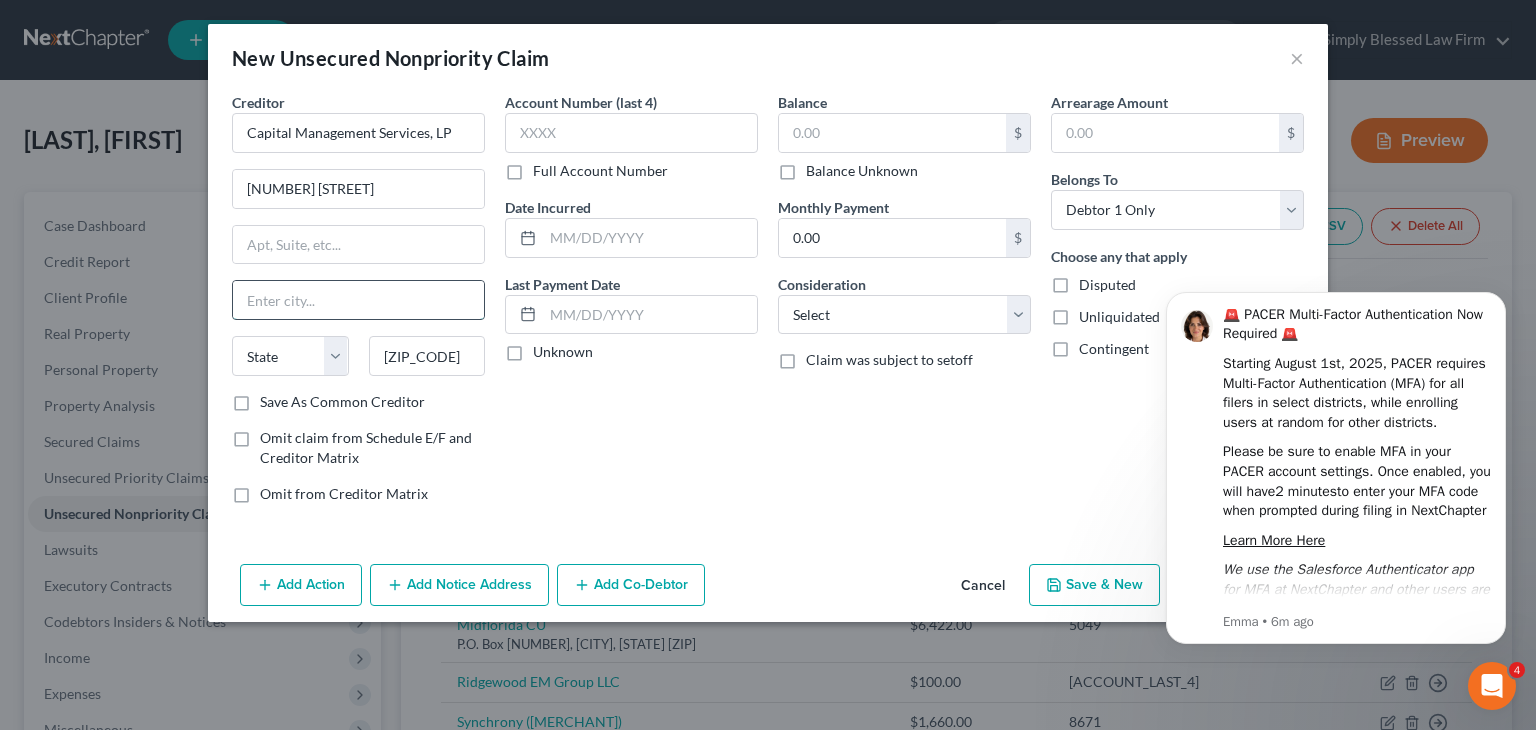 click at bounding box center [358, 300] 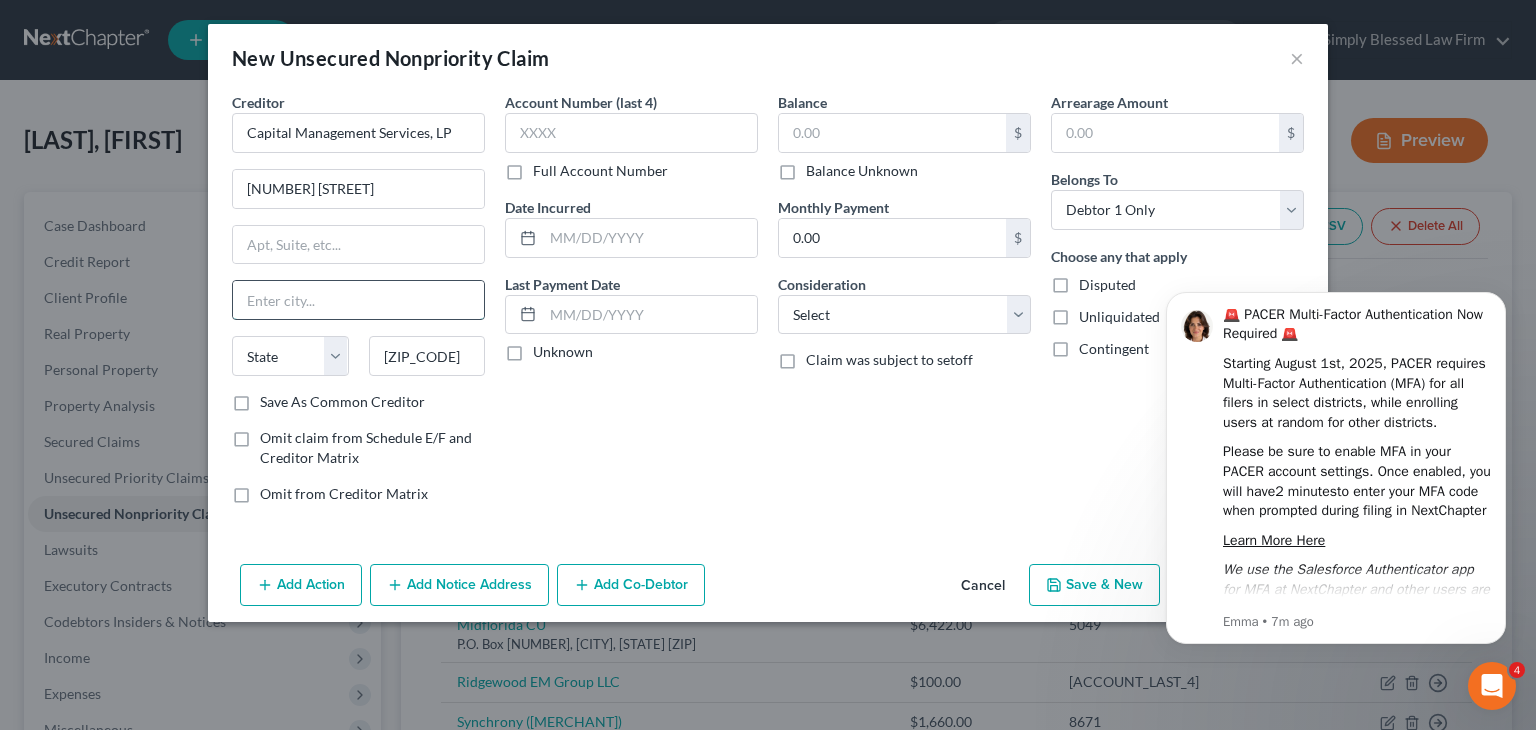 type on "Buffalo" 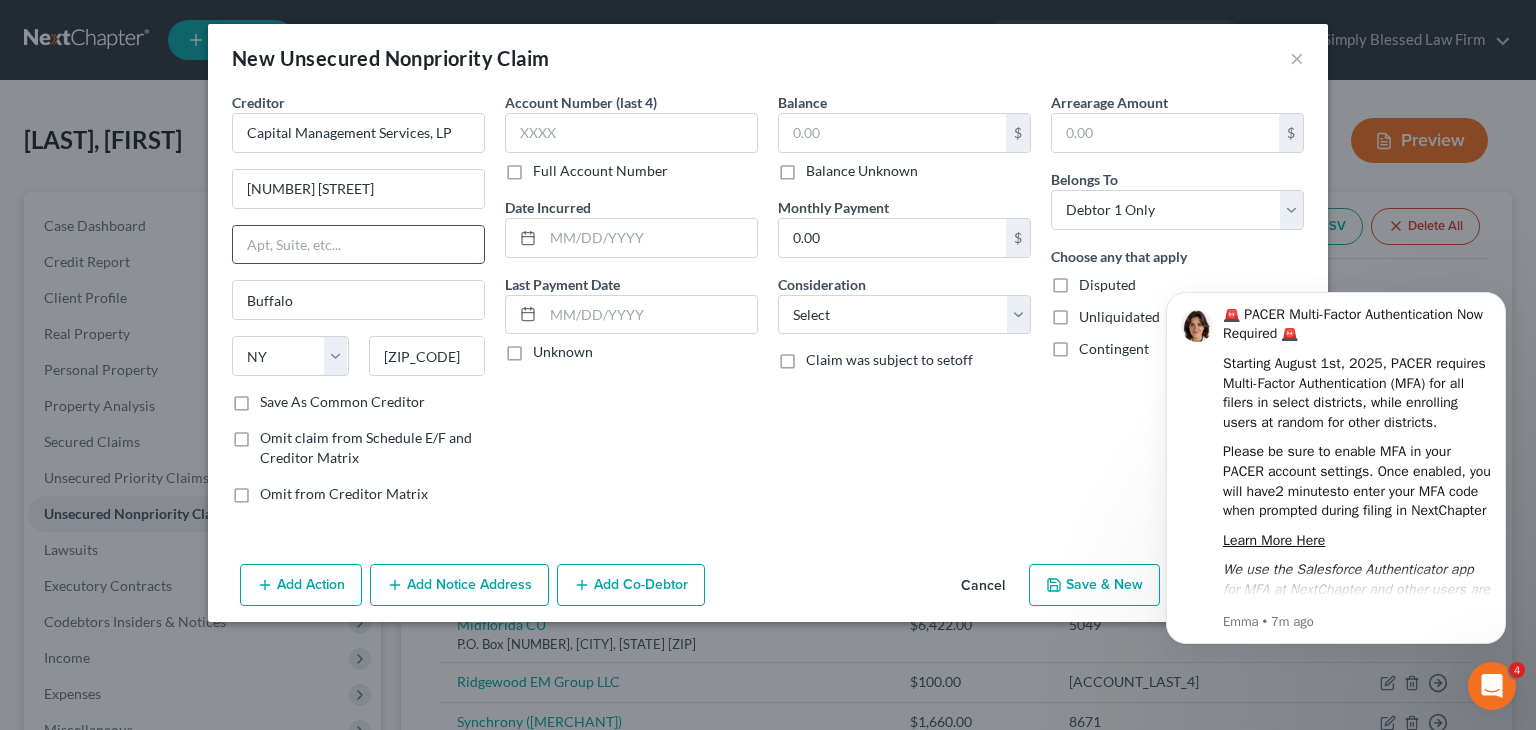 click at bounding box center (358, 245) 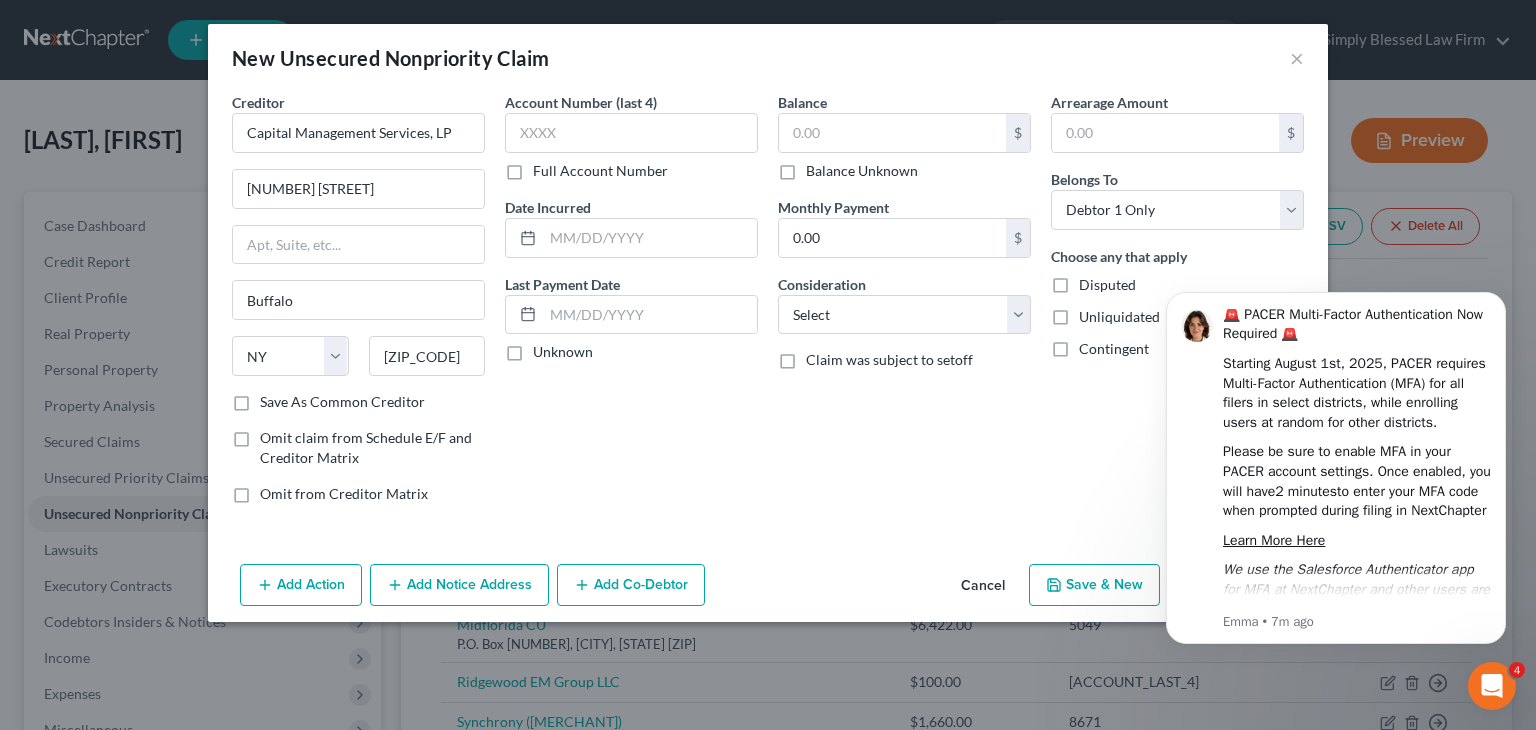 click on "Account Number (last 4)
Full Account Number
Date Incurred         Last Payment Date         Unknown" at bounding box center [631, 306] 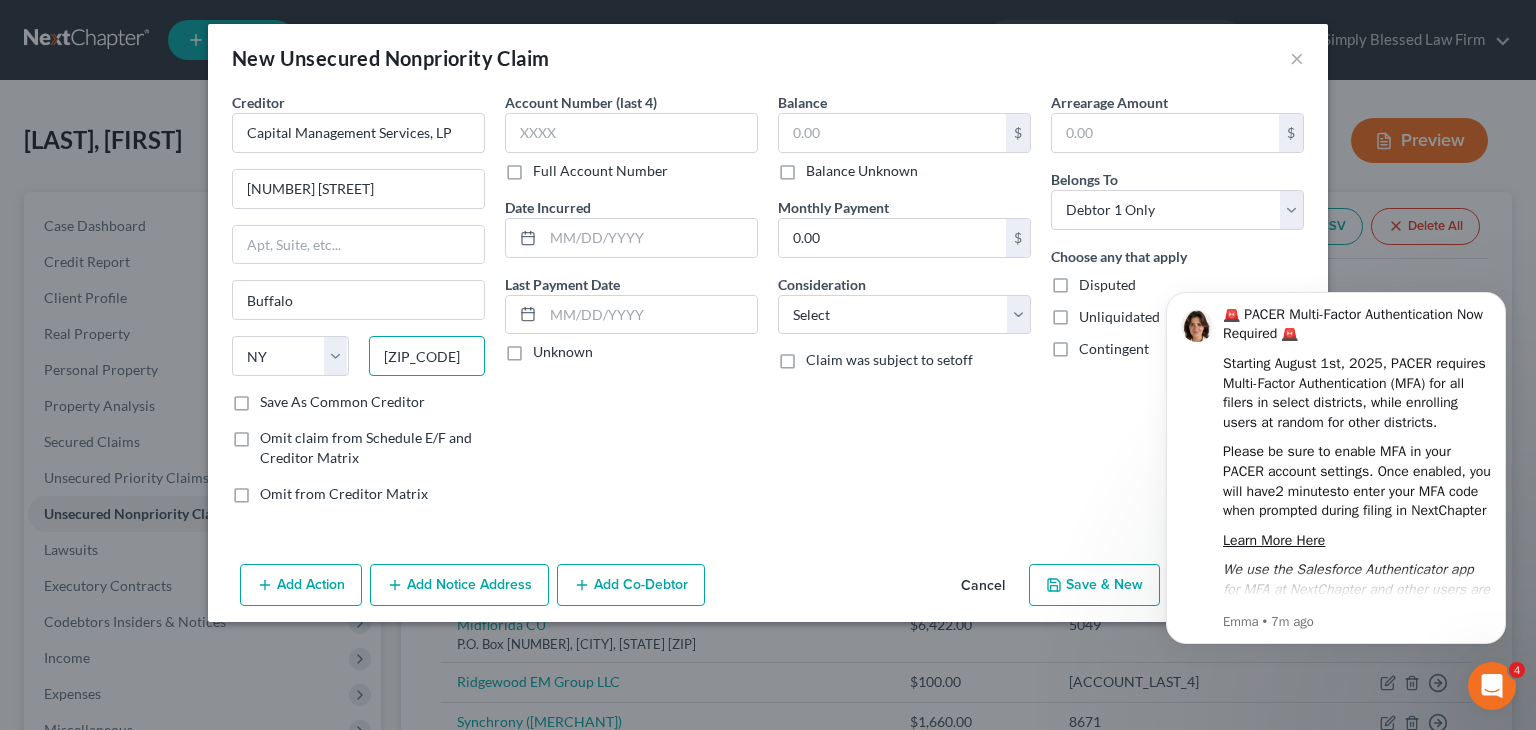 click on "[ZIP_CODE]" at bounding box center (427, 356) 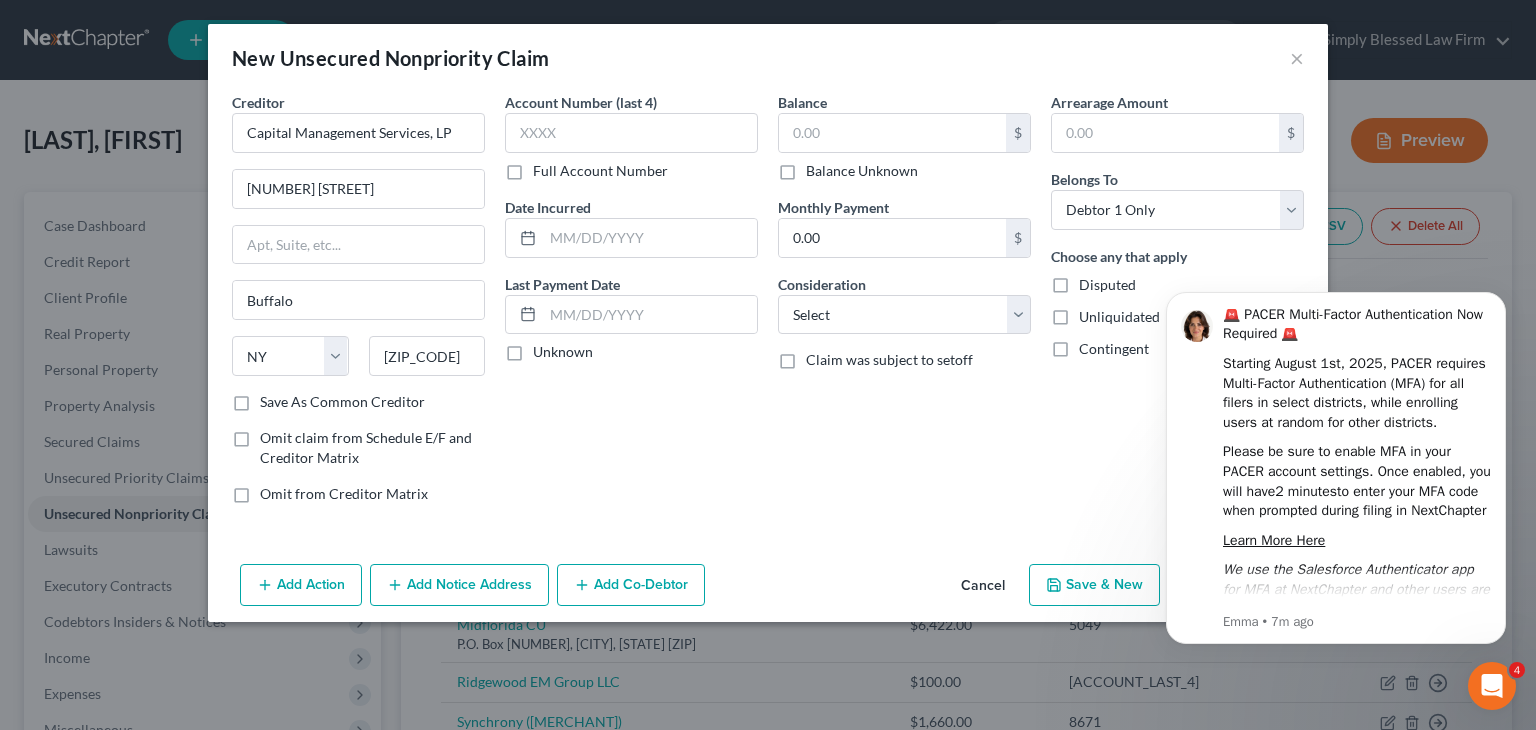 click on "Account Number (last 4)
Full Account Number
Date Incurred         Last Payment Date         Unknown" at bounding box center (631, 306) 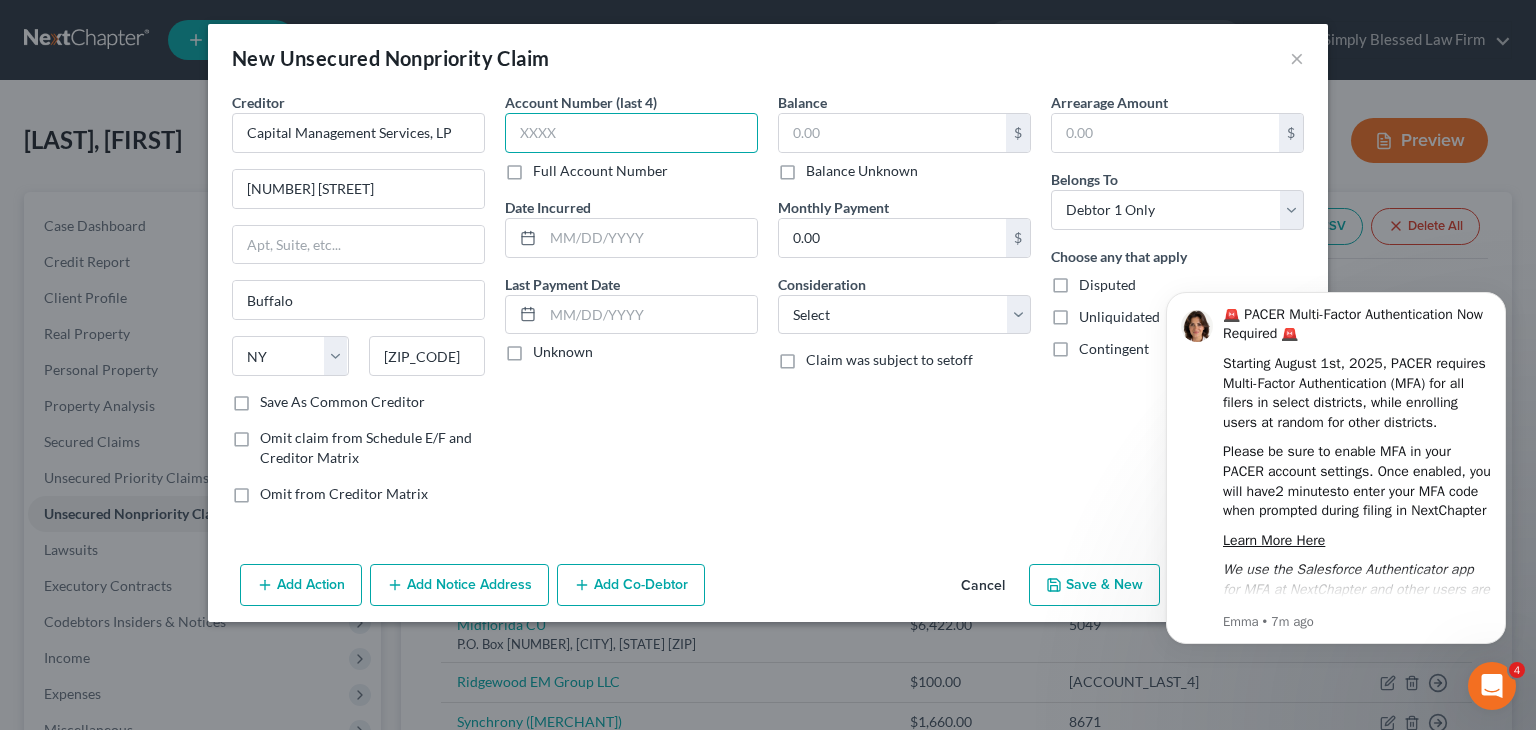 click at bounding box center [631, 133] 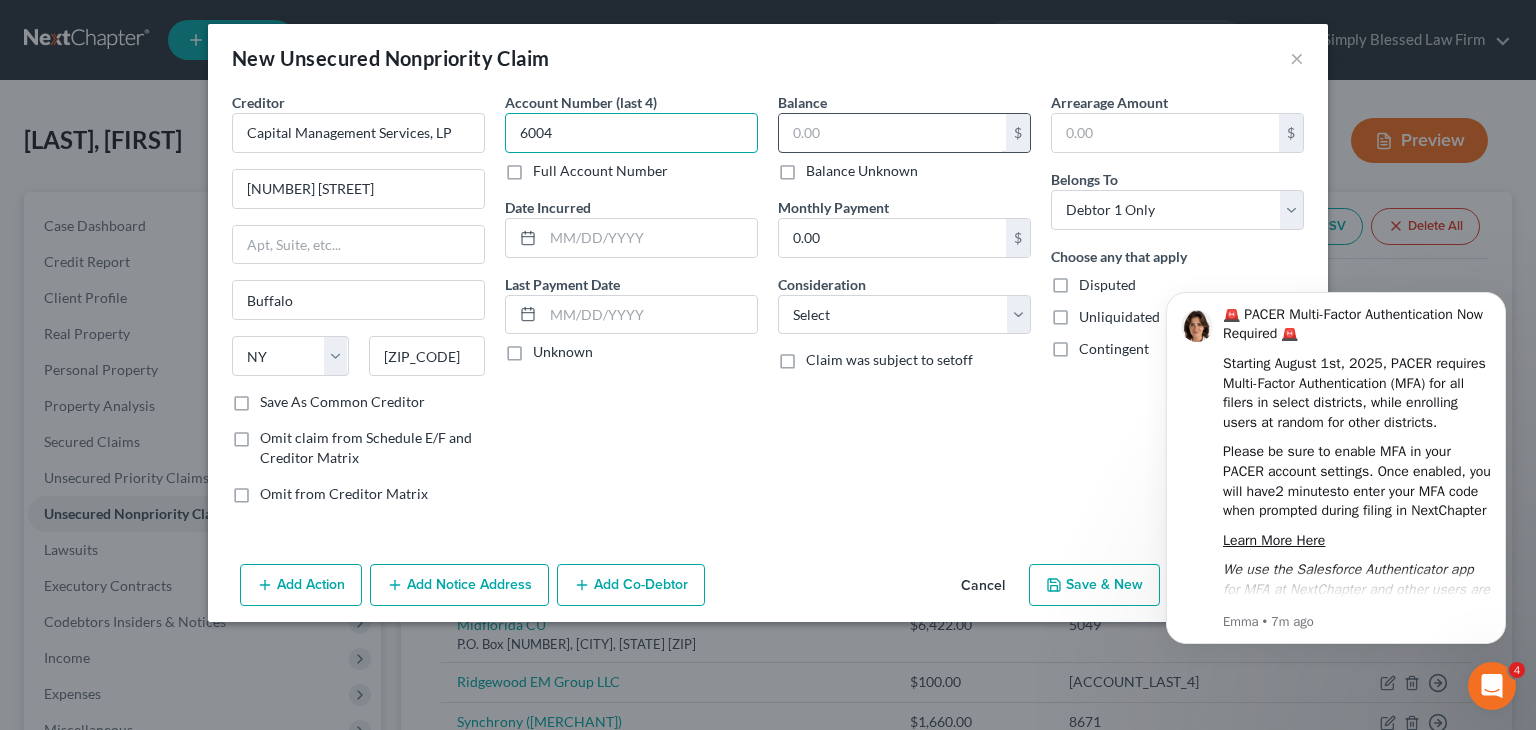 type on "6004" 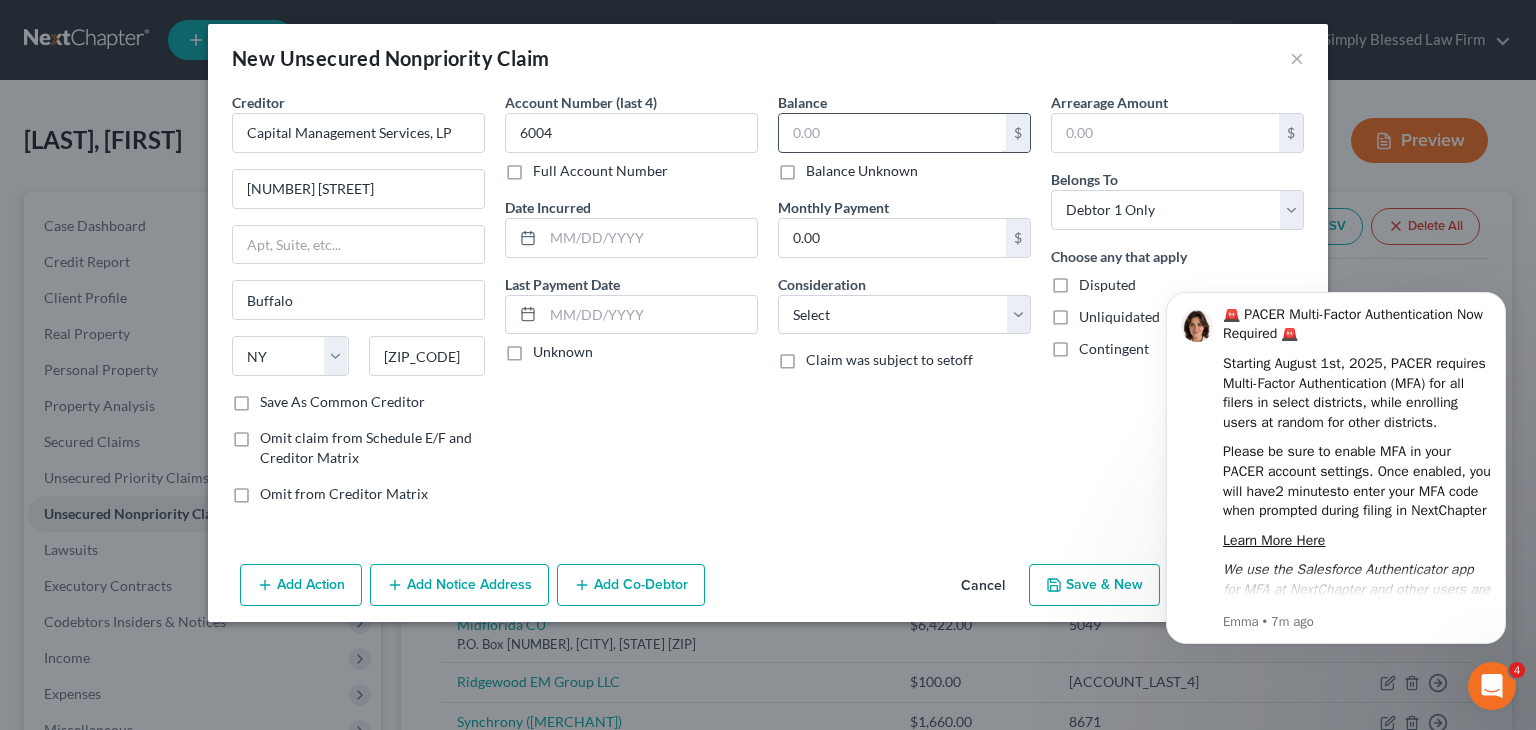 click at bounding box center [892, 133] 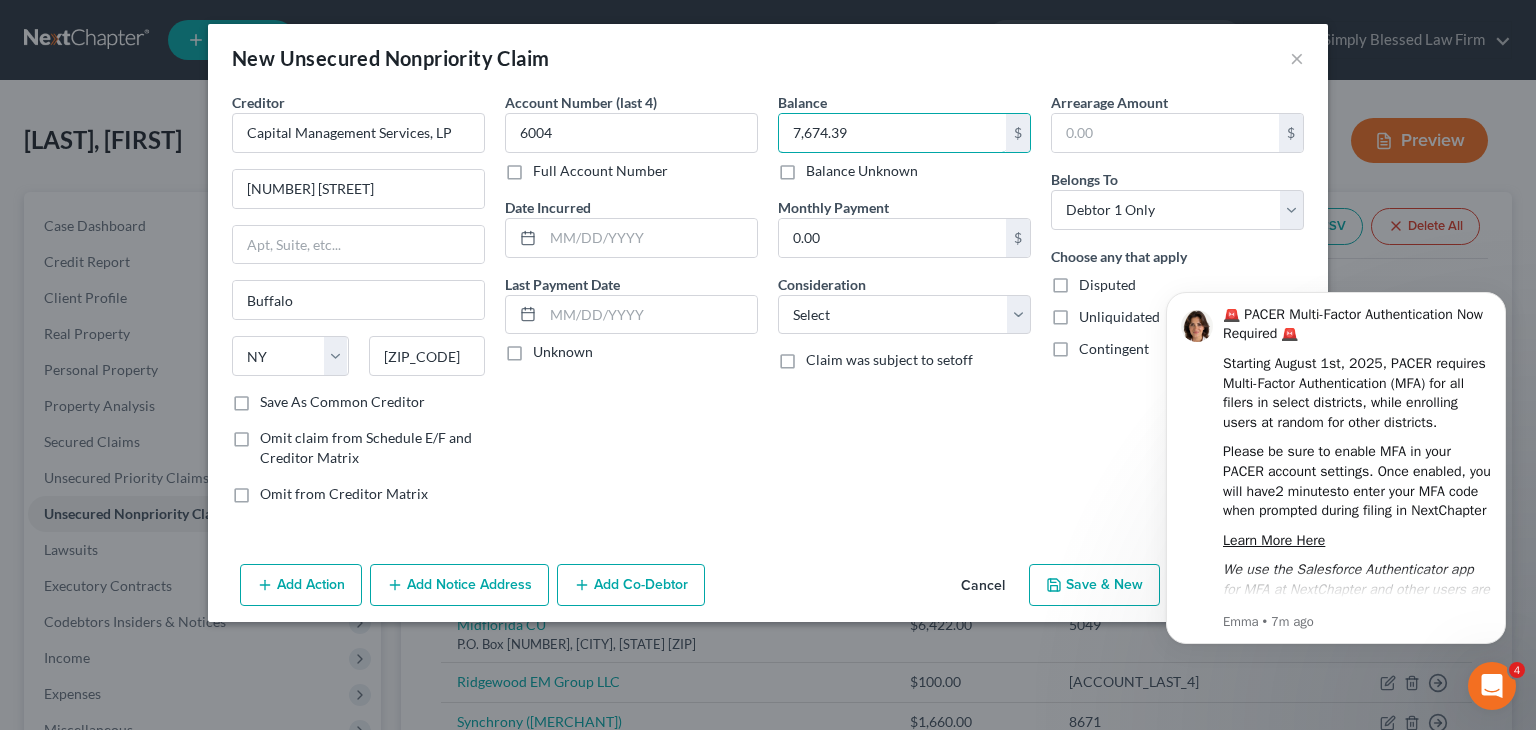 type on "7,674.39" 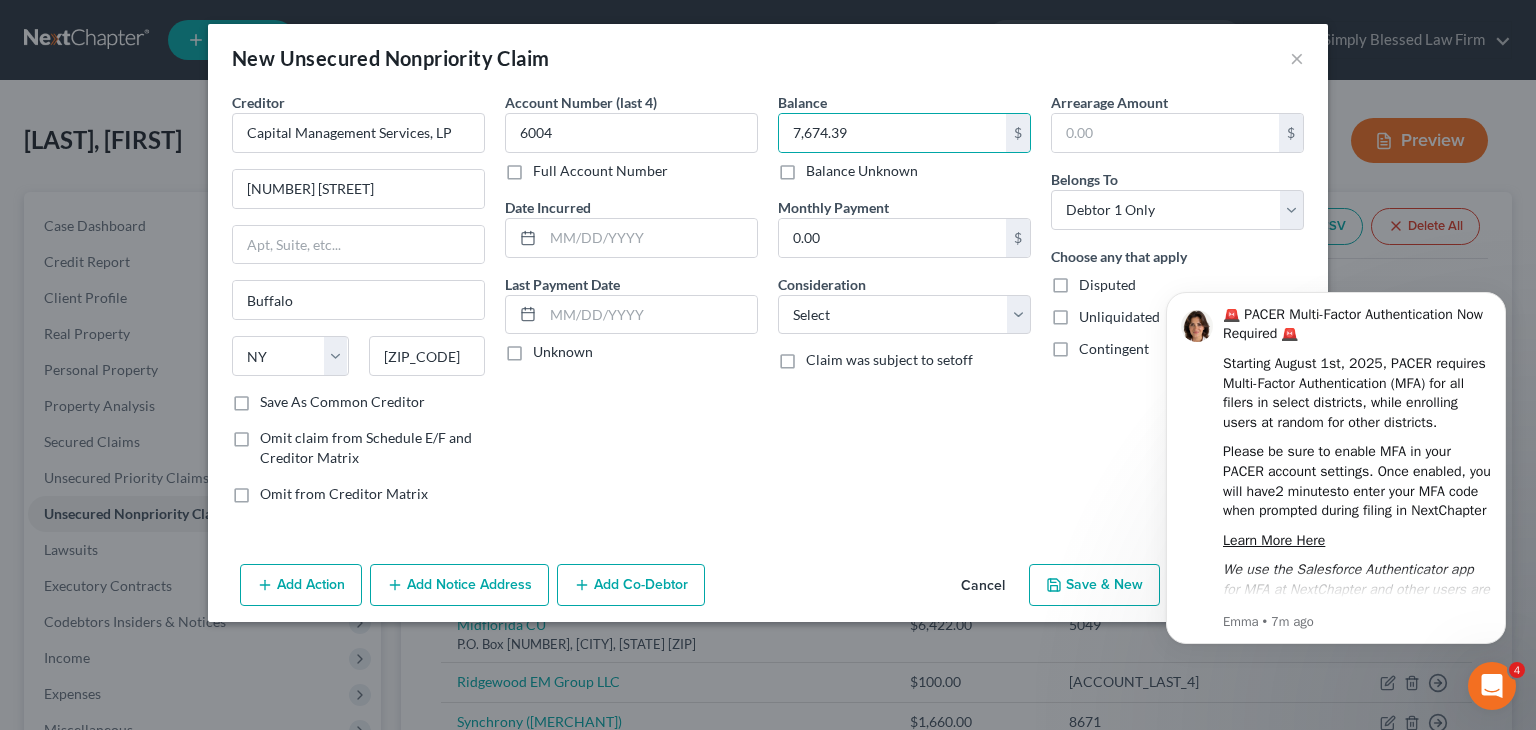 click on "Account Number (last 4)
[ACCOUNT_LAST_4]
Full Account Number
Date Incurred         Last Payment Date         Unknown" at bounding box center (631, 306) 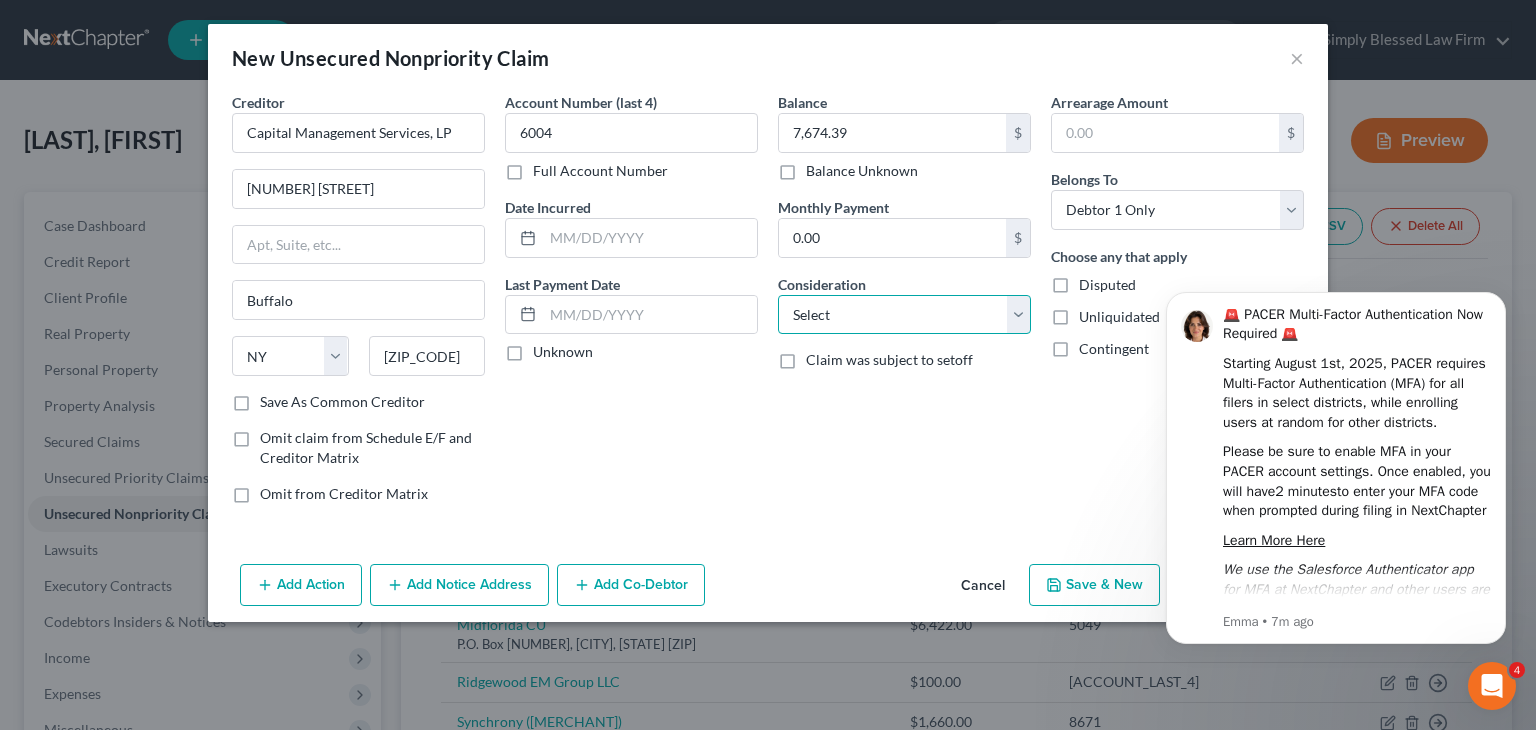 click on "Select Cable / Satellite Services Collection Agency Credit Card Debt Debt Counseling / Attorneys Deficiency Balance Domestic Support Obligations Home / Car Repairs Income Taxes Judgment Liens Medical Services Monies Loaned / Advanced Mortgage Obligation From Divorce Or Separation Obligation To Pensions Other Overdrawn Bank Account Promised To Help Pay Creditors Student Loans Suppliers And Vendors Telephone / Internet Services Utility Services" at bounding box center (904, 315) 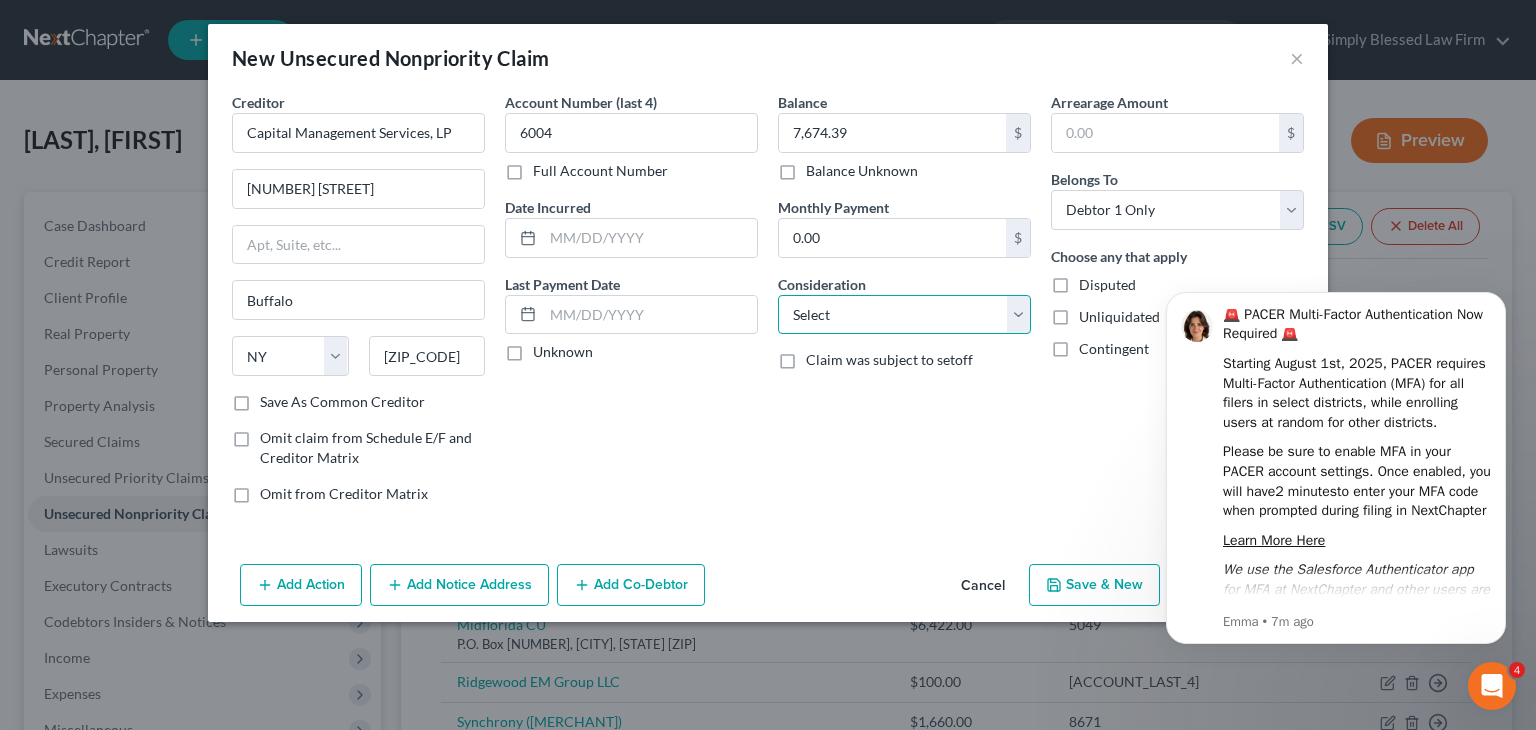 select on "2" 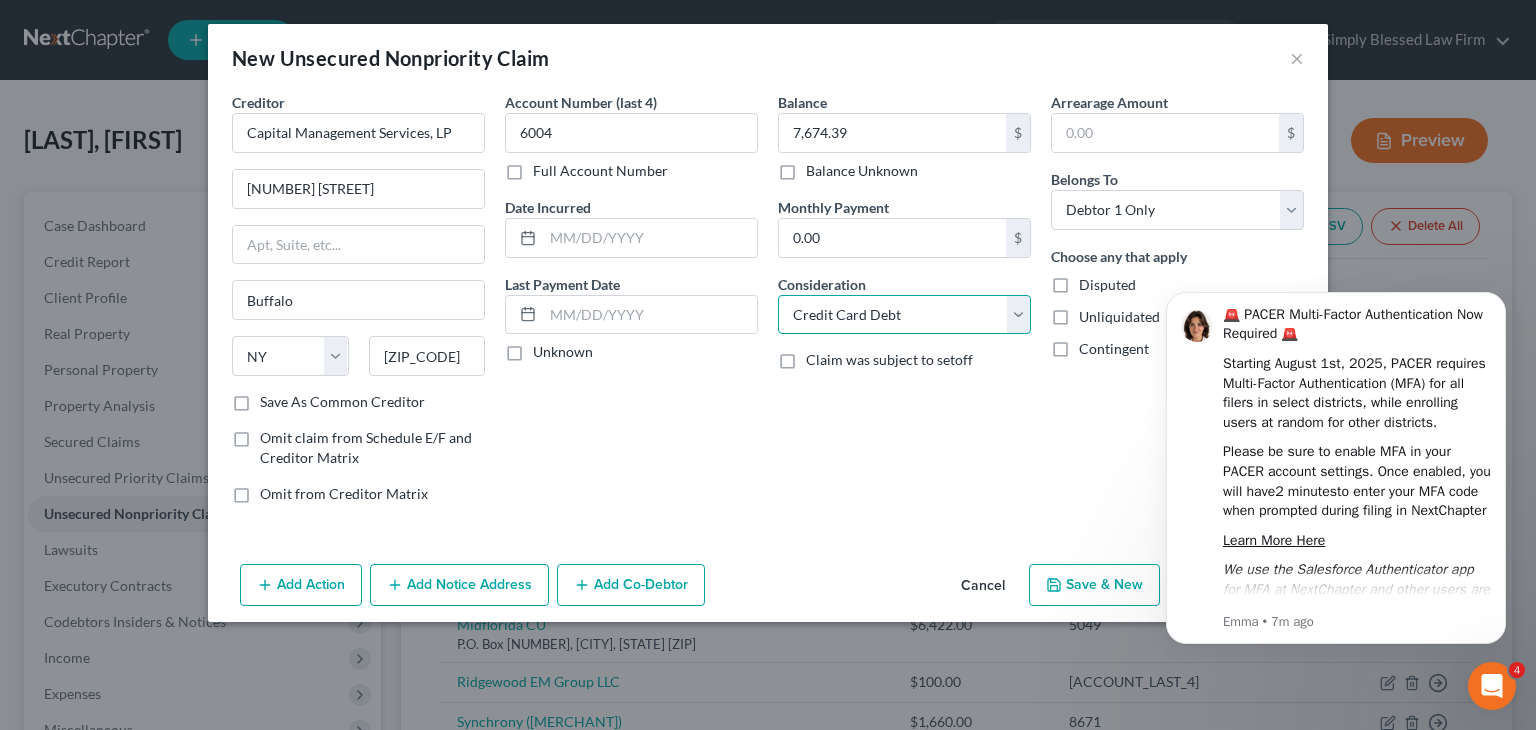 click on "Select Cable / Satellite Services Collection Agency Credit Card Debt Debt Counseling / Attorneys Deficiency Balance Domestic Support Obligations Home / Car Repairs Income Taxes Judgment Liens Medical Services Monies Loaned / Advanced Mortgage Obligation From Divorce Or Separation Obligation To Pensions Other Overdrawn Bank Account Promised To Help Pay Creditors Student Loans Suppliers And Vendors Telephone / Internet Services Utility Services" at bounding box center [904, 315] 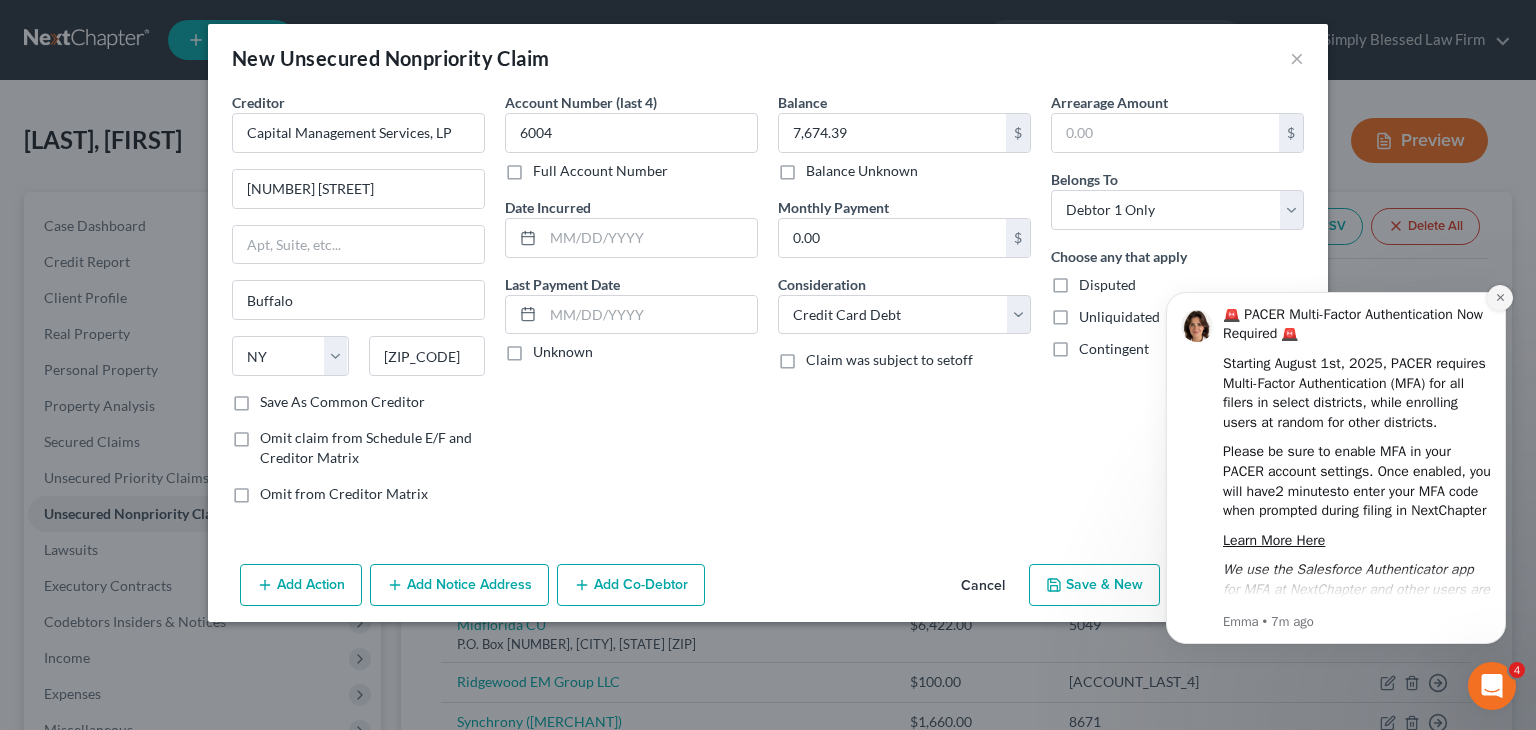 click at bounding box center (1500, 298) 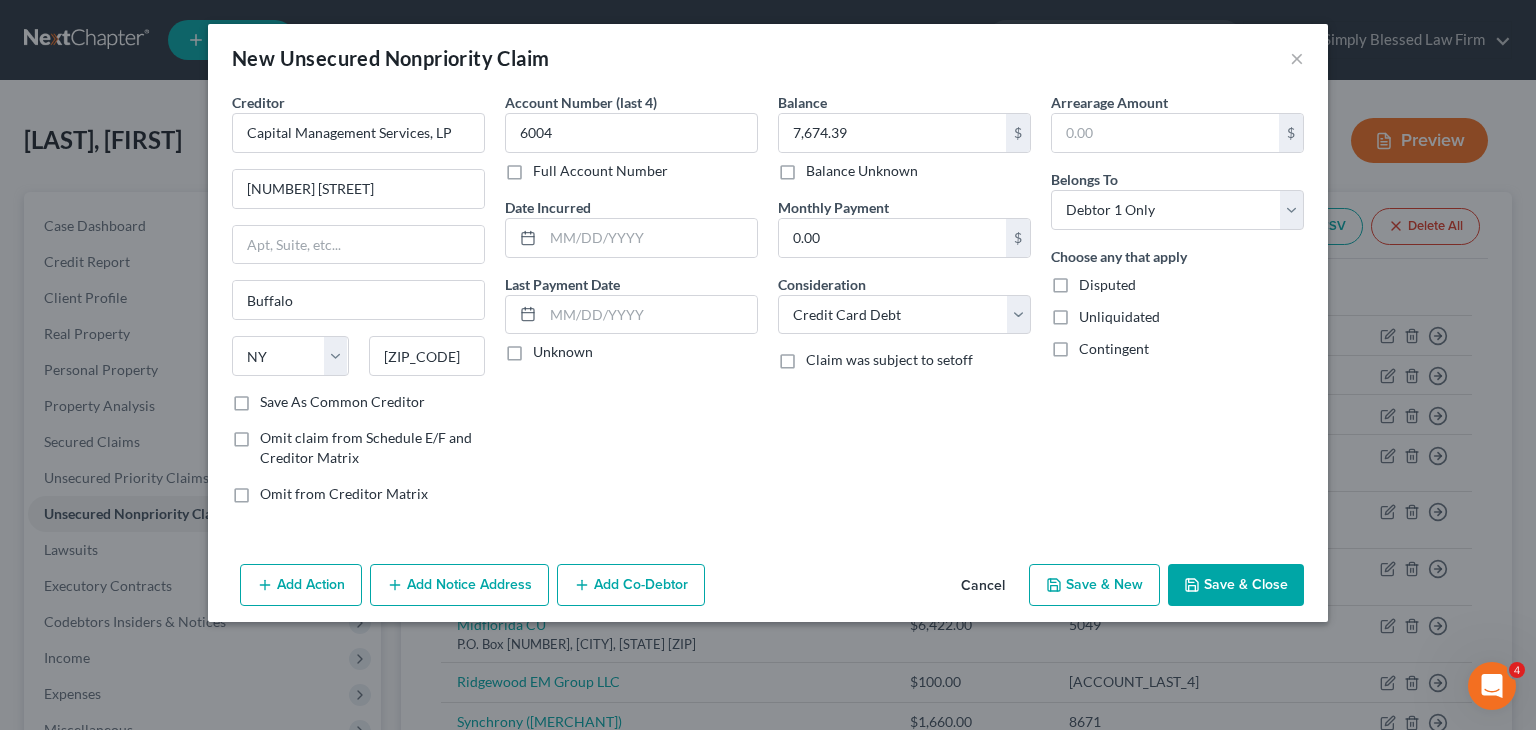 click on "Save & Close" at bounding box center (1236, 585) 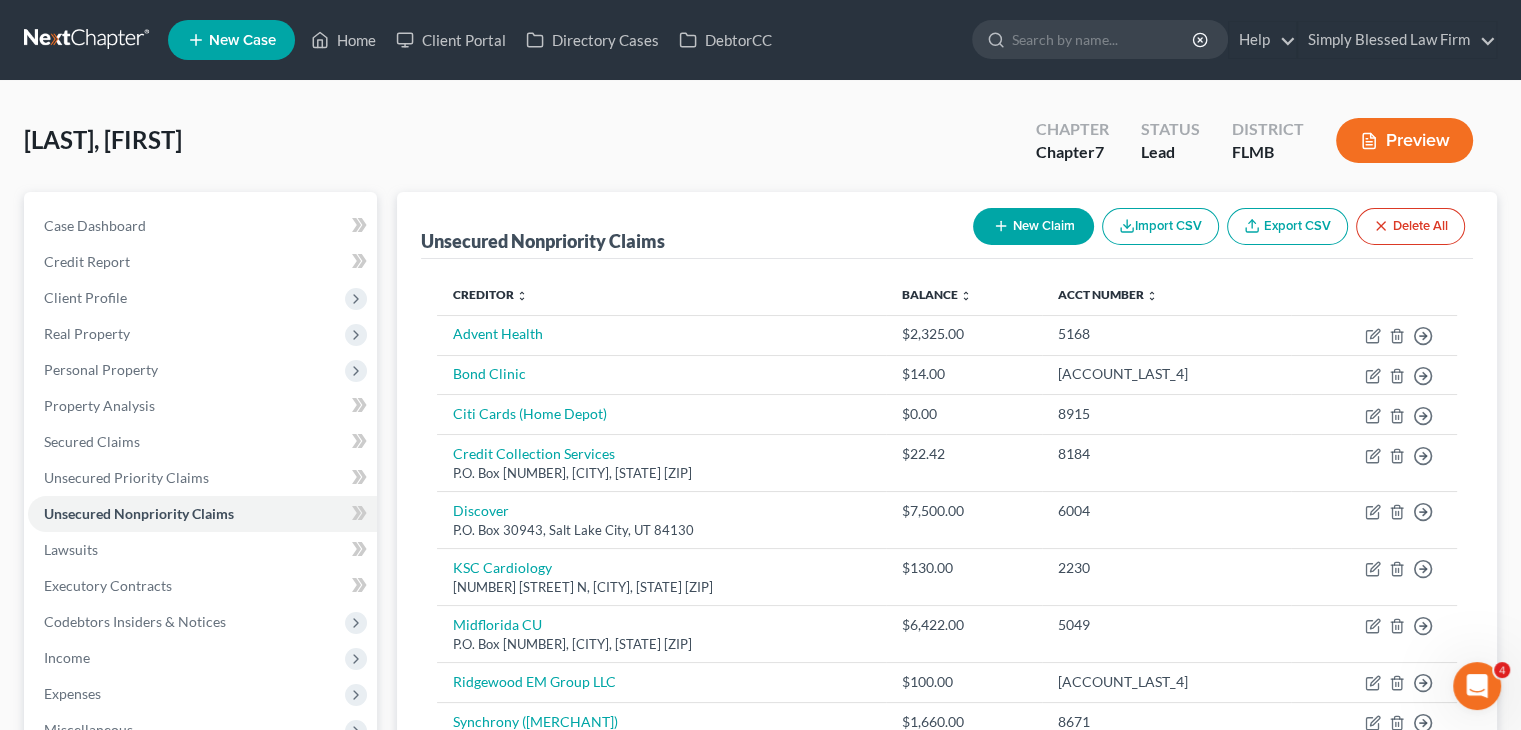 click at bounding box center (88, 40) 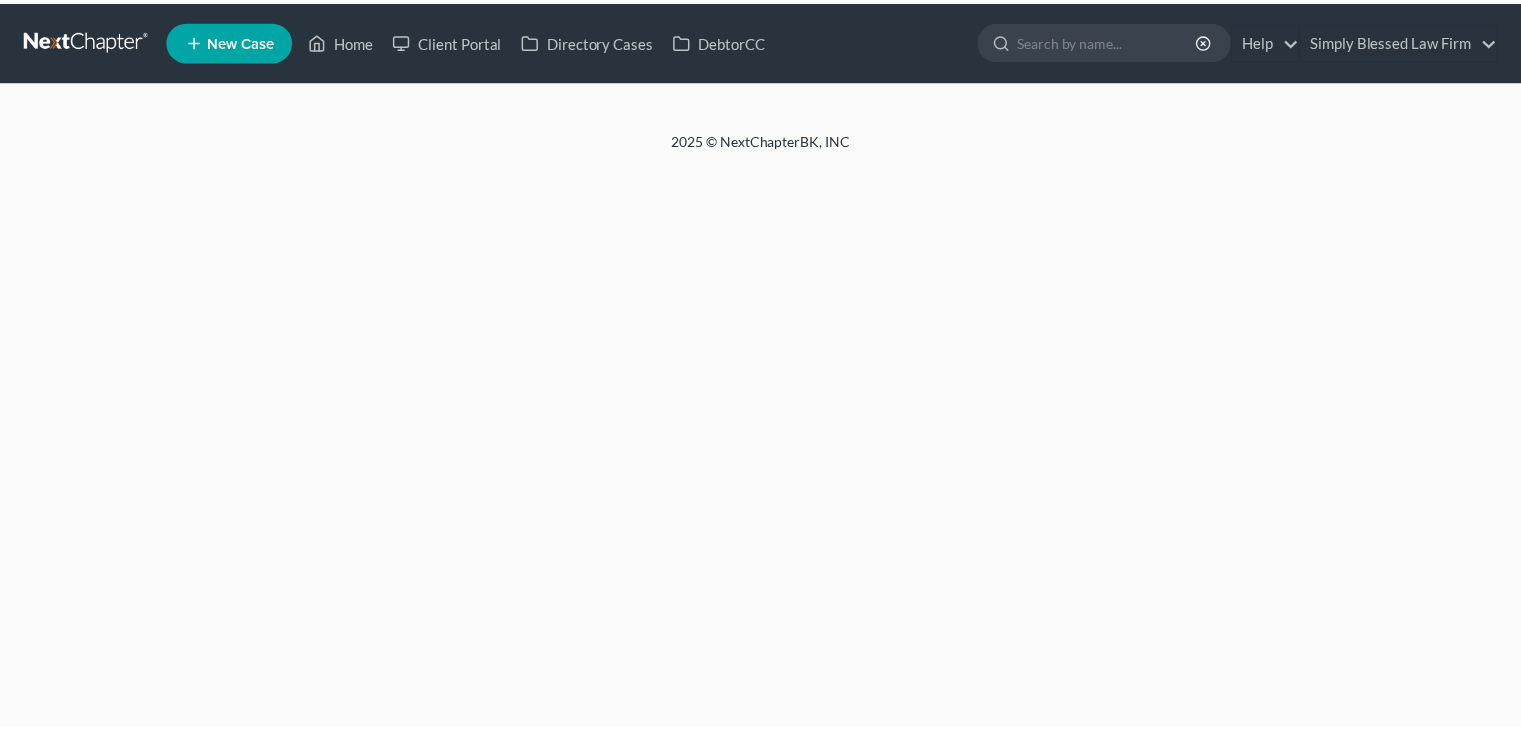 scroll, scrollTop: 0, scrollLeft: 0, axis: both 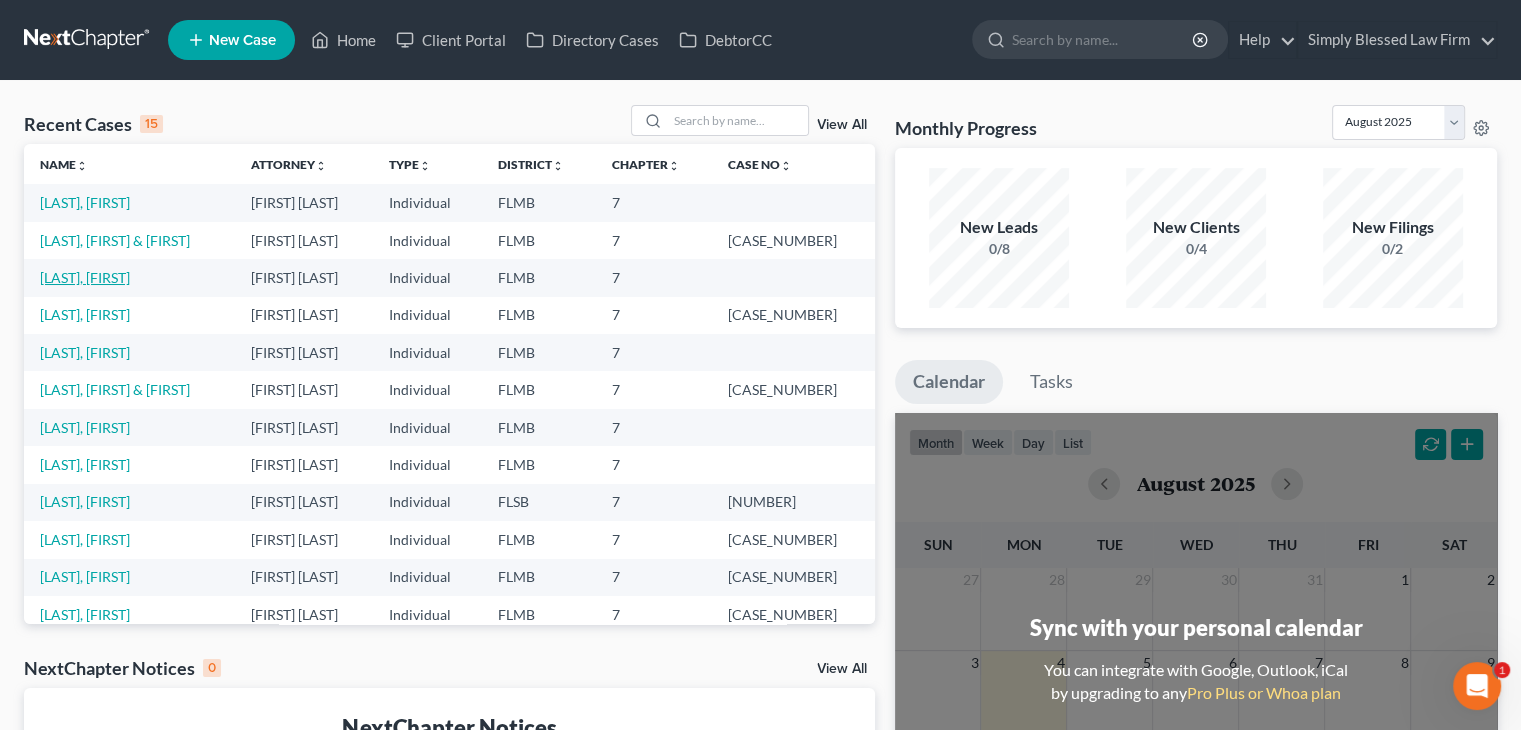 click on "[LAST], [FIRST]" at bounding box center (85, 277) 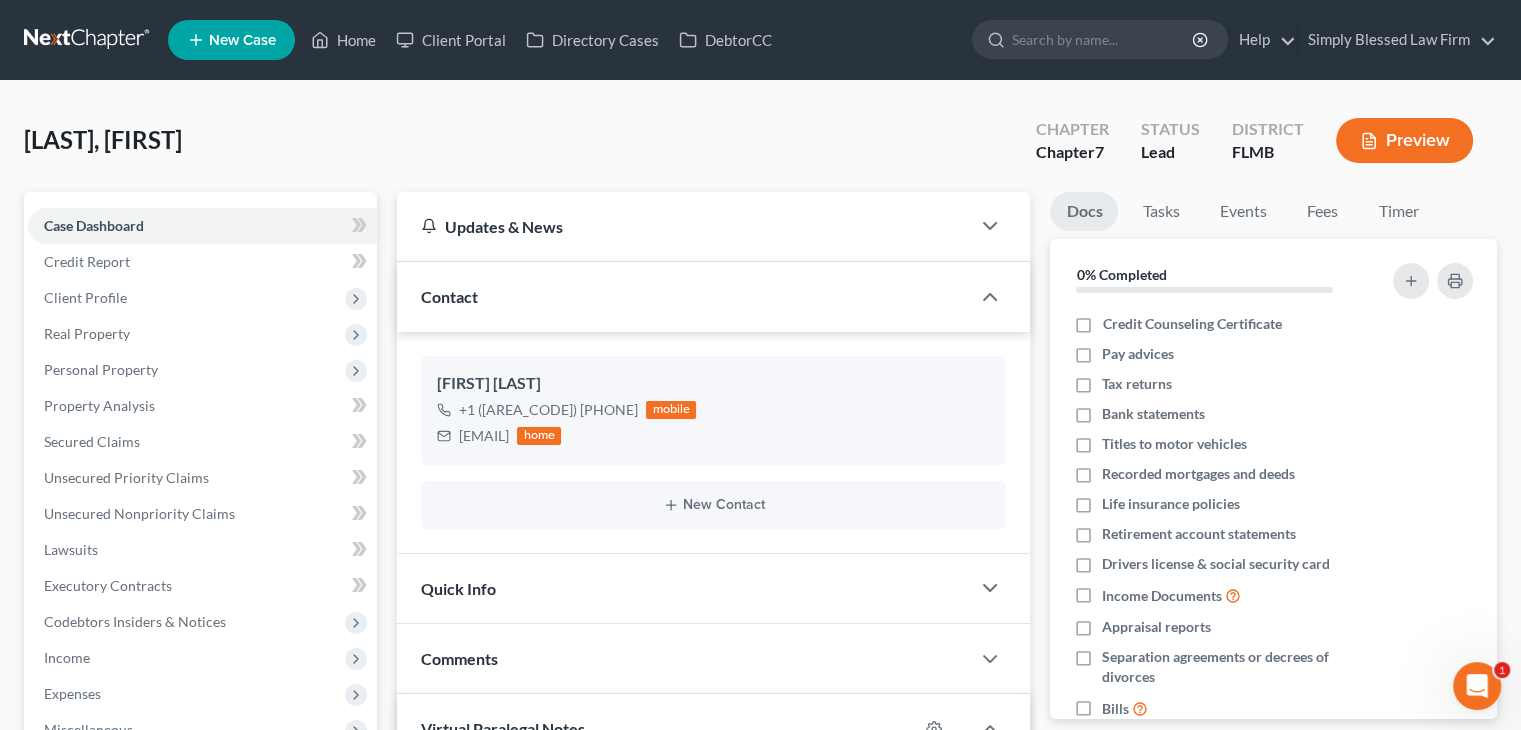 scroll, scrollTop: 2252, scrollLeft: 0, axis: vertical 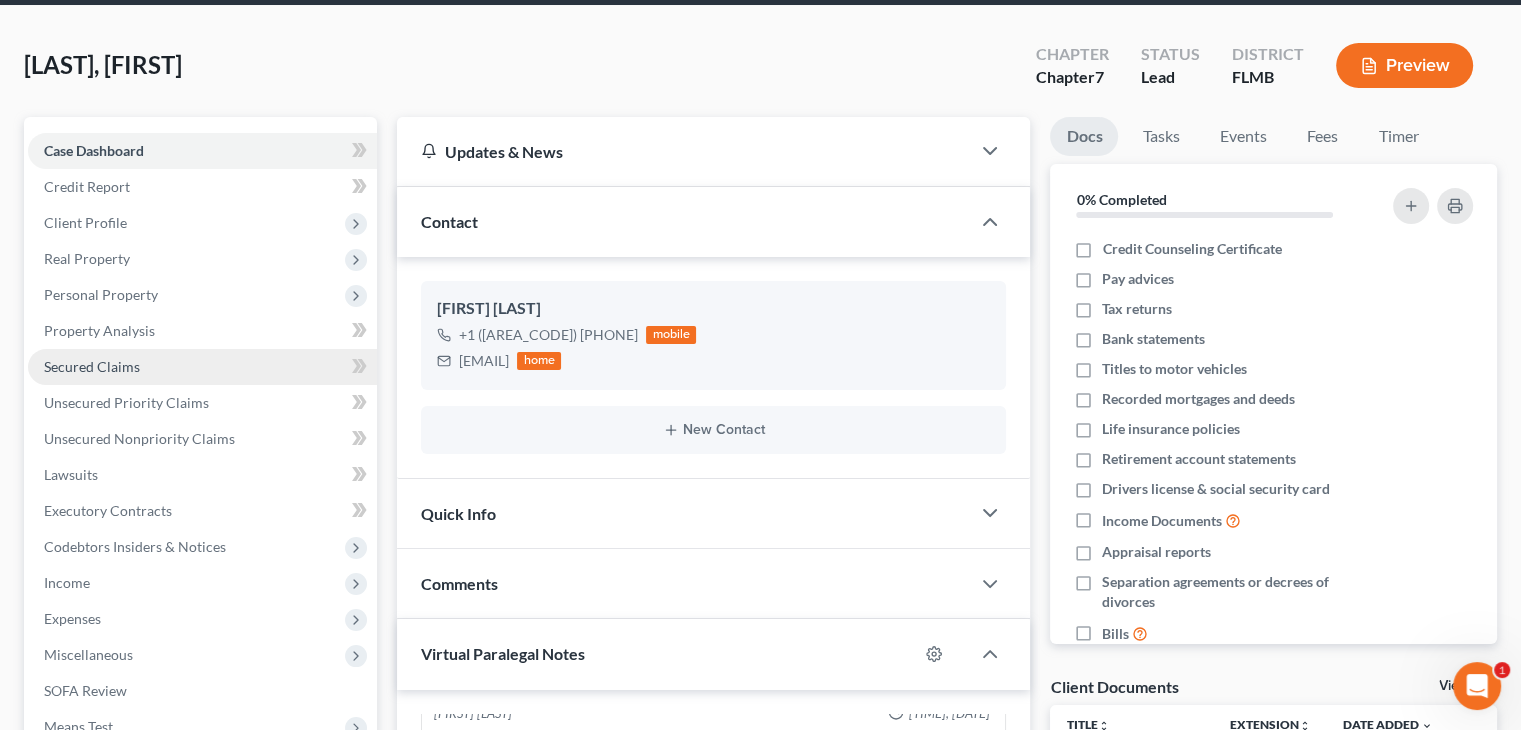 click on "Secured Claims" at bounding box center [202, 367] 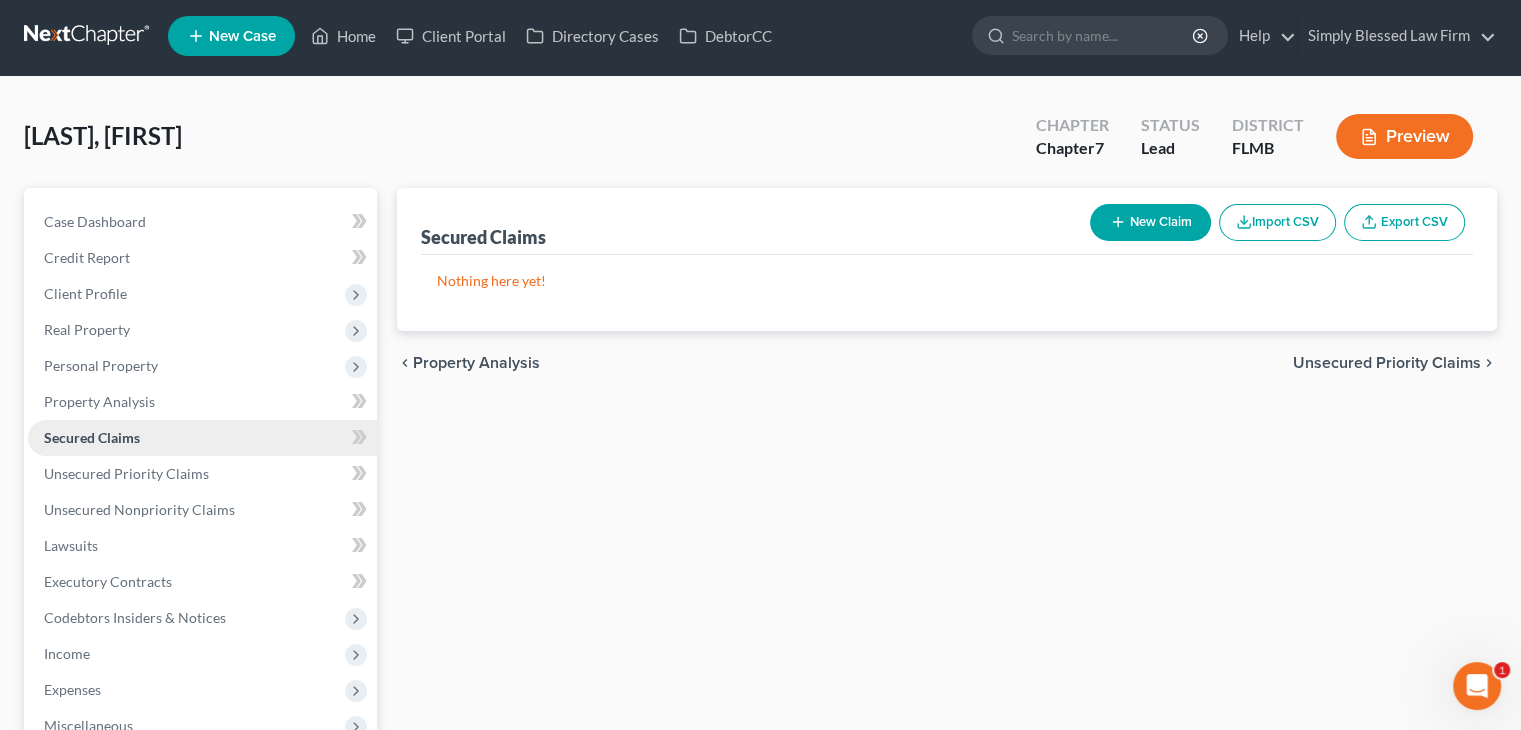 scroll, scrollTop: 0, scrollLeft: 0, axis: both 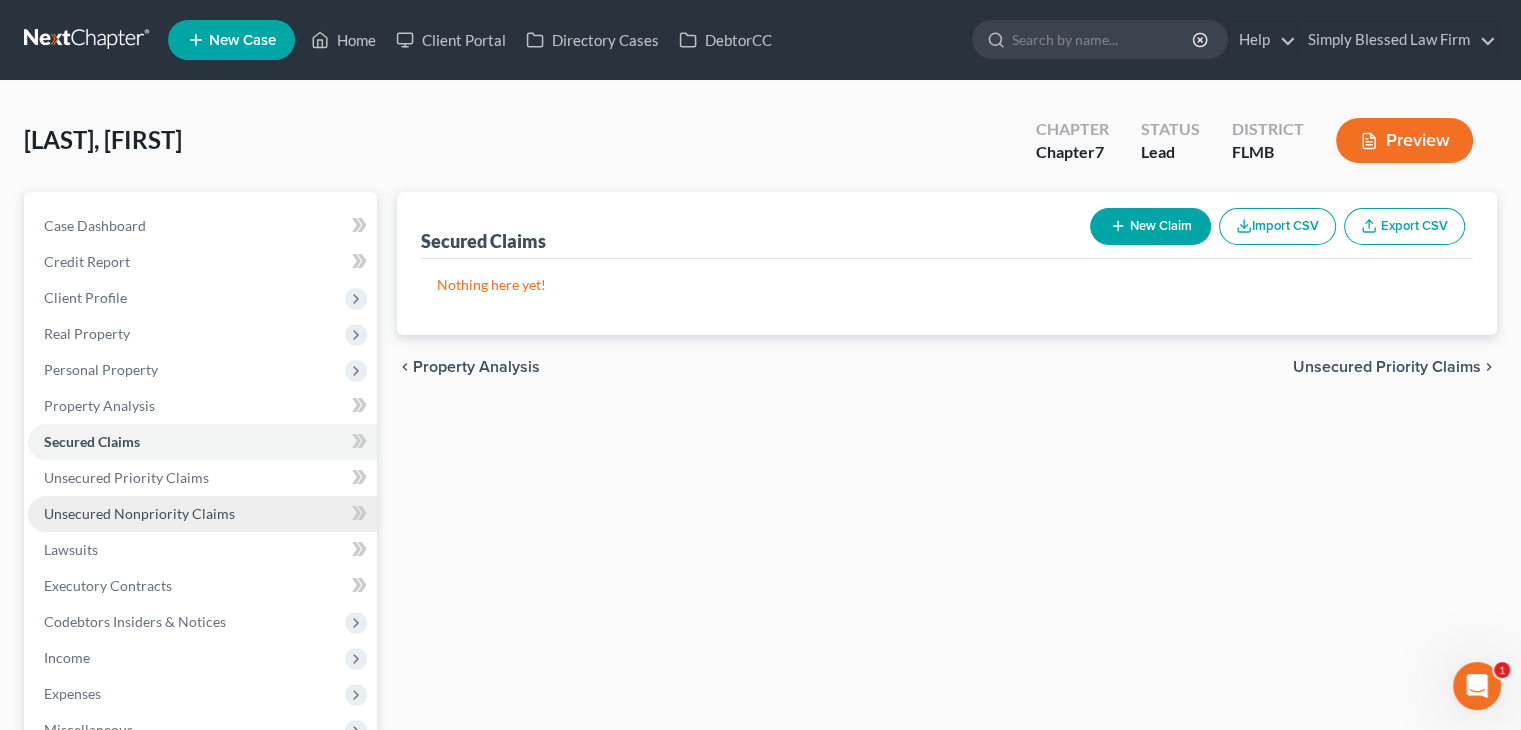 click on "Unsecured Nonpriority Claims" at bounding box center (139, 513) 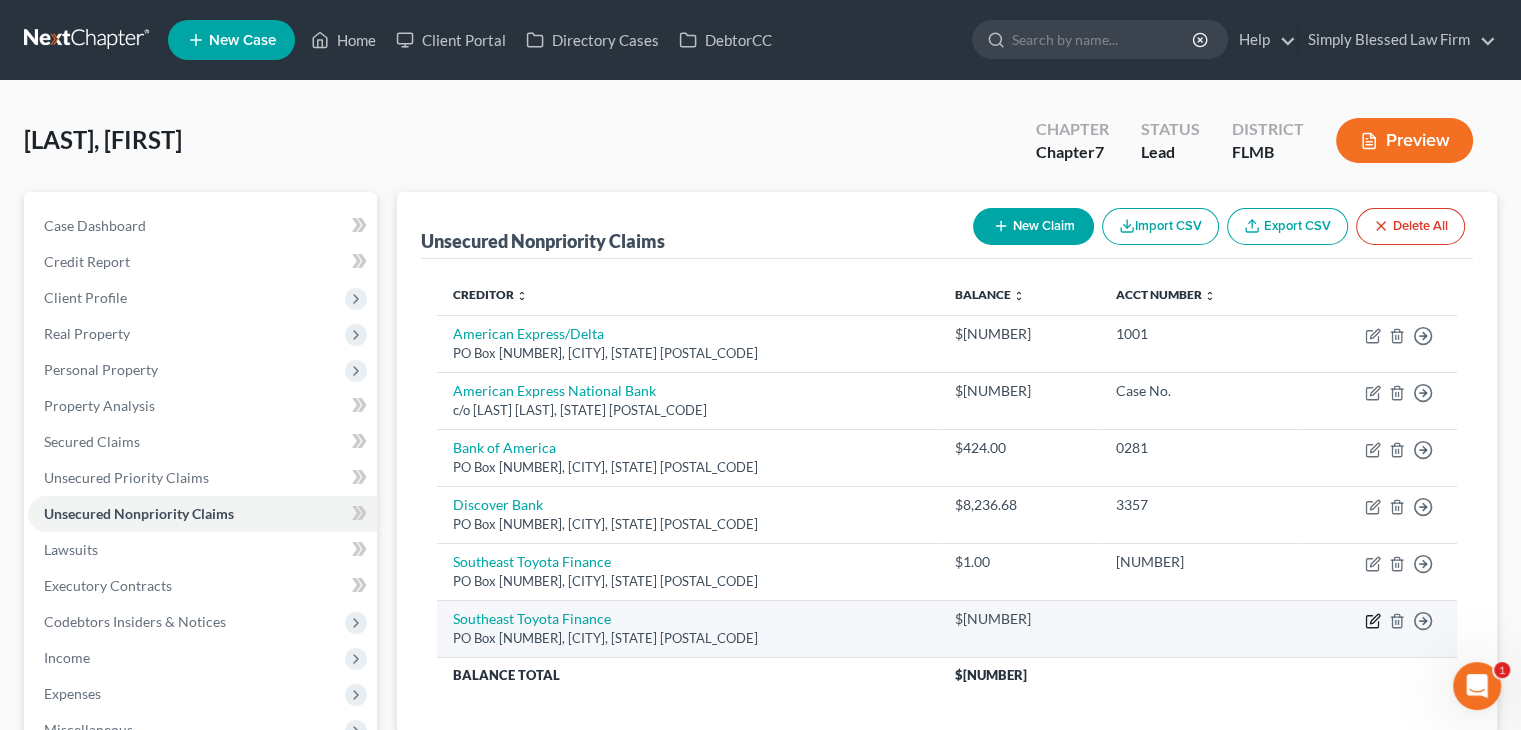 click 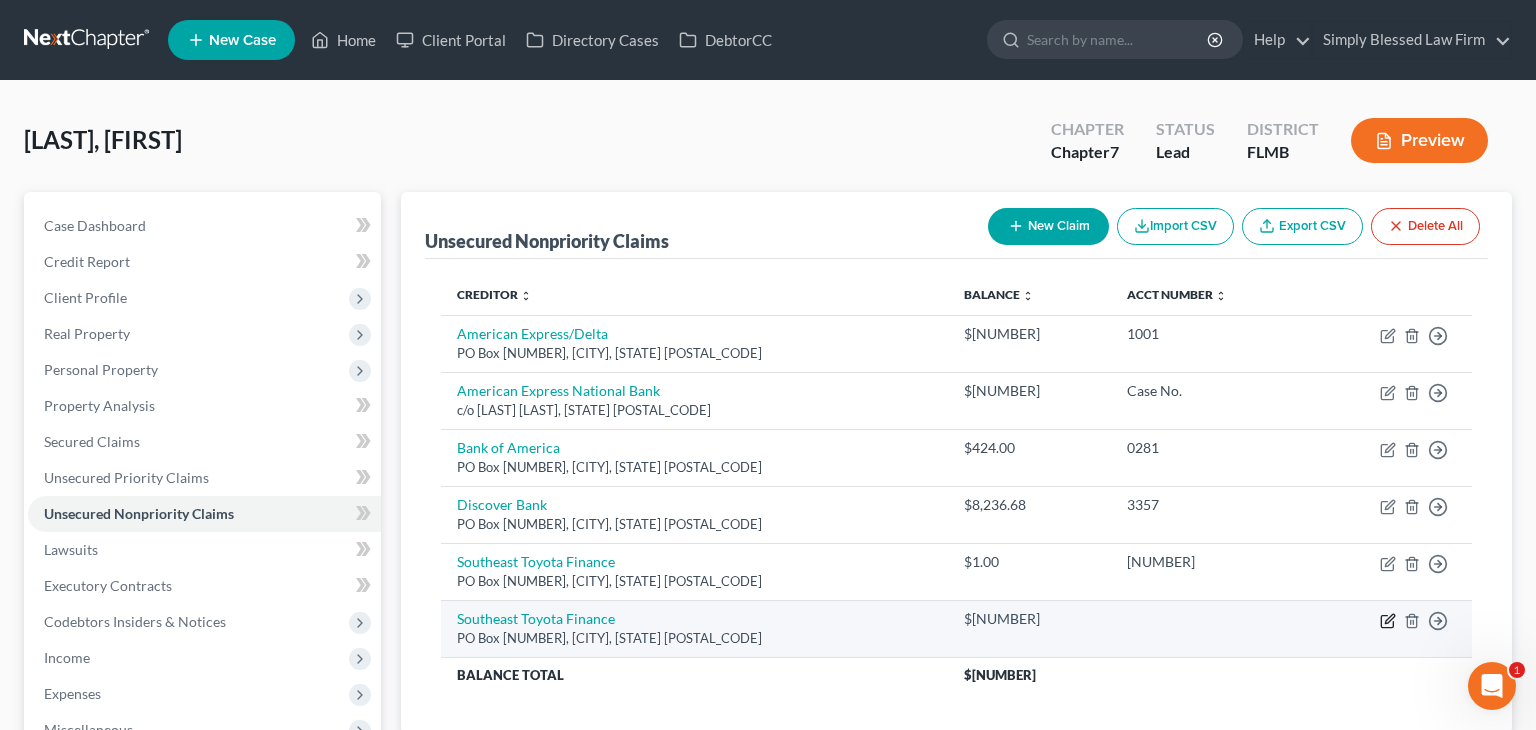 select on "0" 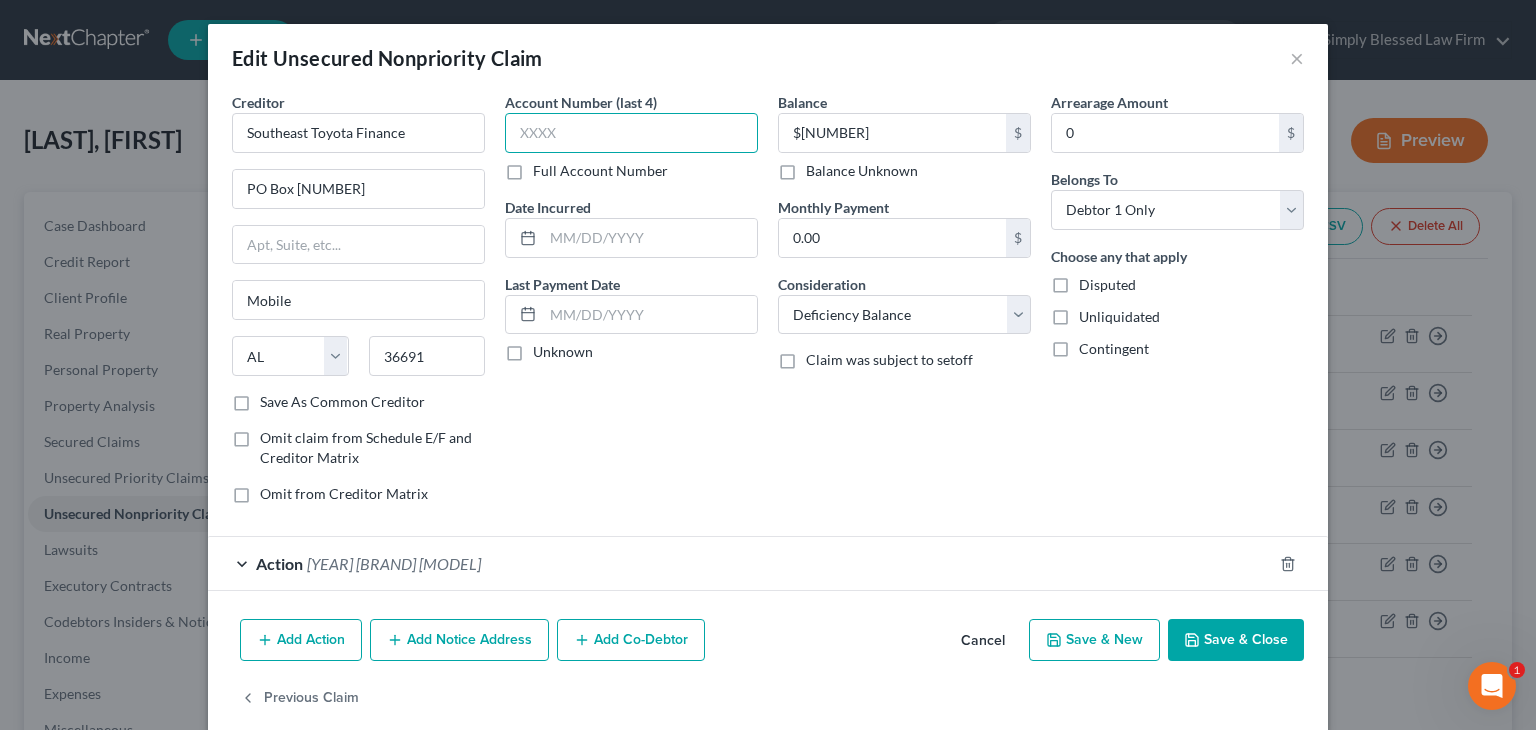 click at bounding box center (631, 133) 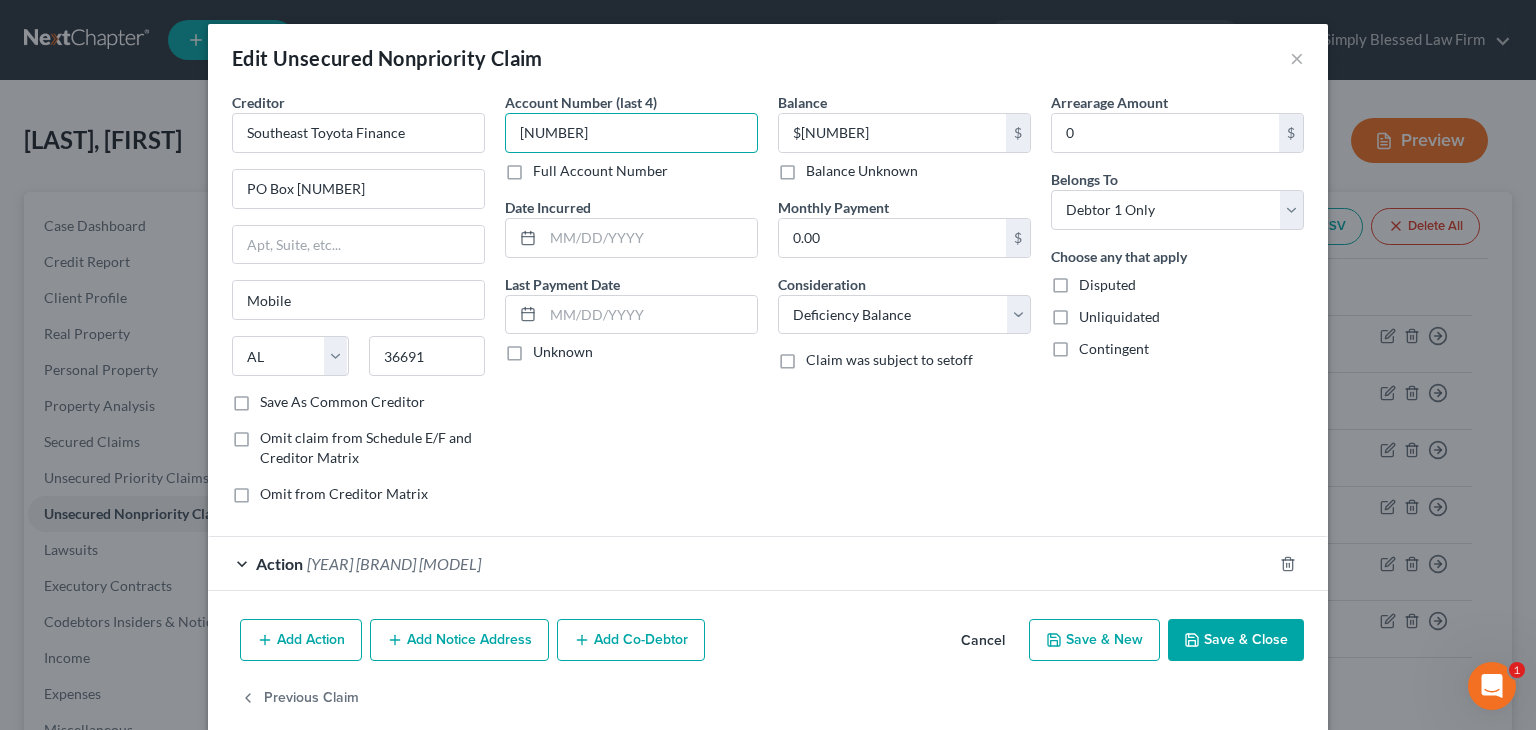 type on "6960" 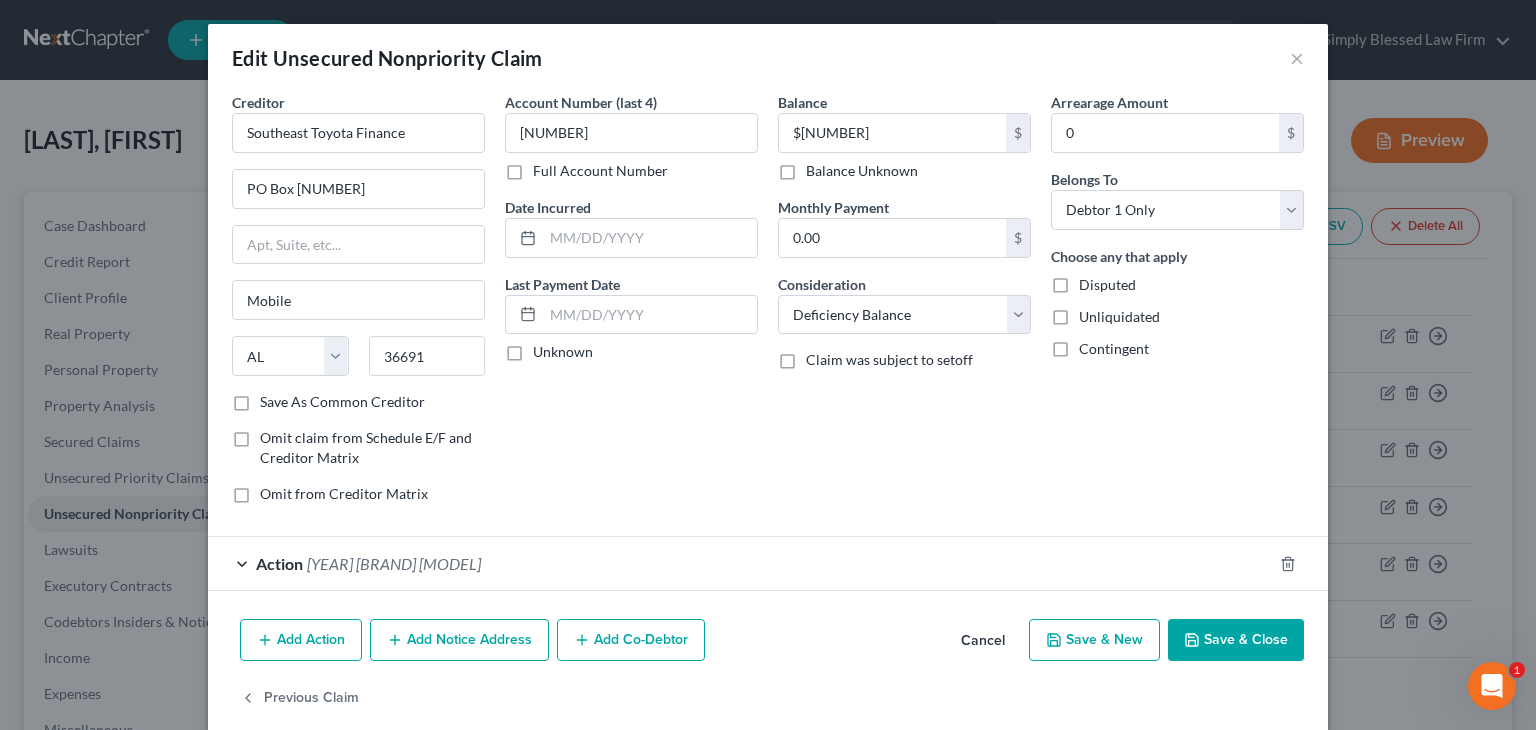 click on "Save & Close" at bounding box center [1236, 640] 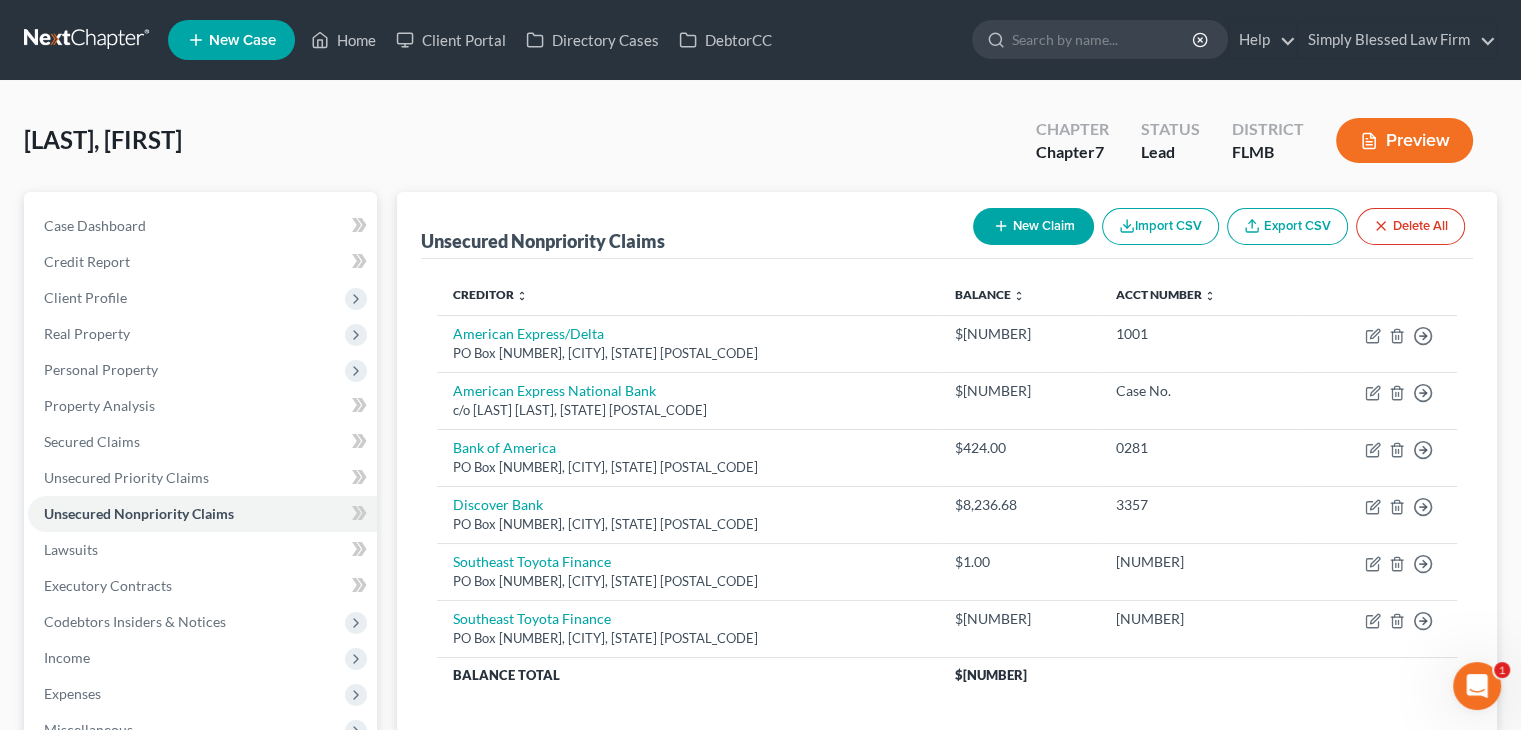click on "New Claim" at bounding box center (1033, 226) 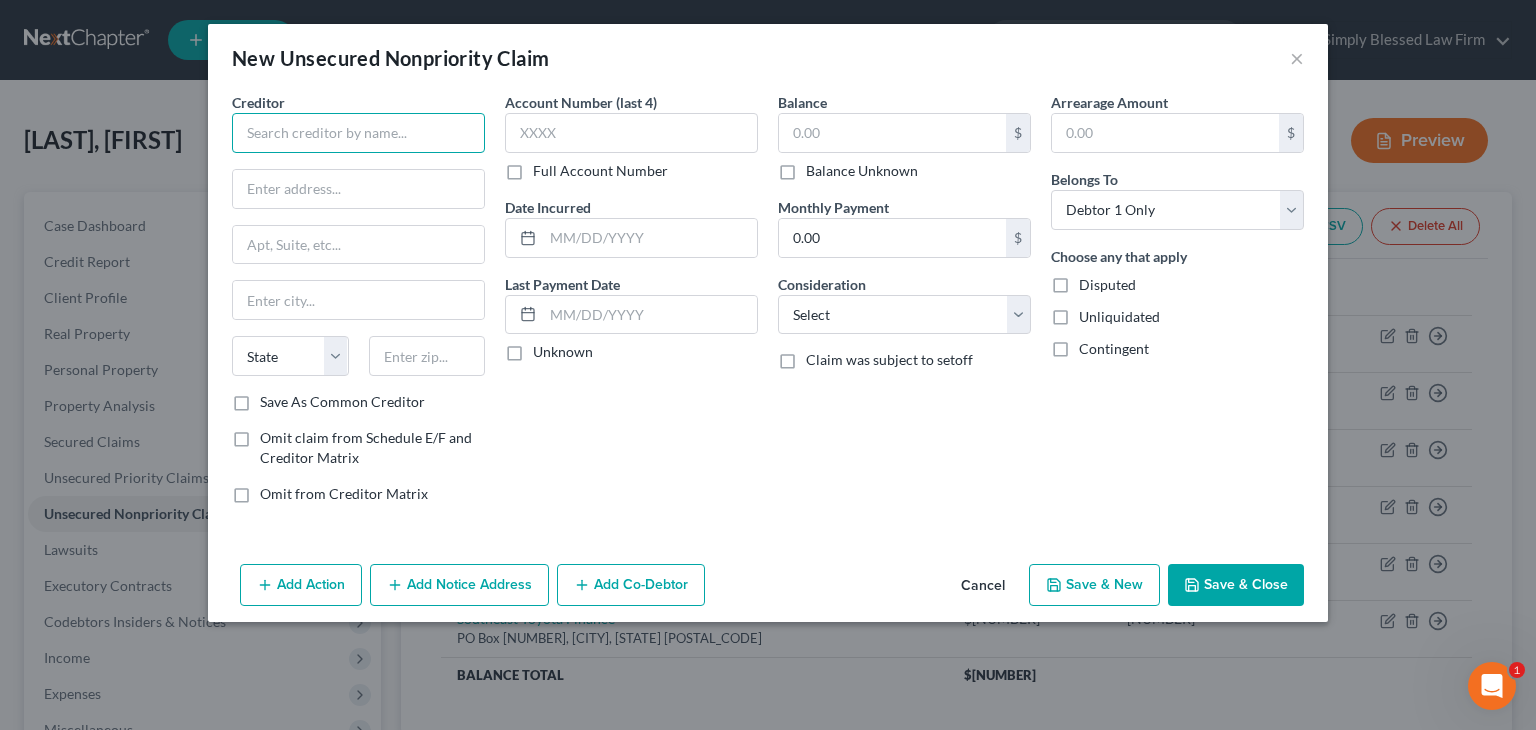 click at bounding box center [358, 133] 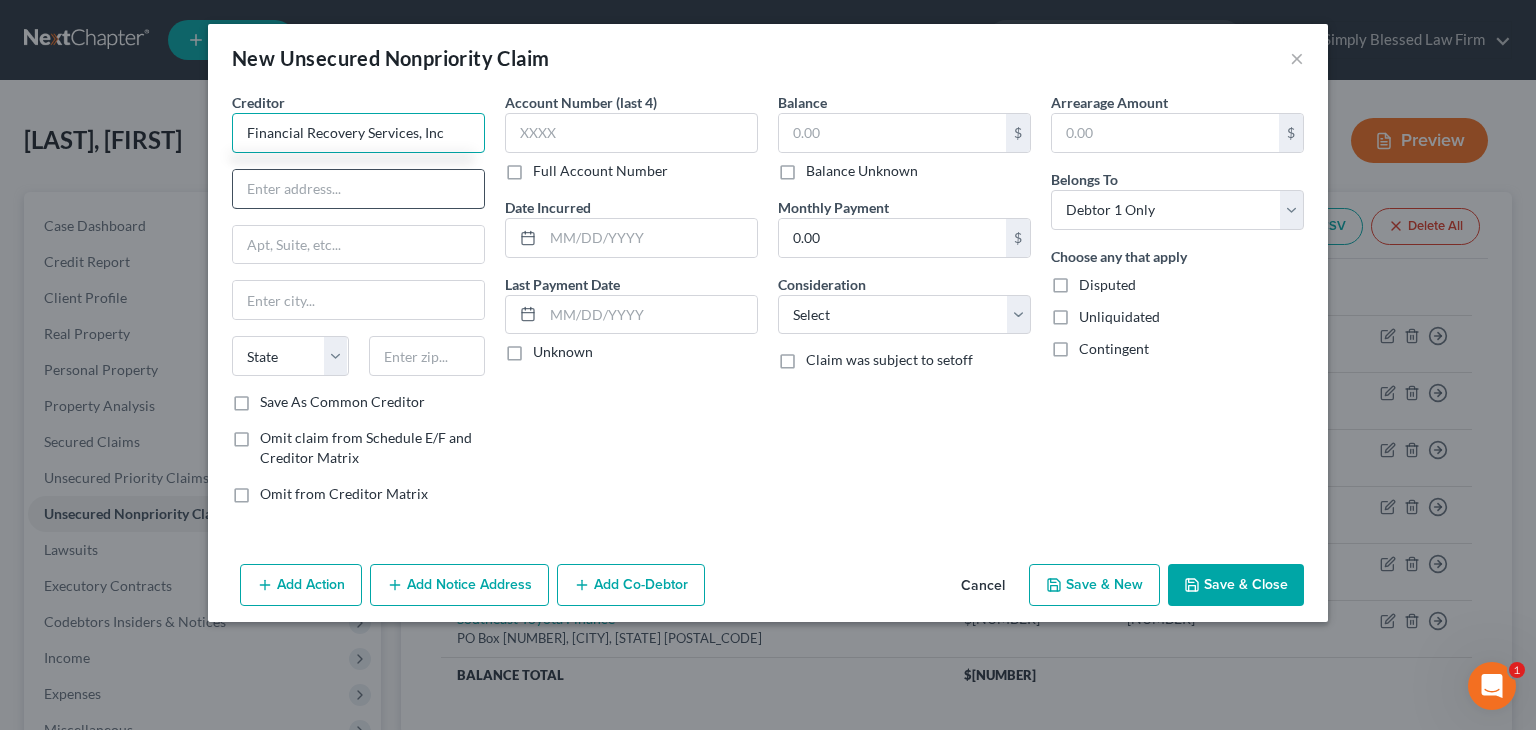 type on "Financial Recovery Services, Inc" 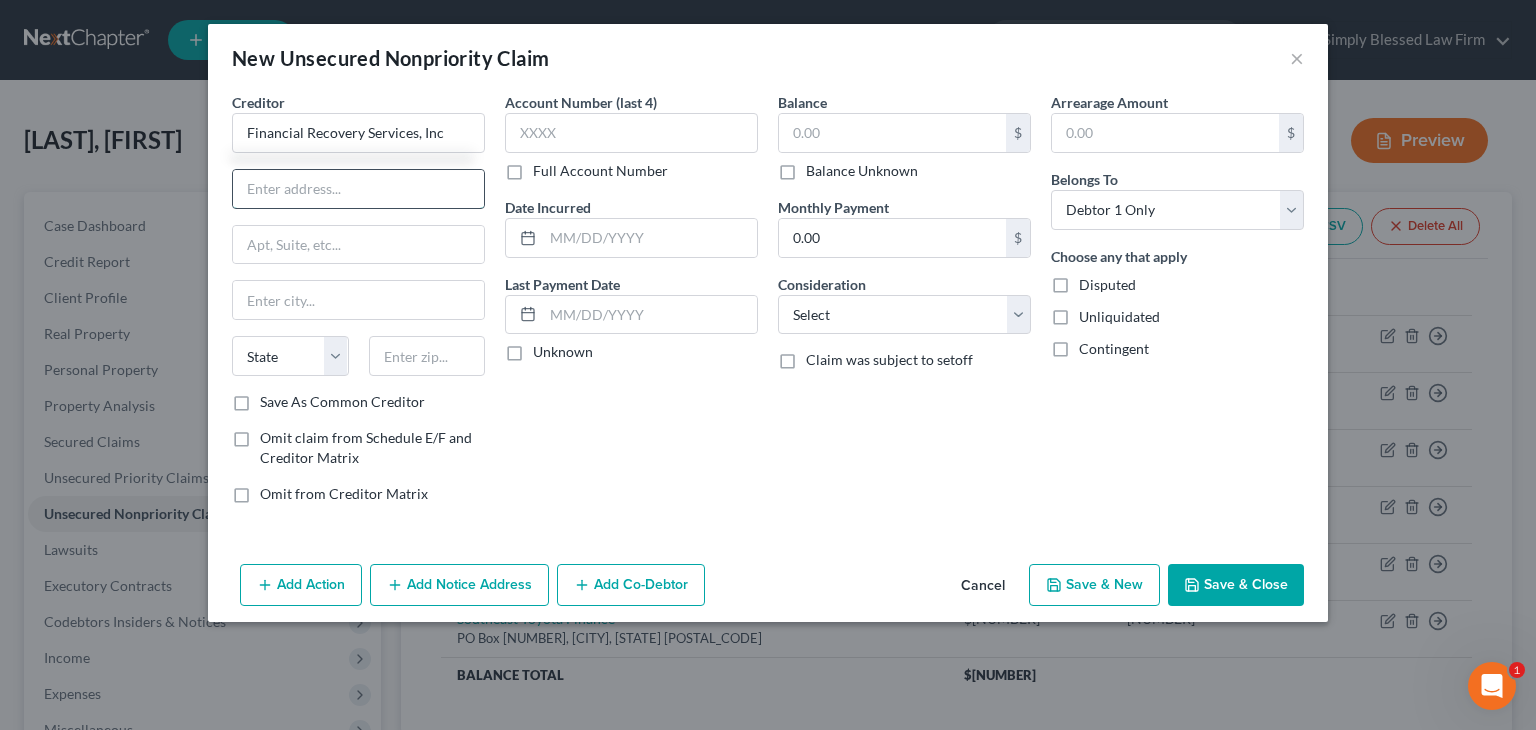 click at bounding box center (358, 189) 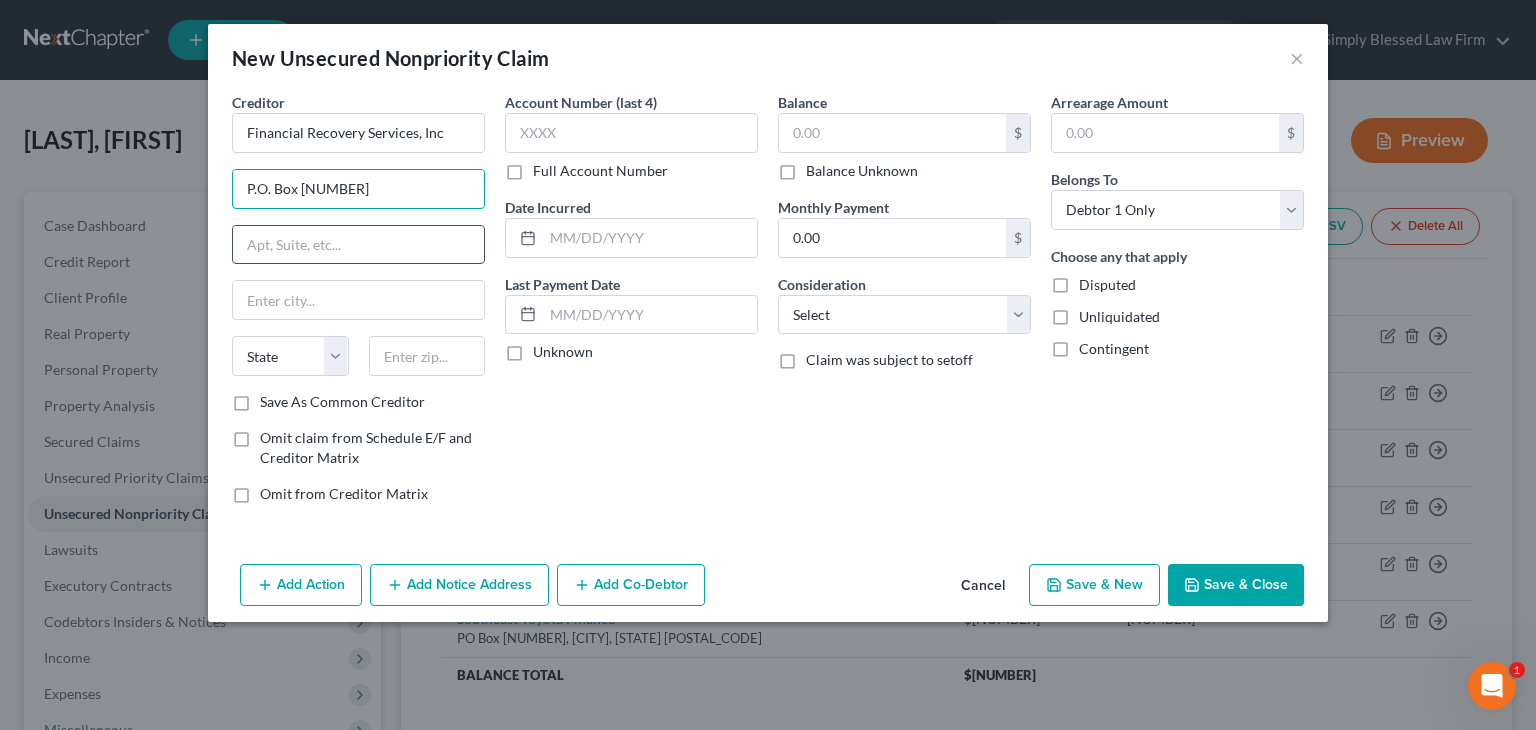 type on "P.O. Box 21405" 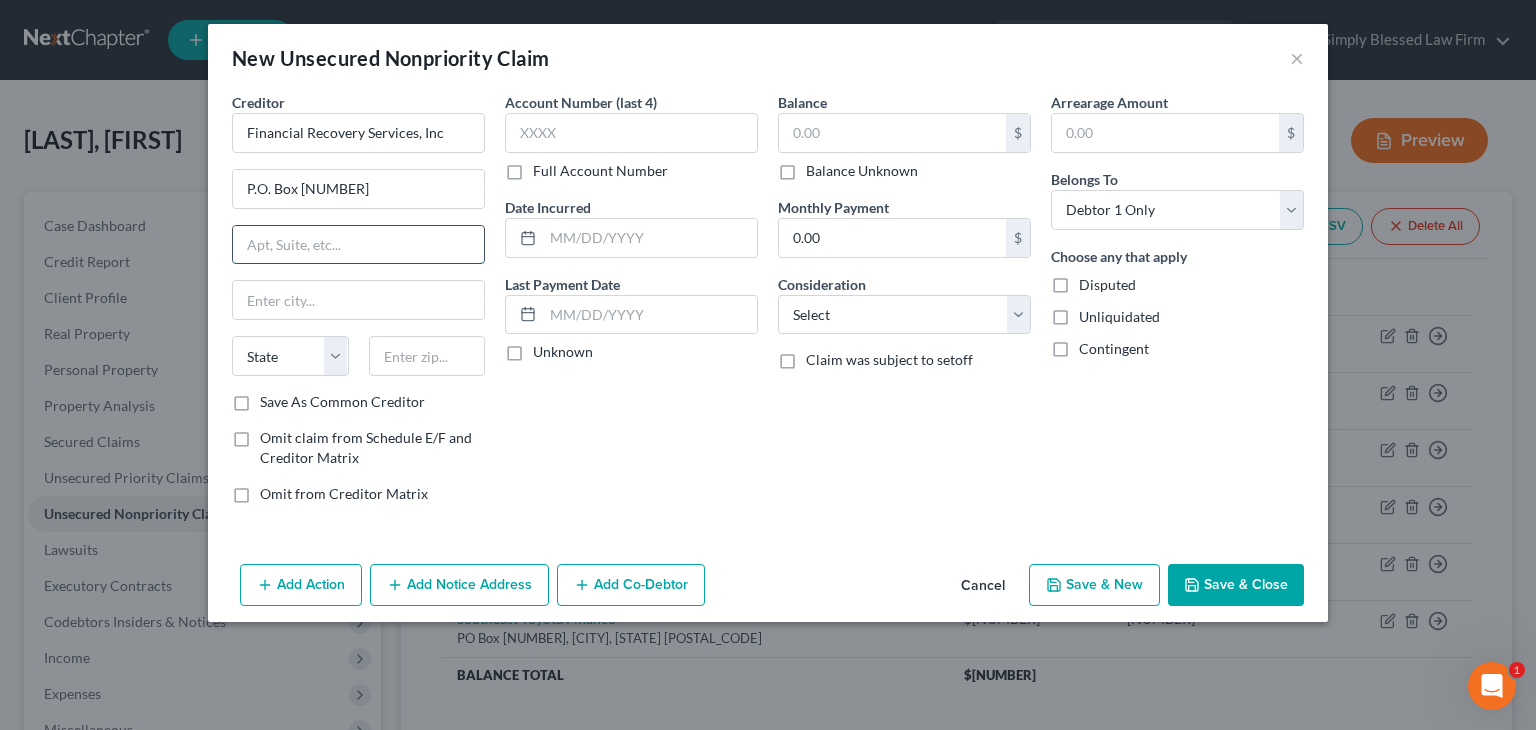 click at bounding box center (358, 245) 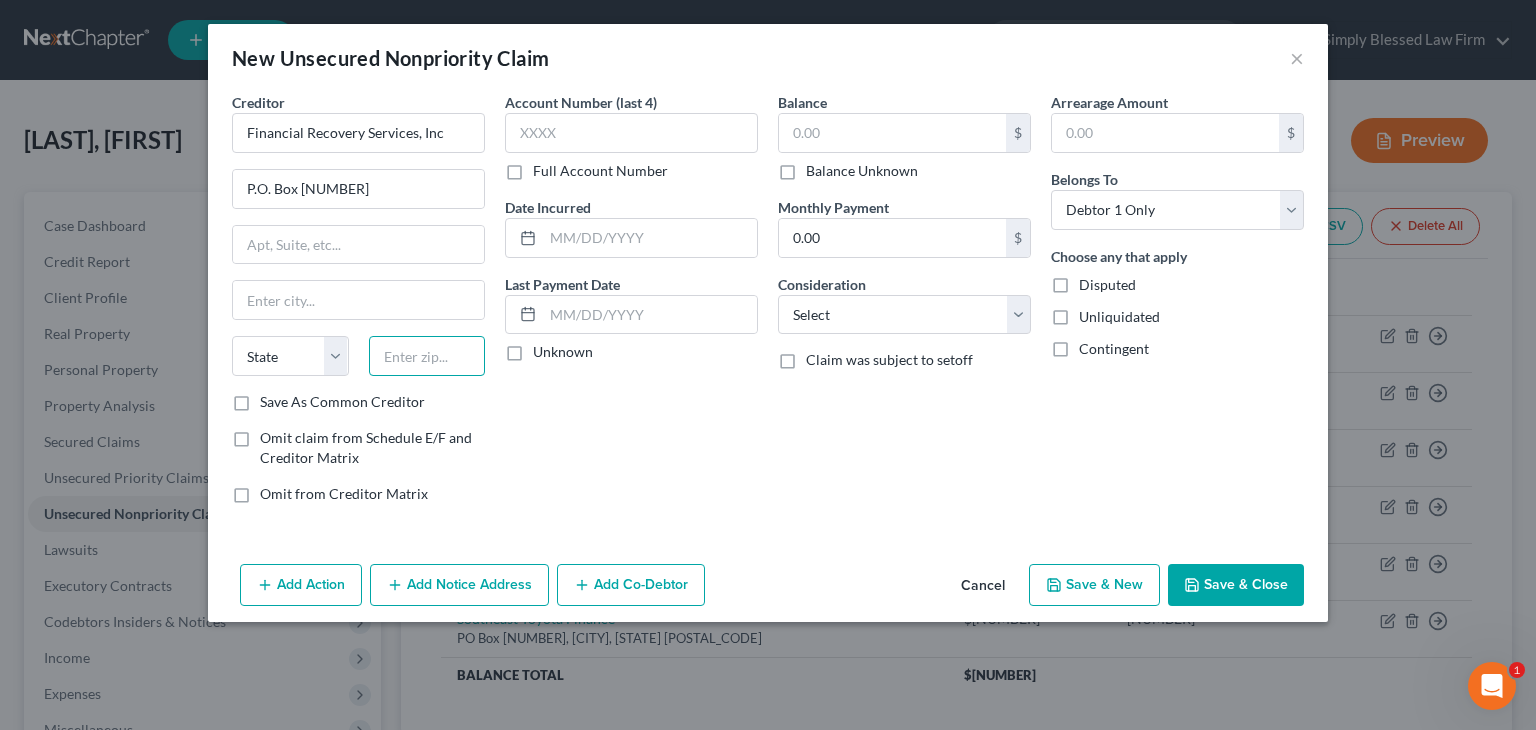 click at bounding box center [427, 356] 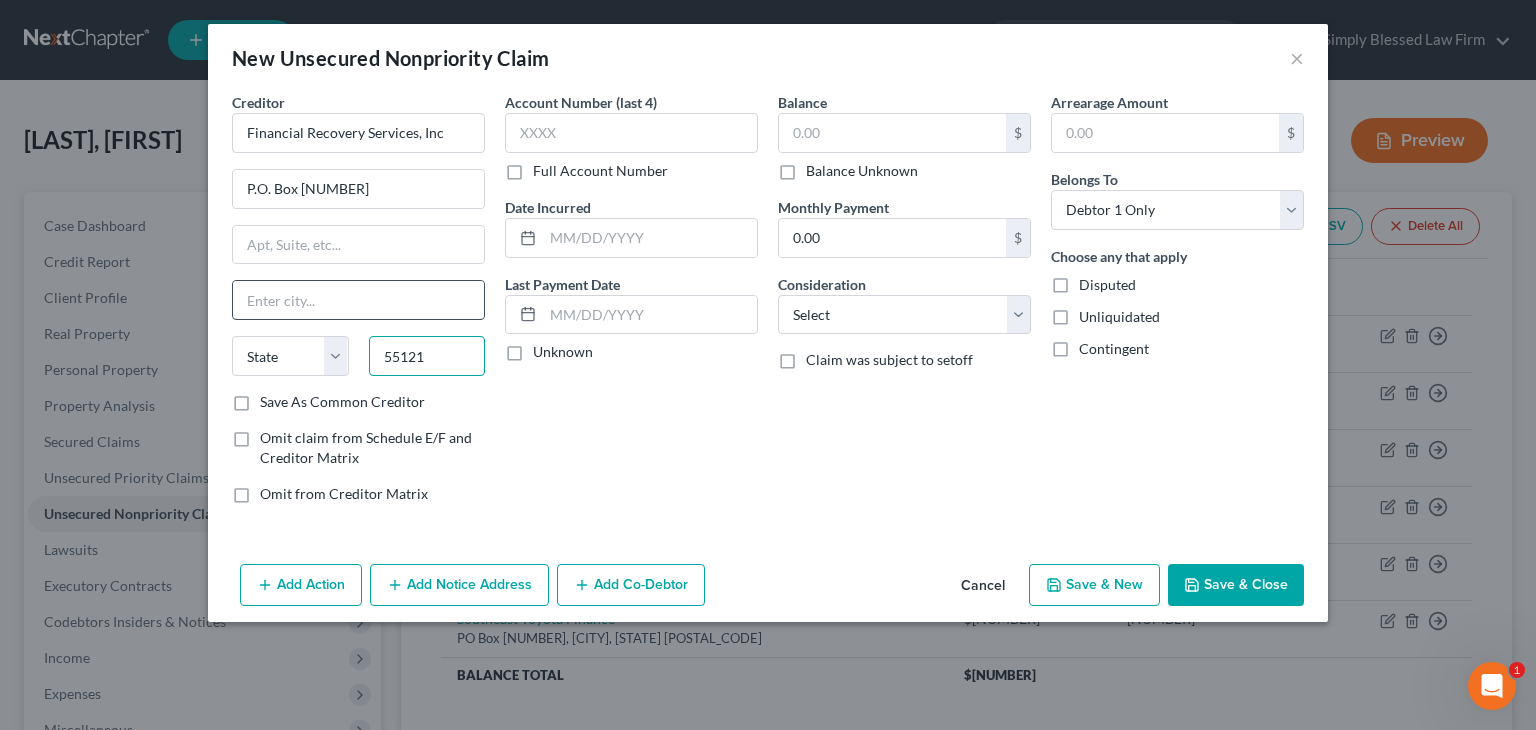 type on "55121" 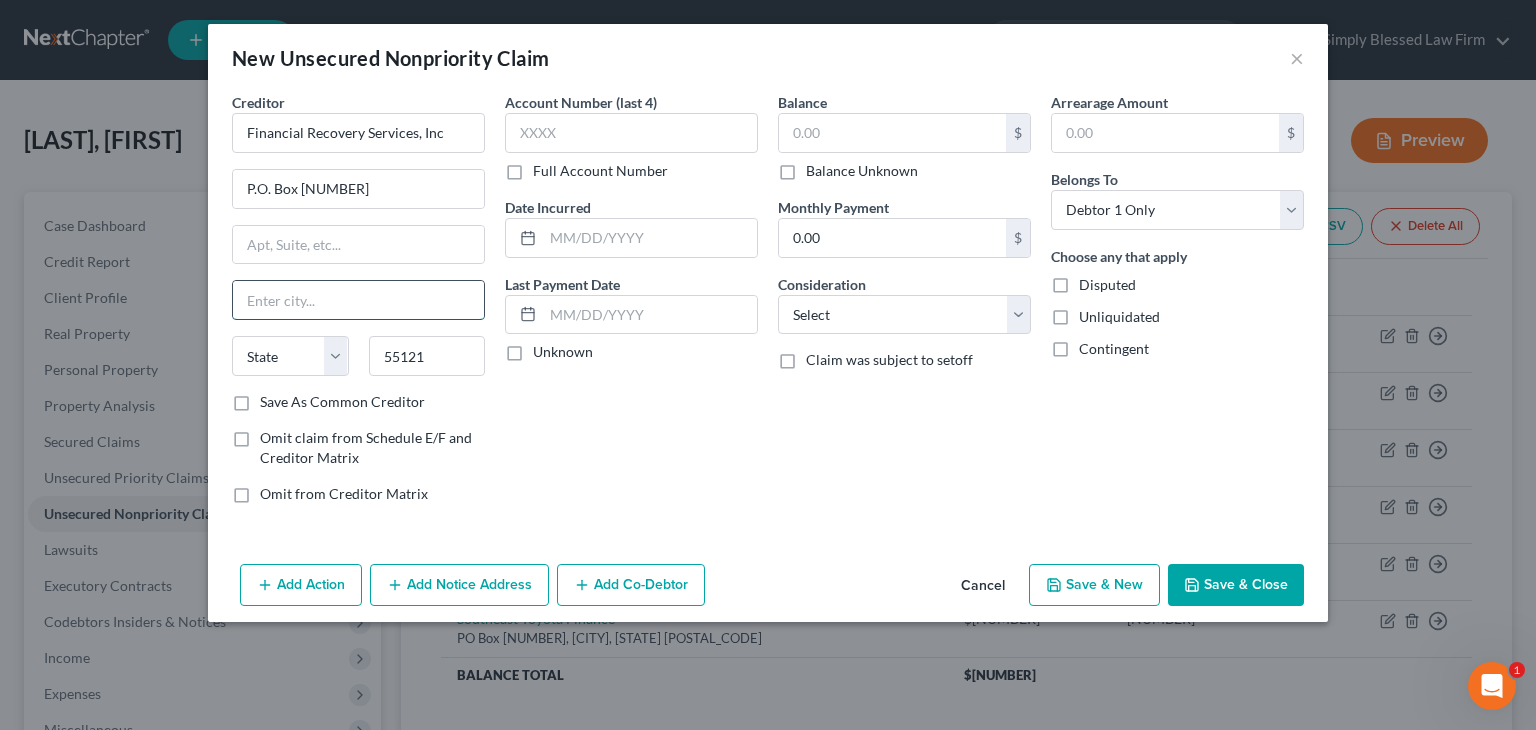click at bounding box center (358, 300) 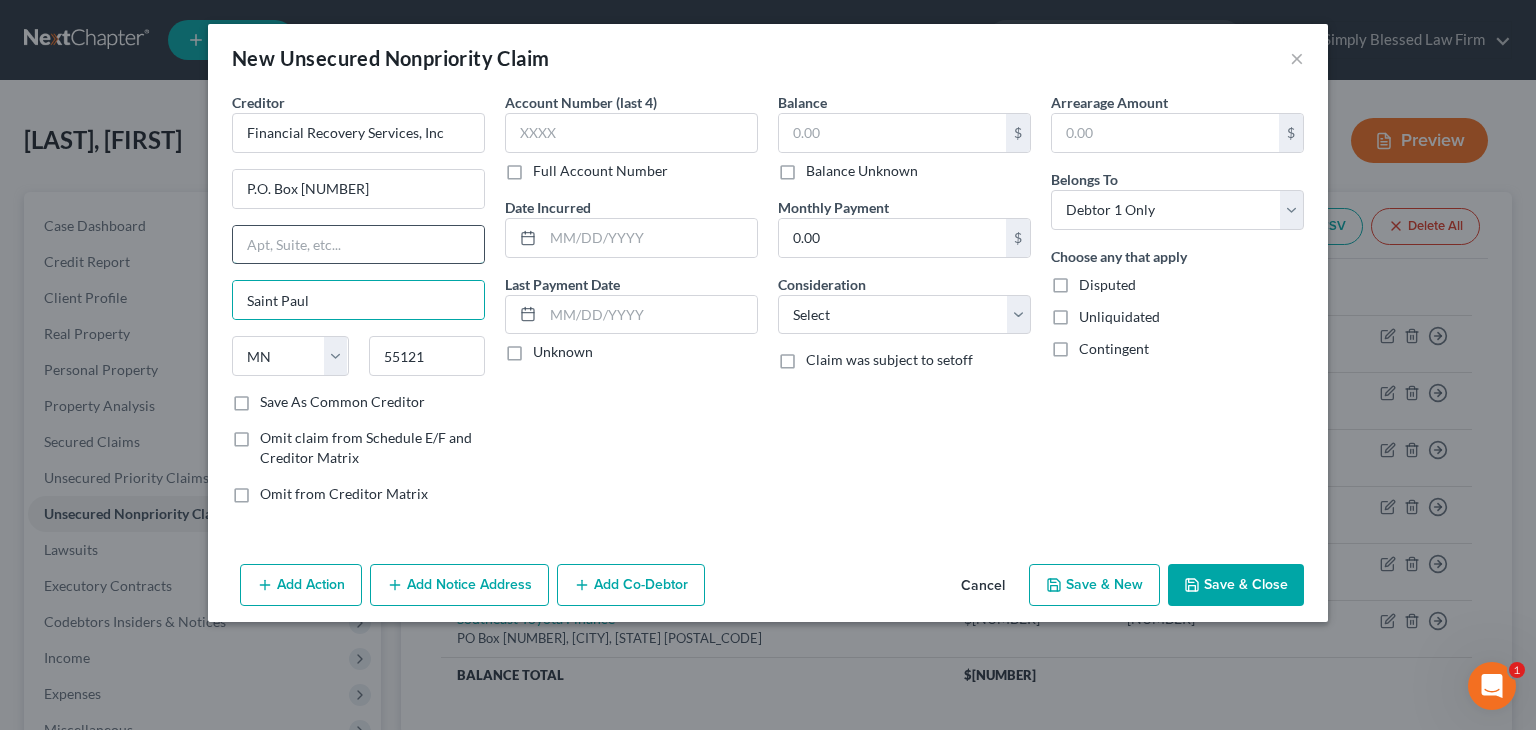 click at bounding box center [358, 245] 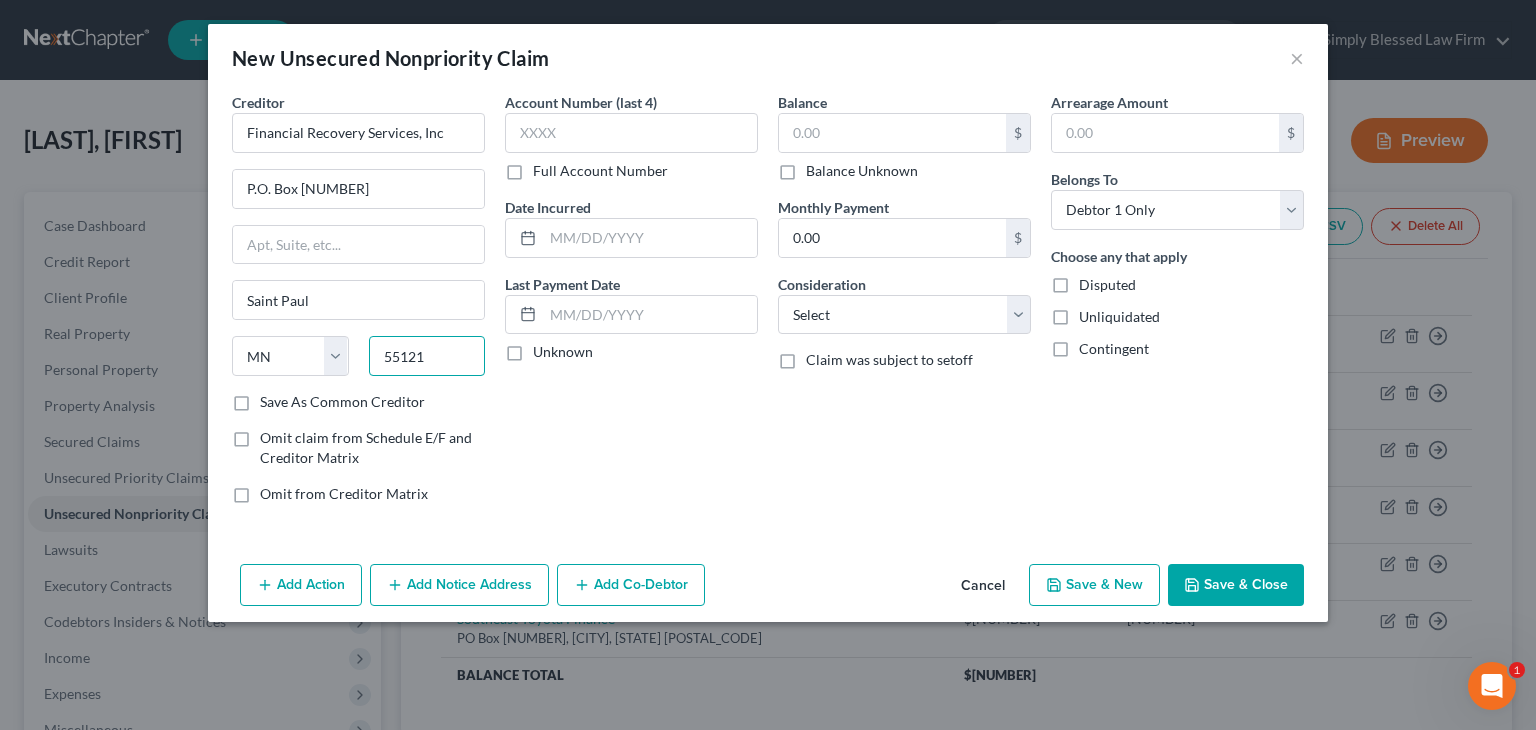 click on "55121" at bounding box center (427, 356) 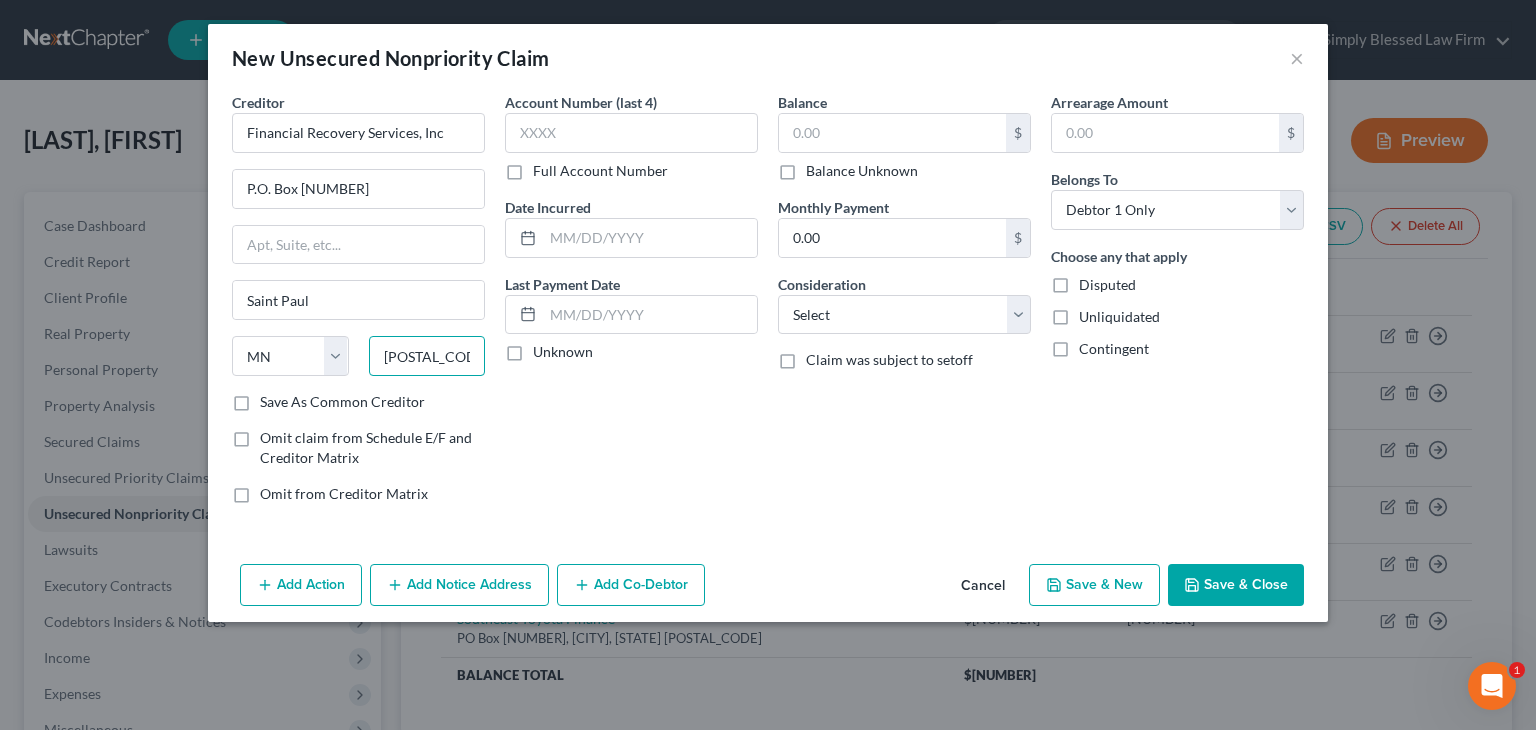 type on "55121-1405" 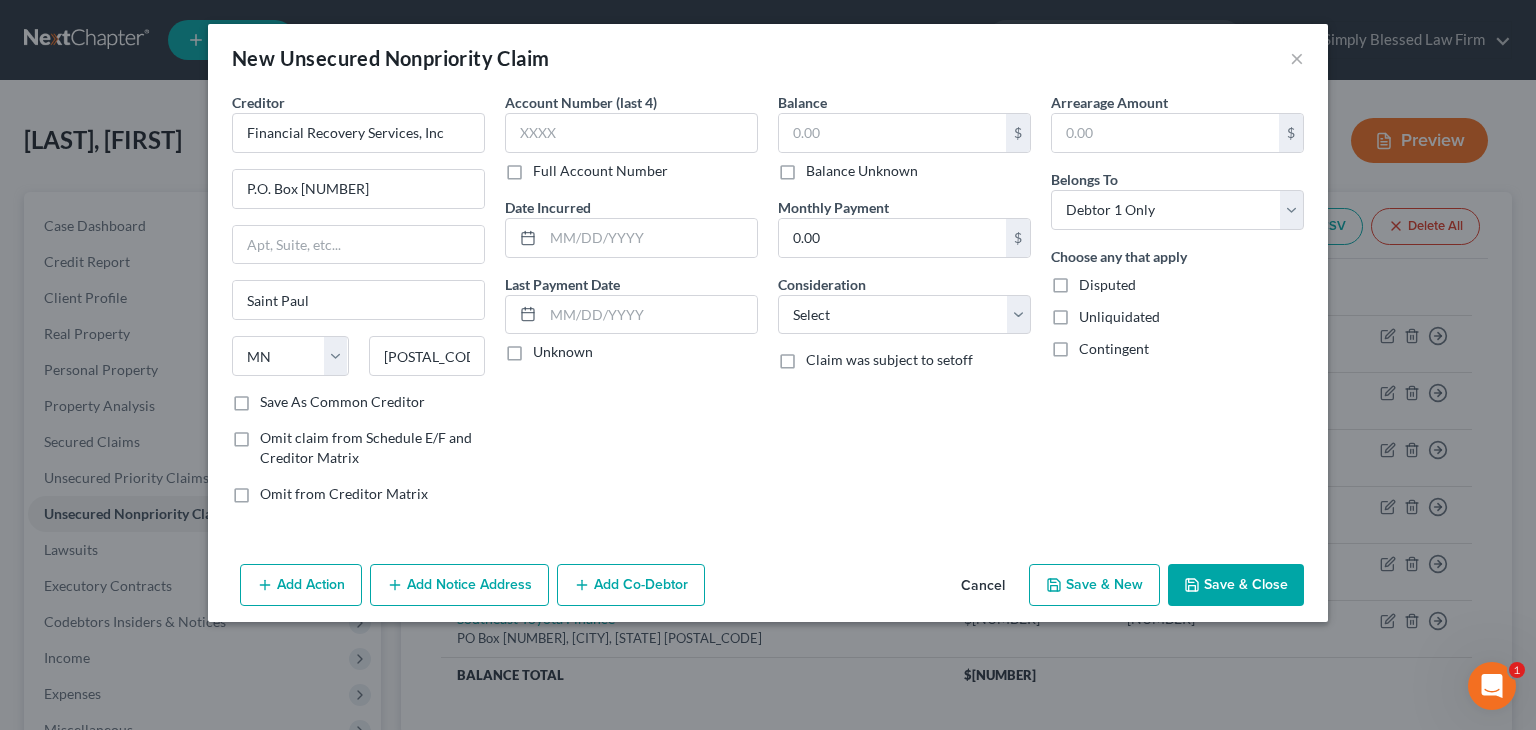 click on "Account Number (last 4)
Full Account Number
Date Incurred         Last Payment Date         Unknown" at bounding box center [631, 306] 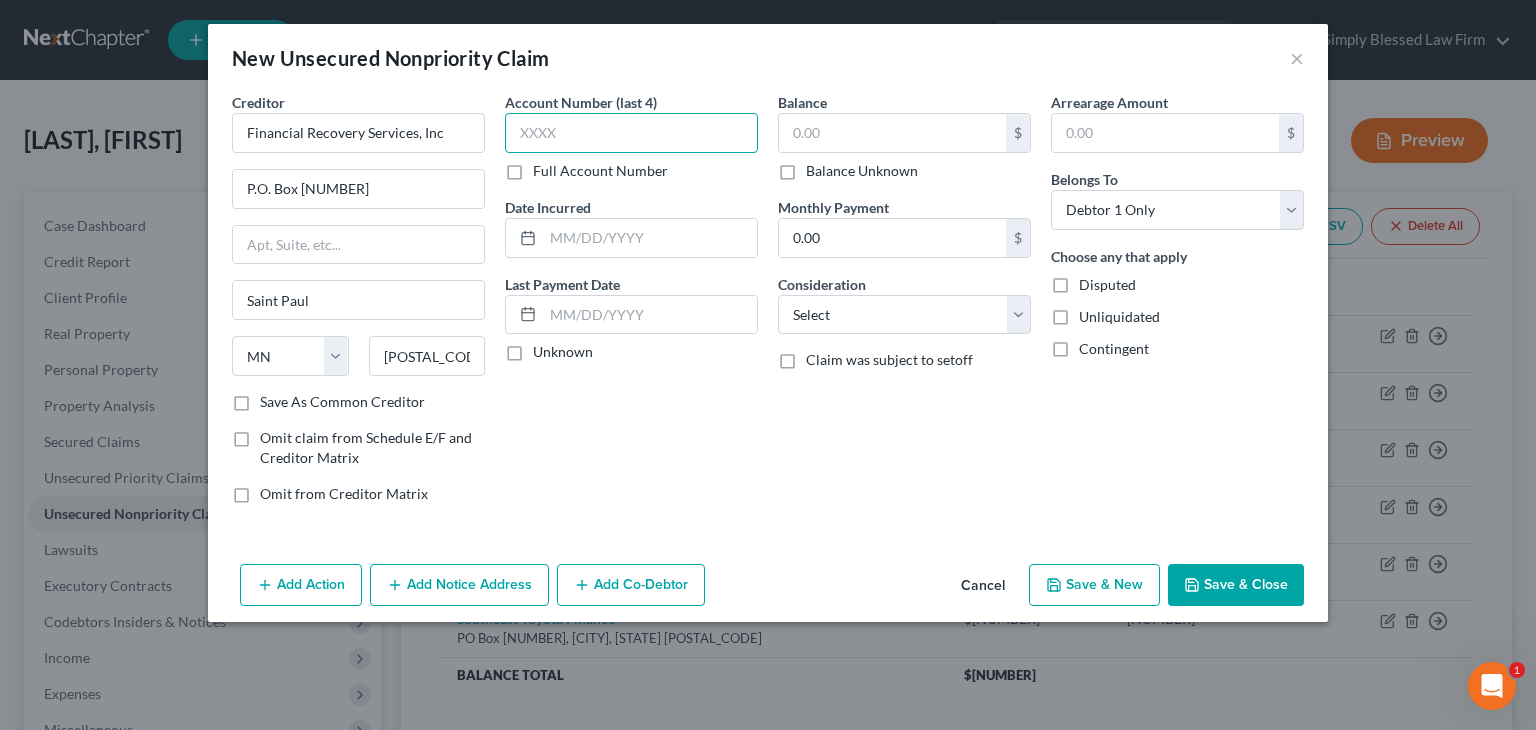 click at bounding box center [631, 133] 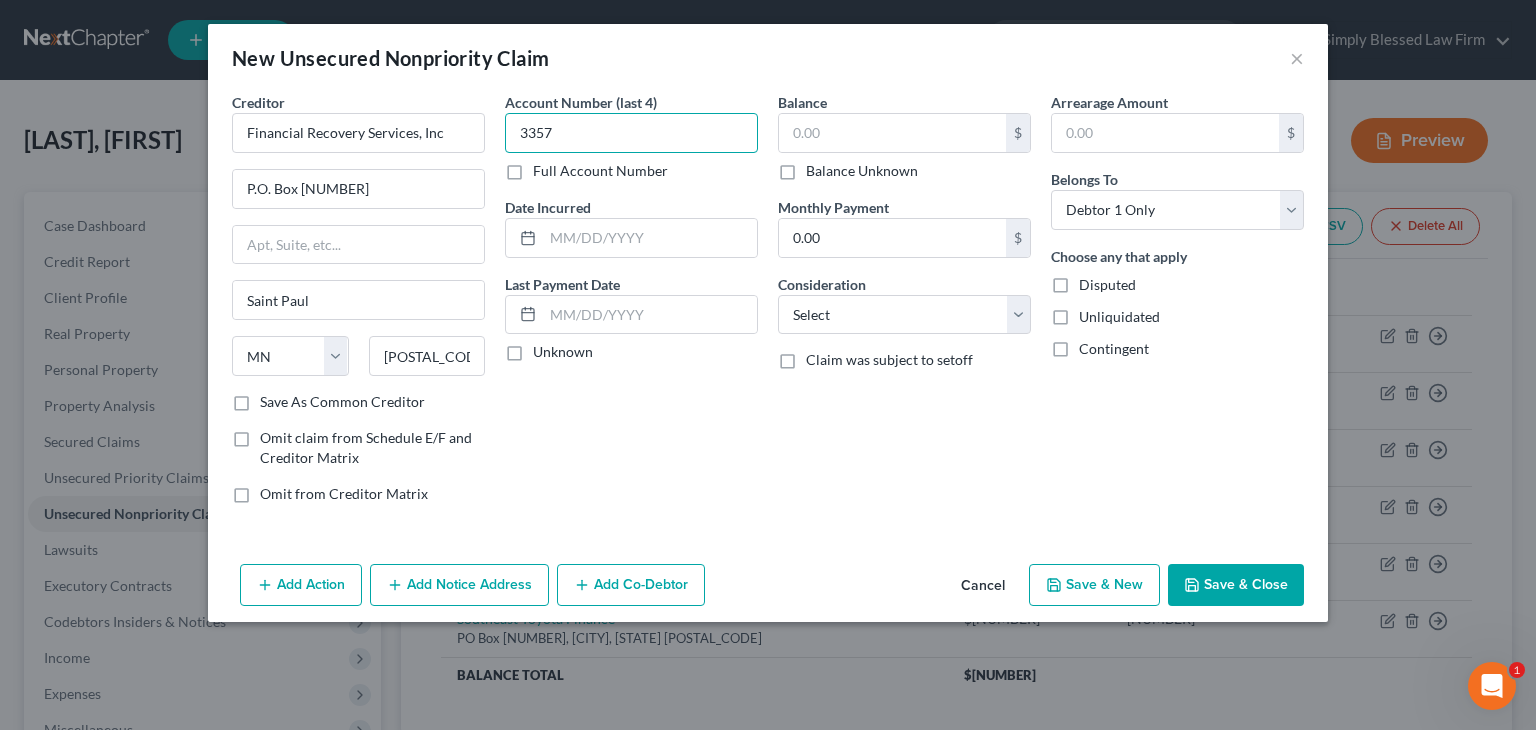 type on "3357" 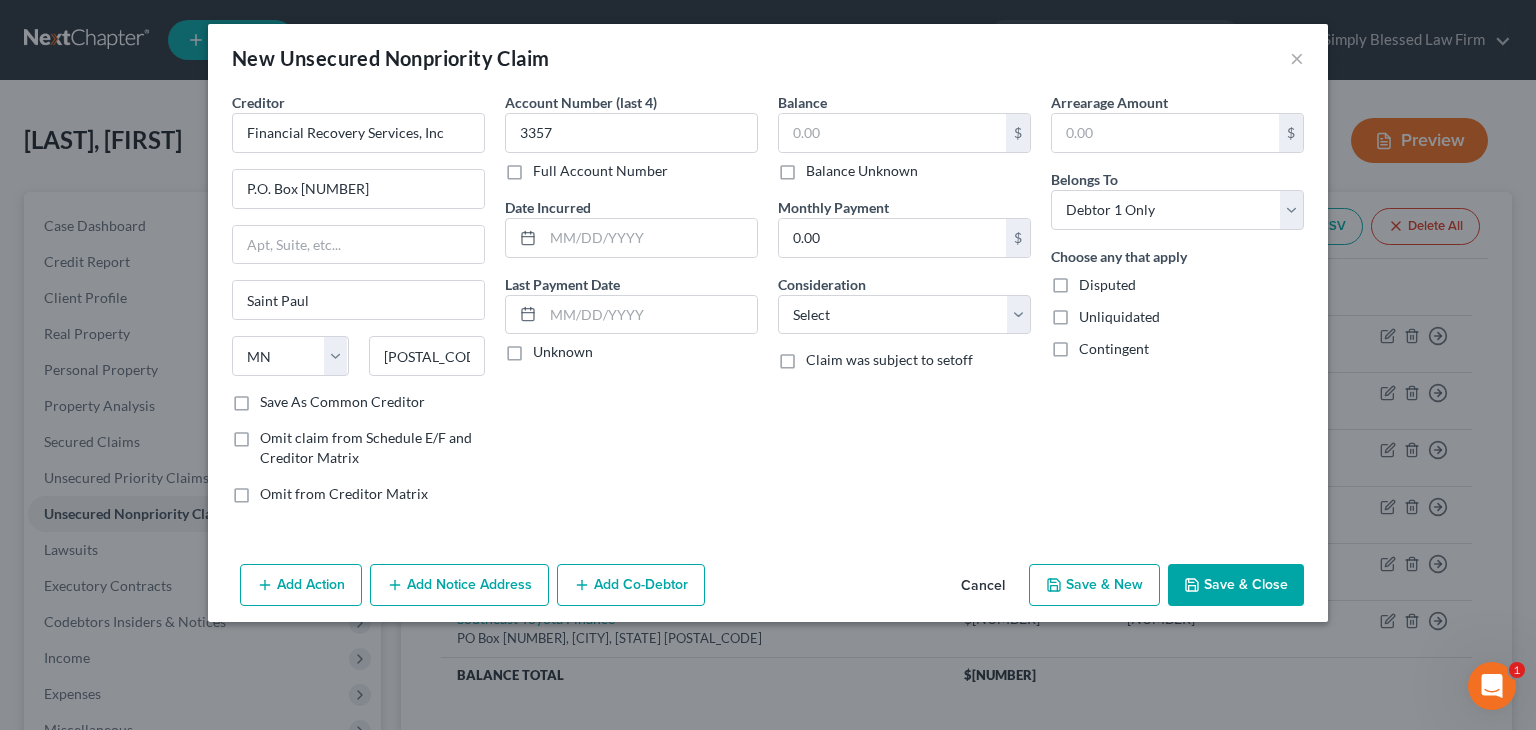 click on "Balance Unknown" at bounding box center (862, 171) 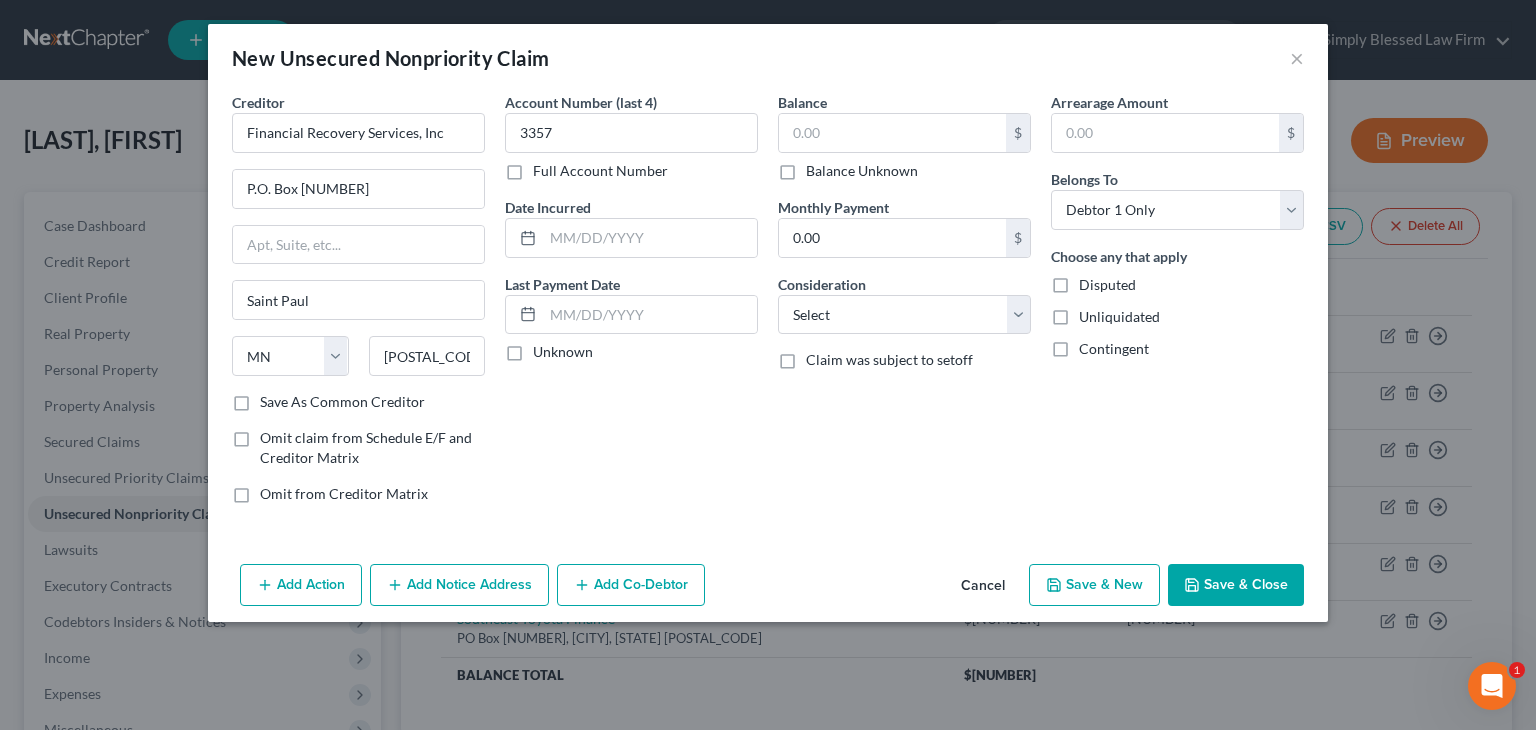 click on "Balance Unknown" at bounding box center [820, 167] 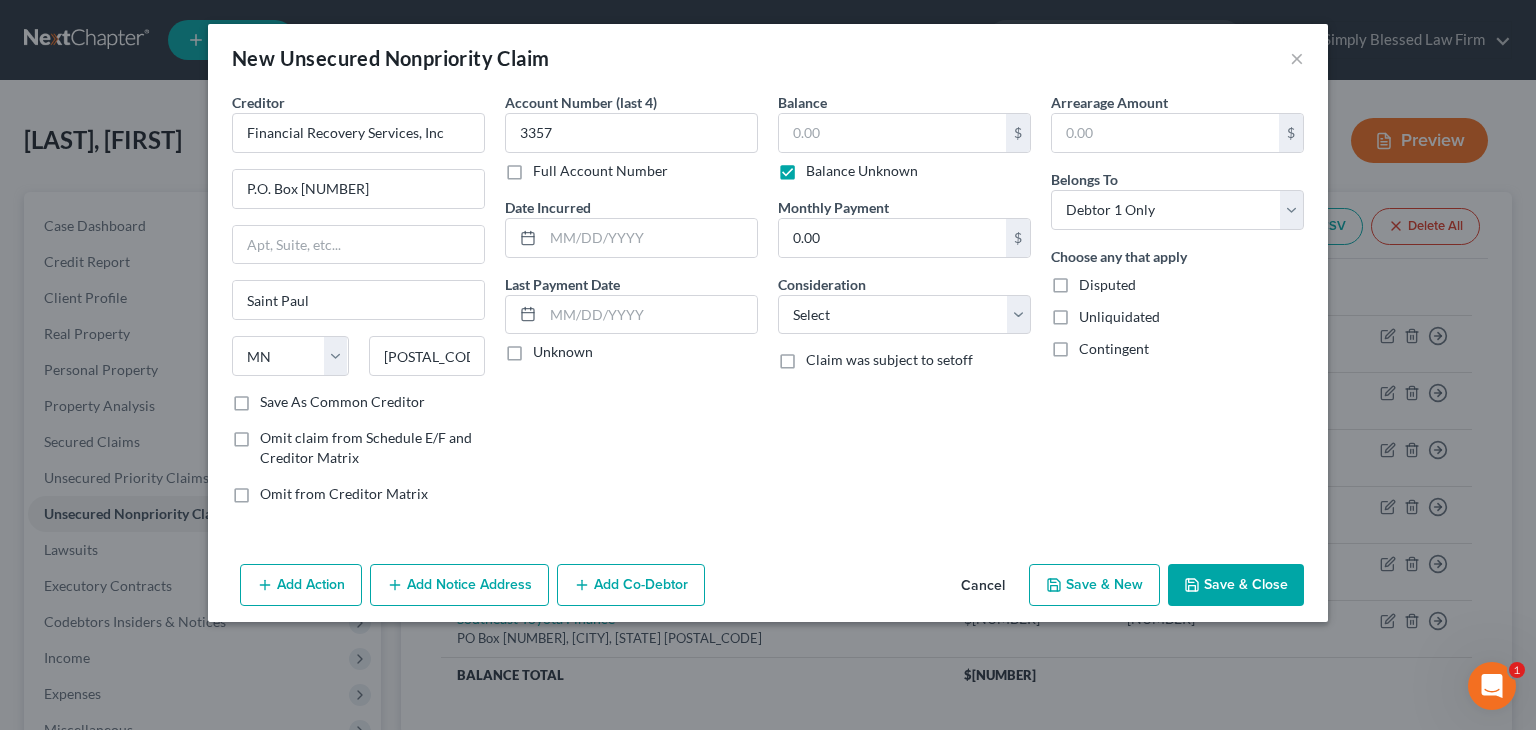 type on "0.00" 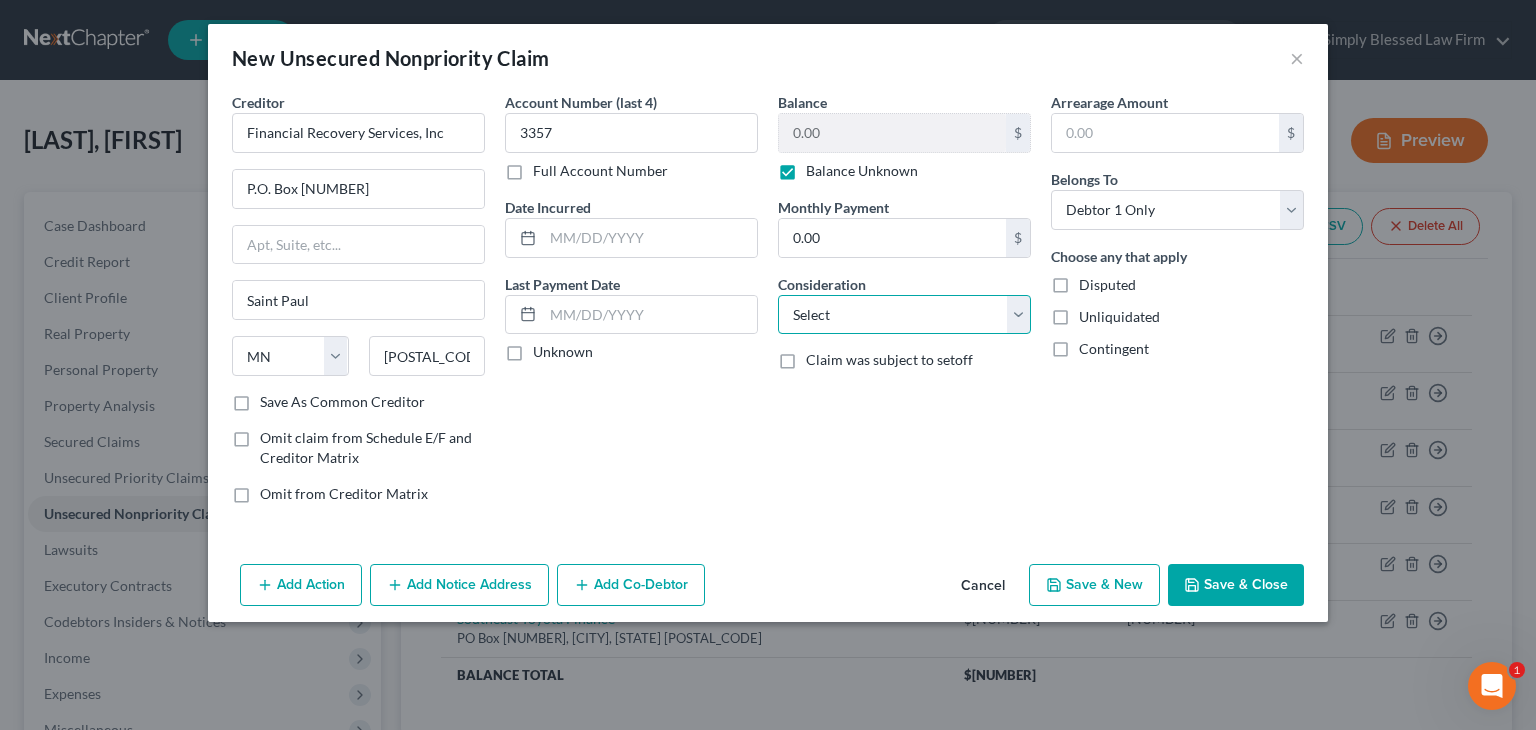 click on "Select Cable / Satellite Services Collection Agency Credit Card Debt Debt Counseling / Attorneys Deficiency Balance Domestic Support Obligations Home / Car Repairs Income Taxes Judgment Liens Medical Services Monies Loaned / Advanced Mortgage Obligation From Divorce Or Separation Obligation To Pensions Other Overdrawn Bank Account Promised To Help Pay Creditors Student Loans Suppliers And Vendors Telephone / Internet Services Utility Services" at bounding box center [904, 315] 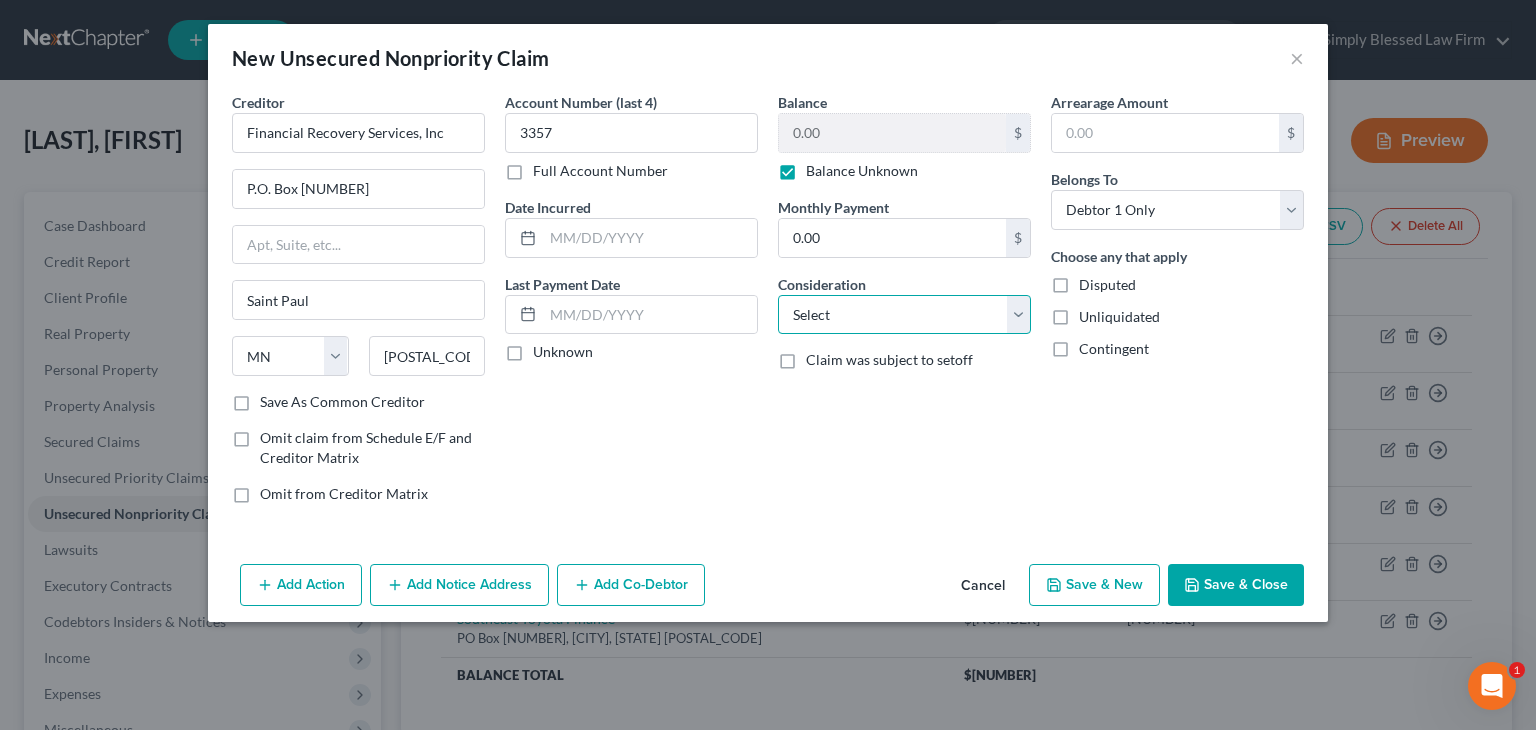 select on "2" 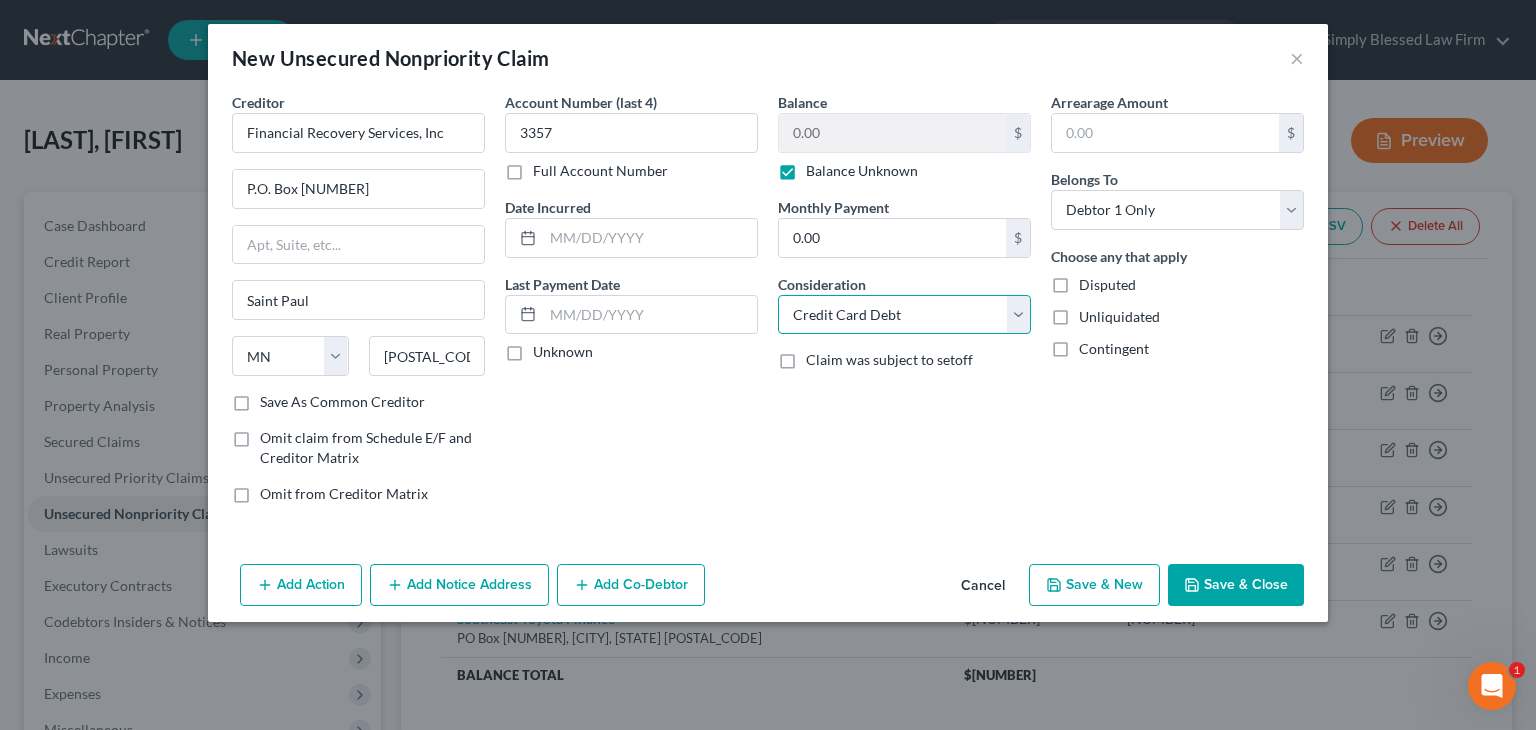 click on "Select Cable / Satellite Services Collection Agency Credit Card Debt Debt Counseling / Attorneys Deficiency Balance Domestic Support Obligations Home / Car Repairs Income Taxes Judgment Liens Medical Services Monies Loaned / Advanced Mortgage Obligation From Divorce Or Separation Obligation To Pensions Other Overdrawn Bank Account Promised To Help Pay Creditors Student Loans Suppliers And Vendors Telephone / Internet Services Utility Services" at bounding box center [904, 315] 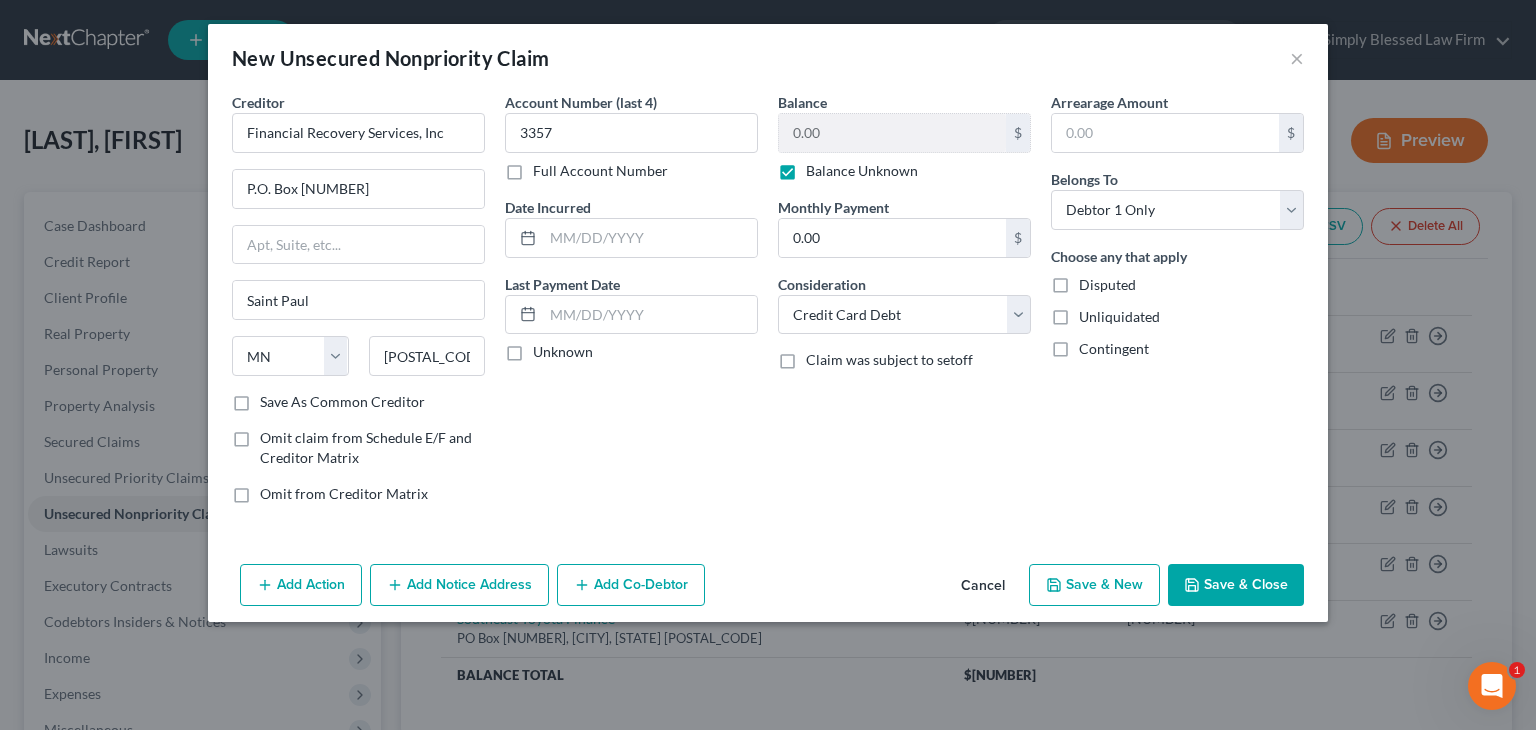 click on "Save & Close" at bounding box center (1236, 585) 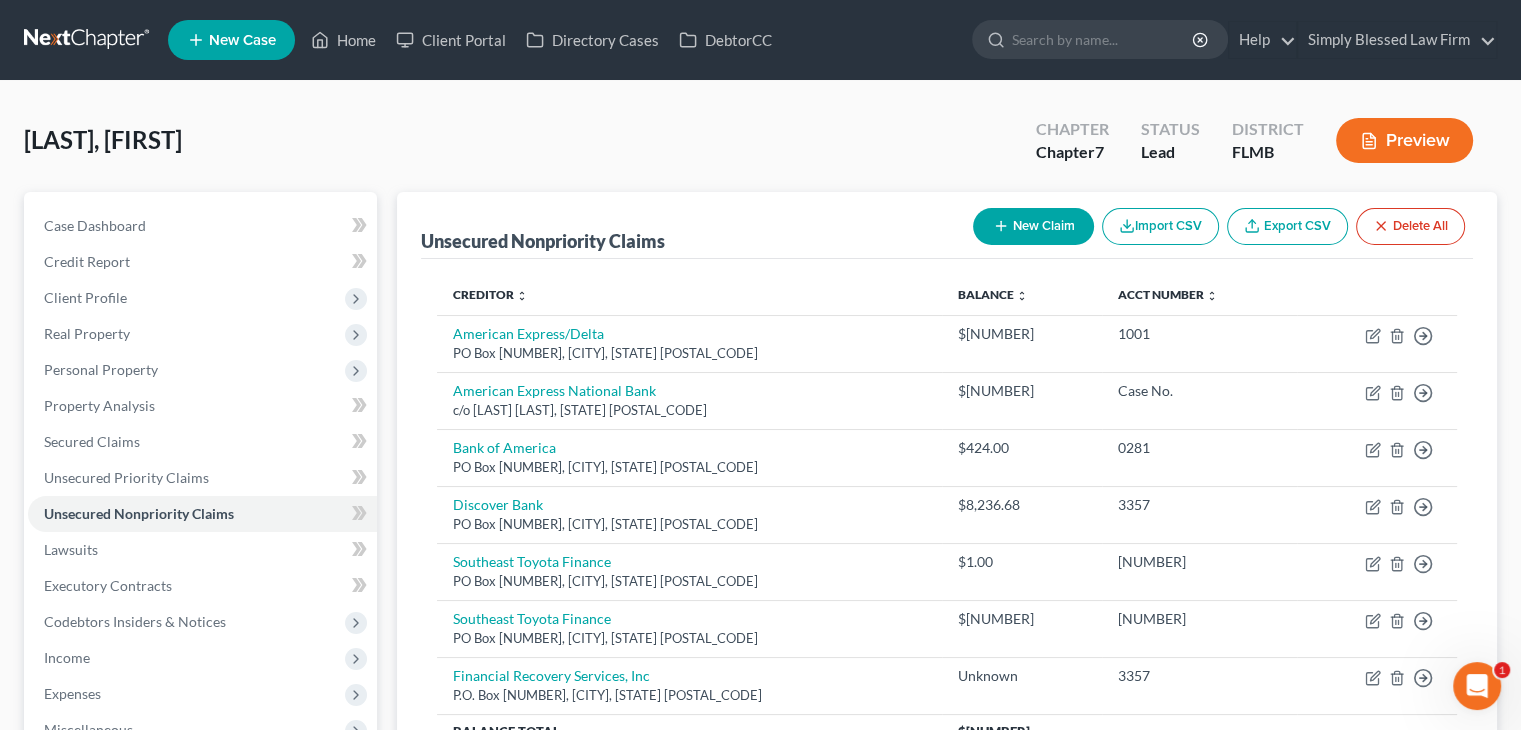 click on "Ozoria Ramirez, Marleny Upgraded Chapter Chapter  7 Status Lead District FLMB Preview" at bounding box center (760, 148) 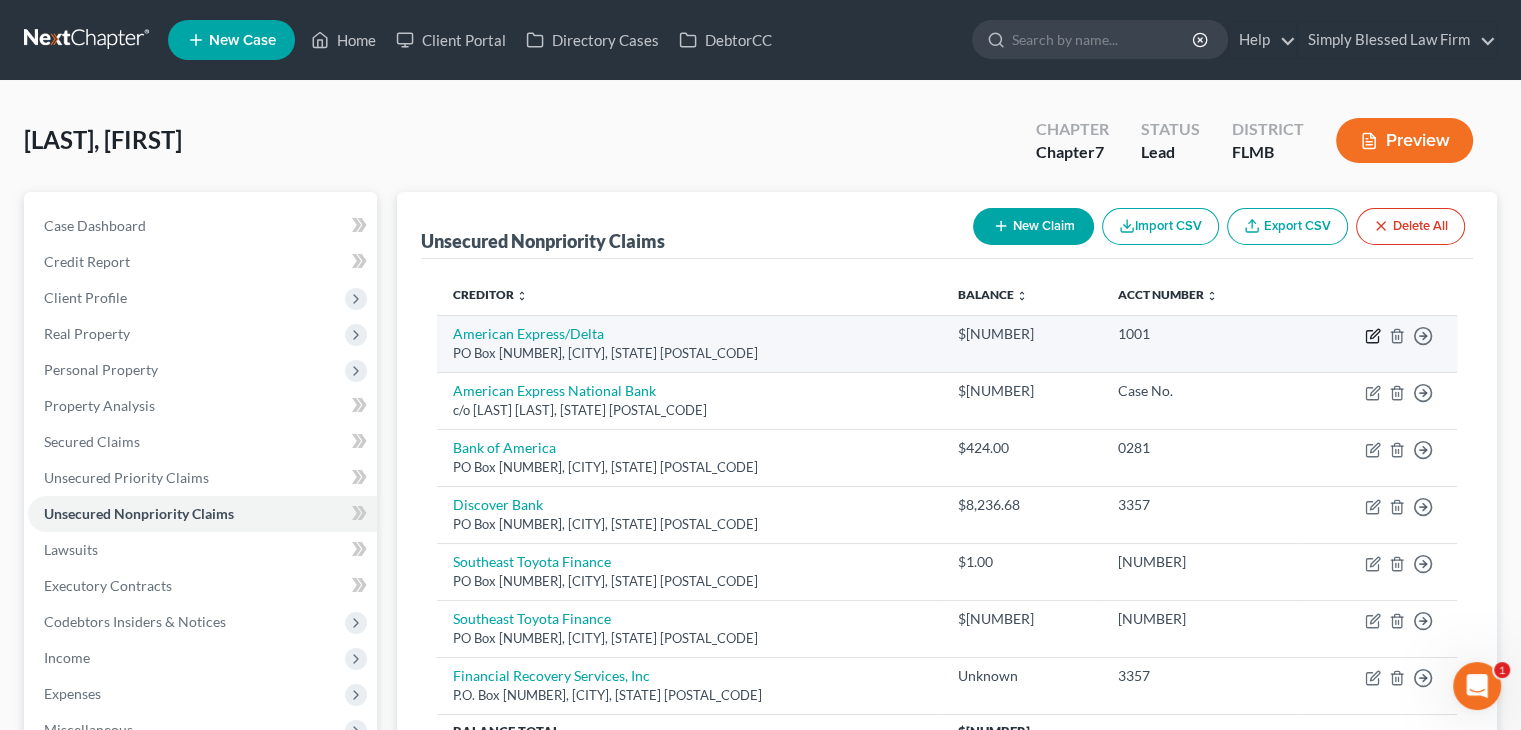 click 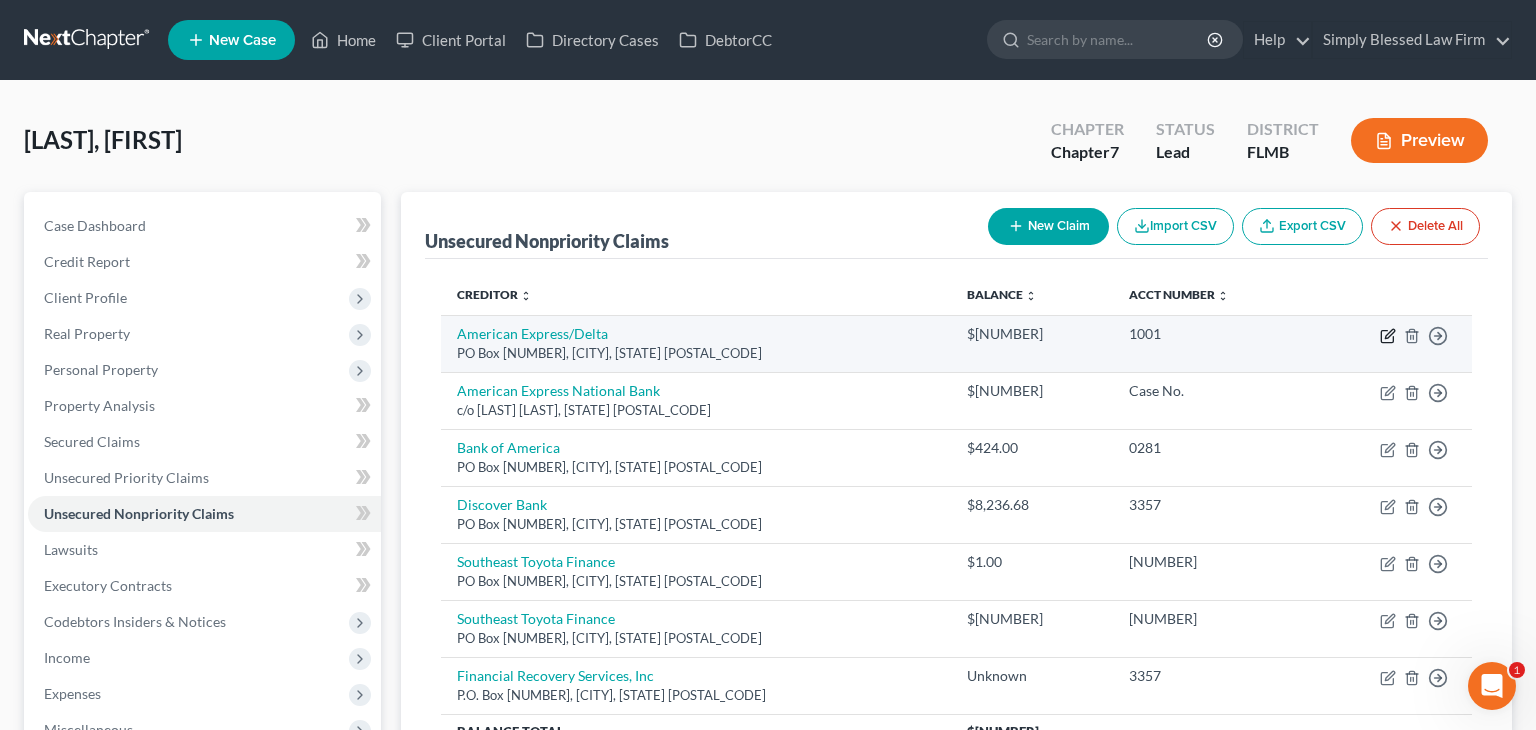 select on "14" 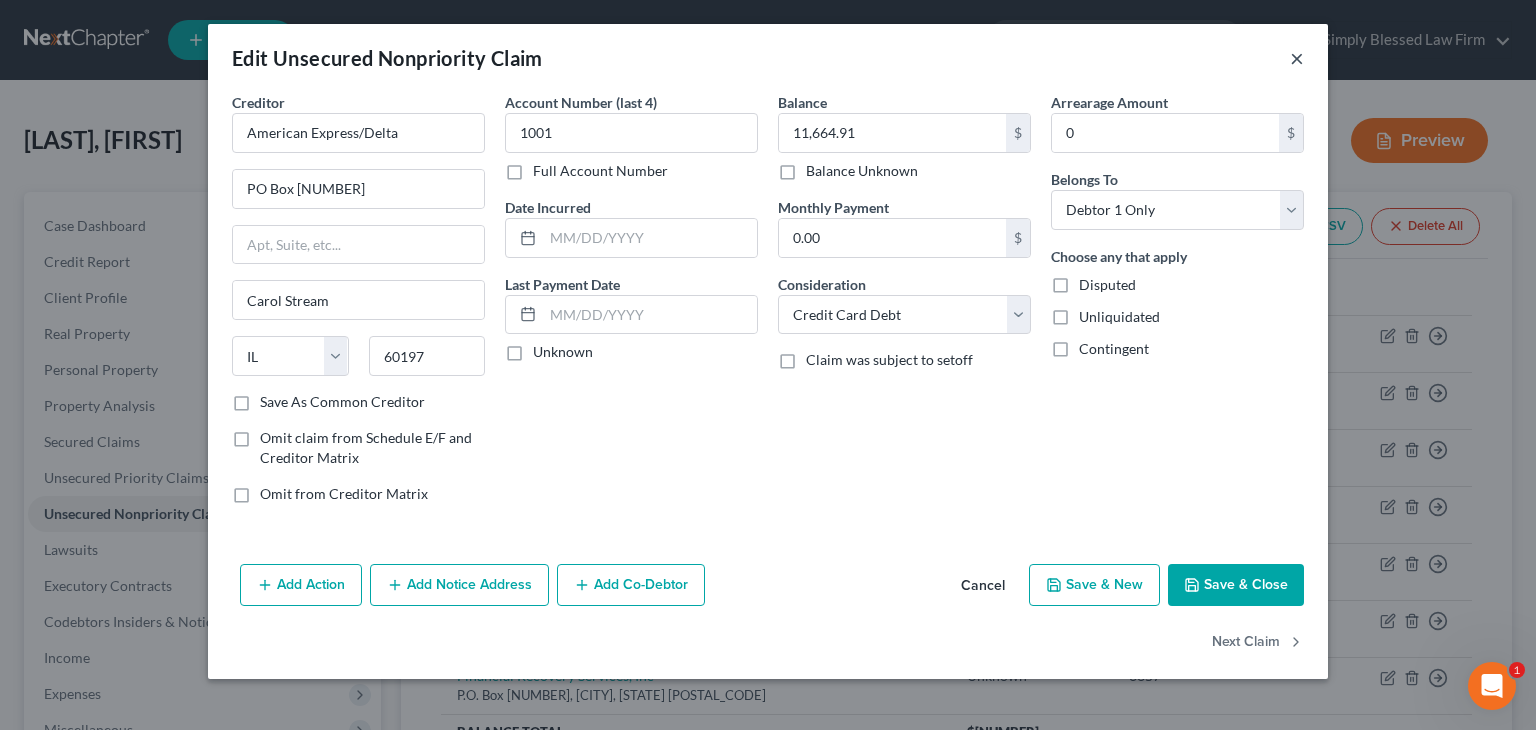 click on "×" at bounding box center [1297, 58] 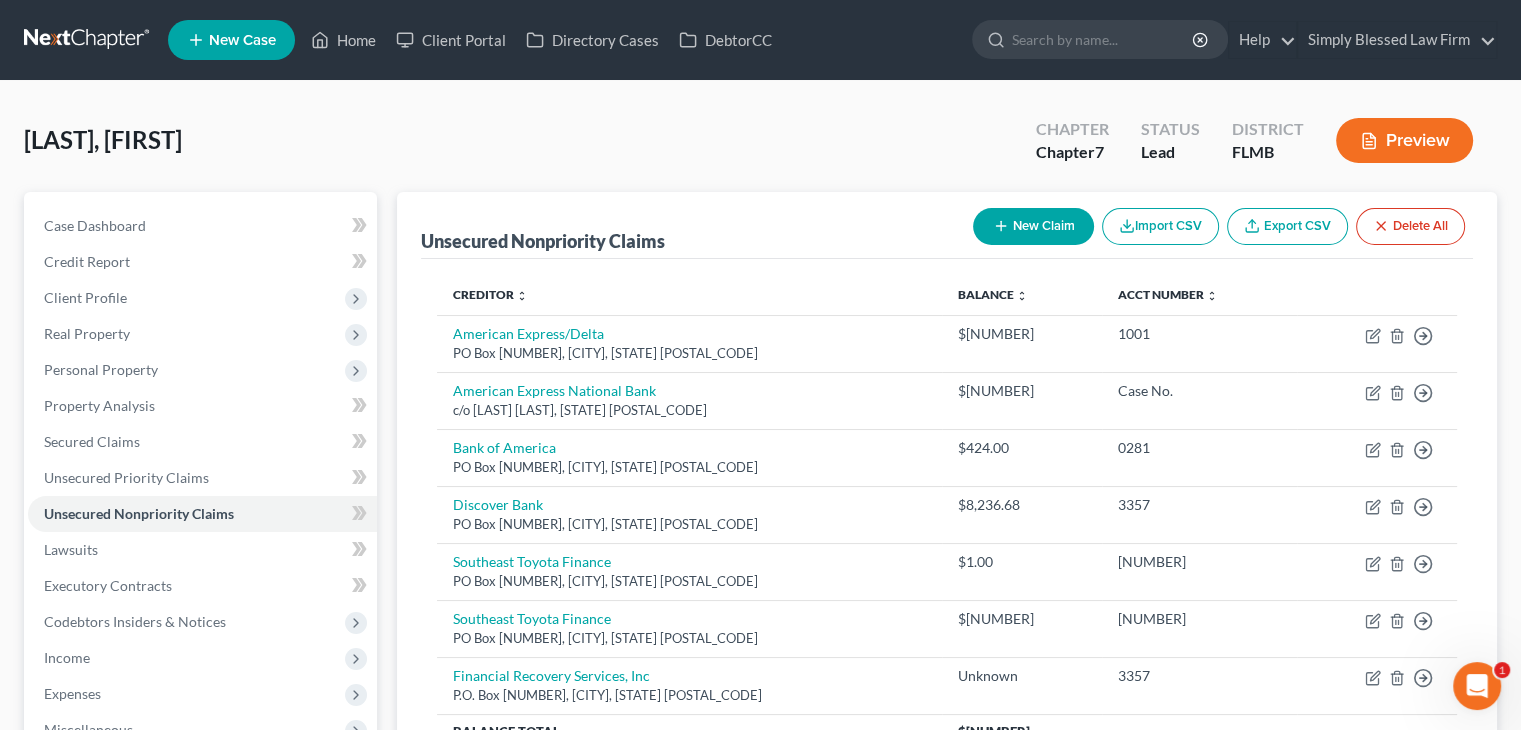 click on "New Claim" at bounding box center (1033, 226) 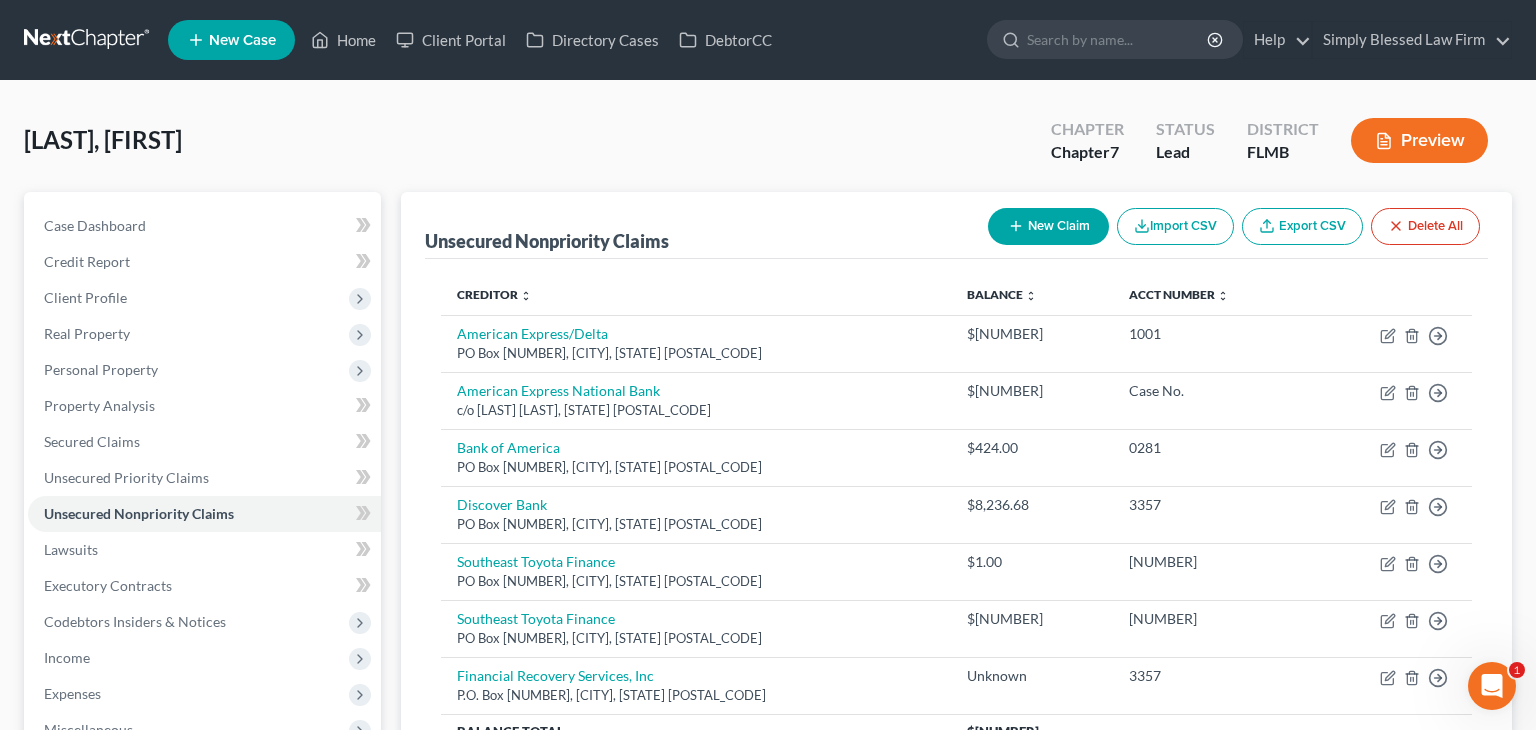 select on "0" 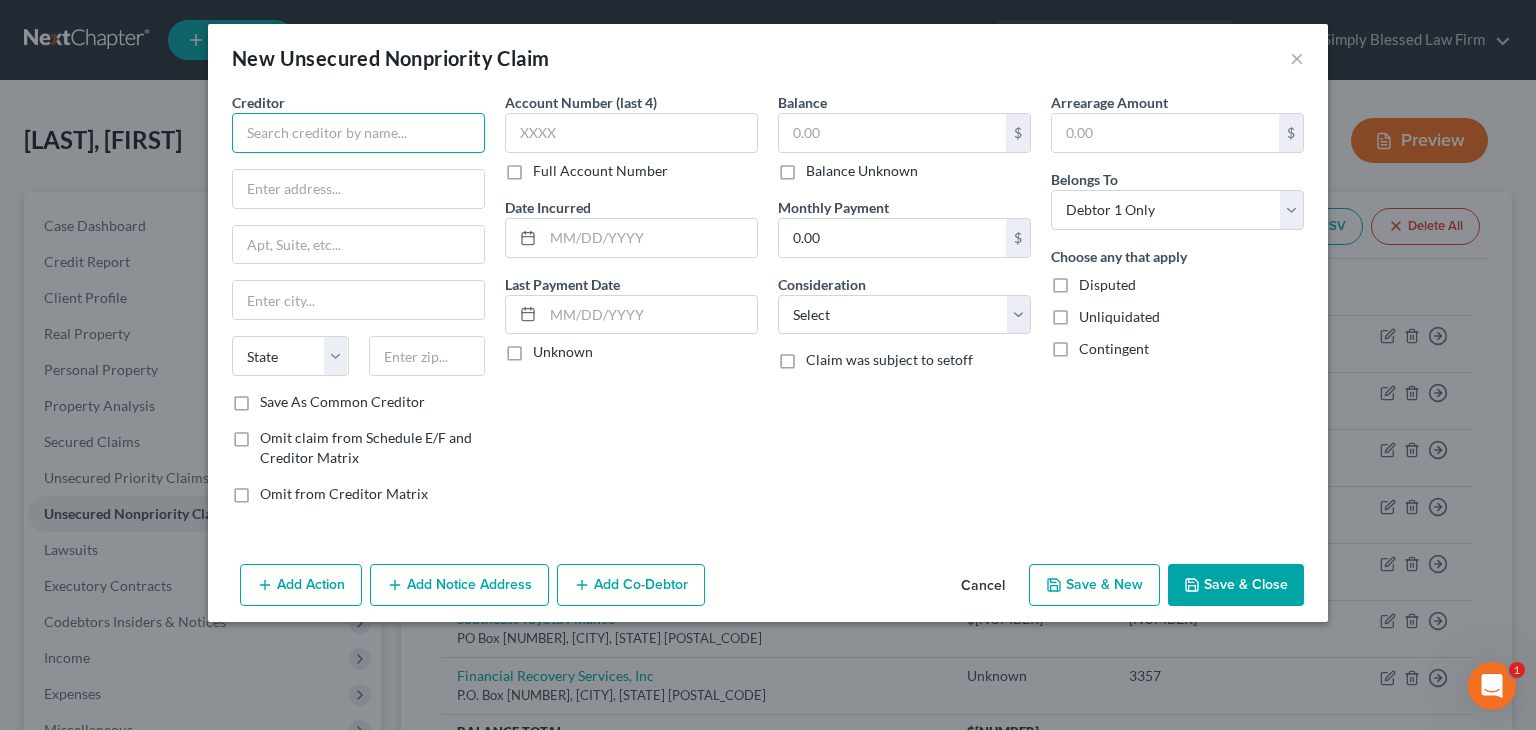 click at bounding box center [358, 133] 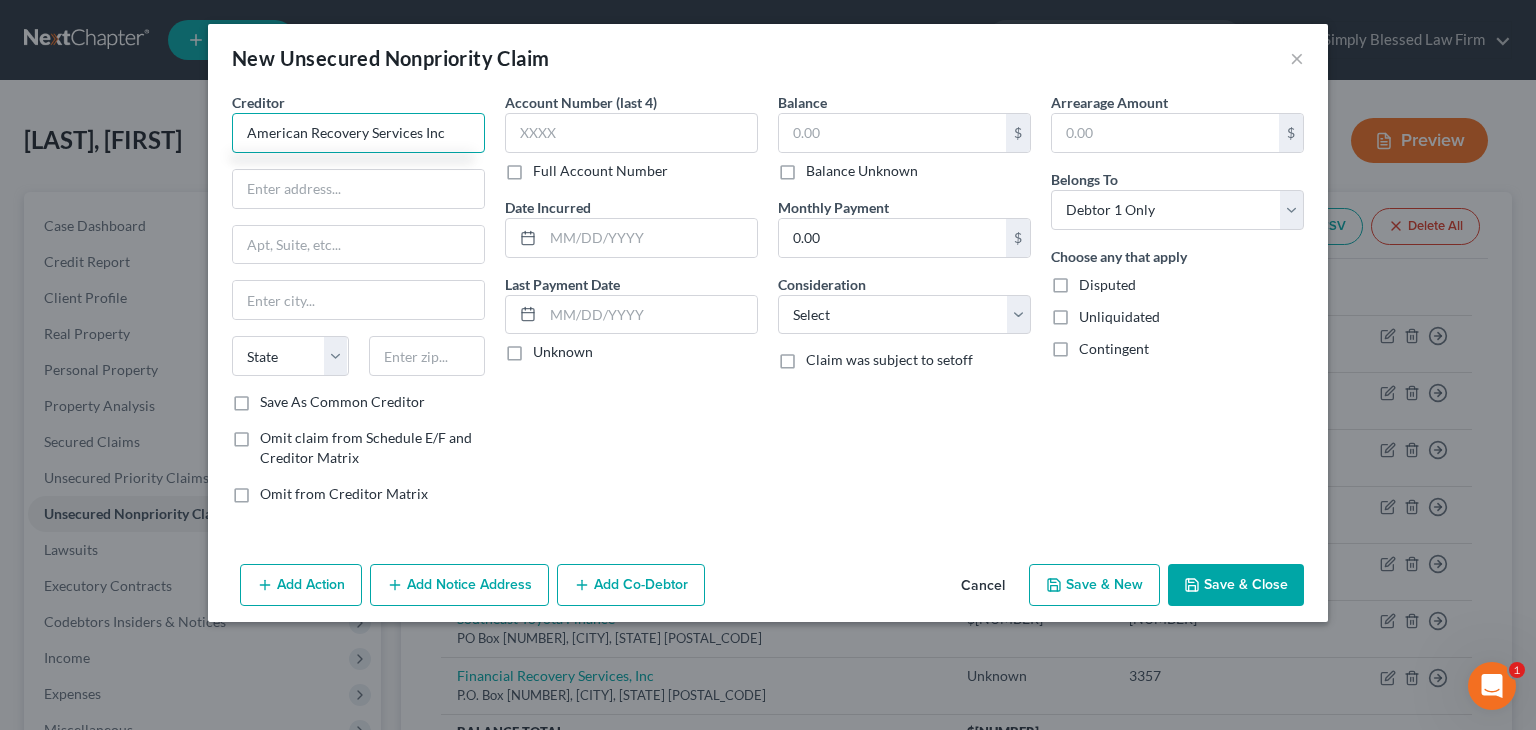 type on "American Recovery Services Inc" 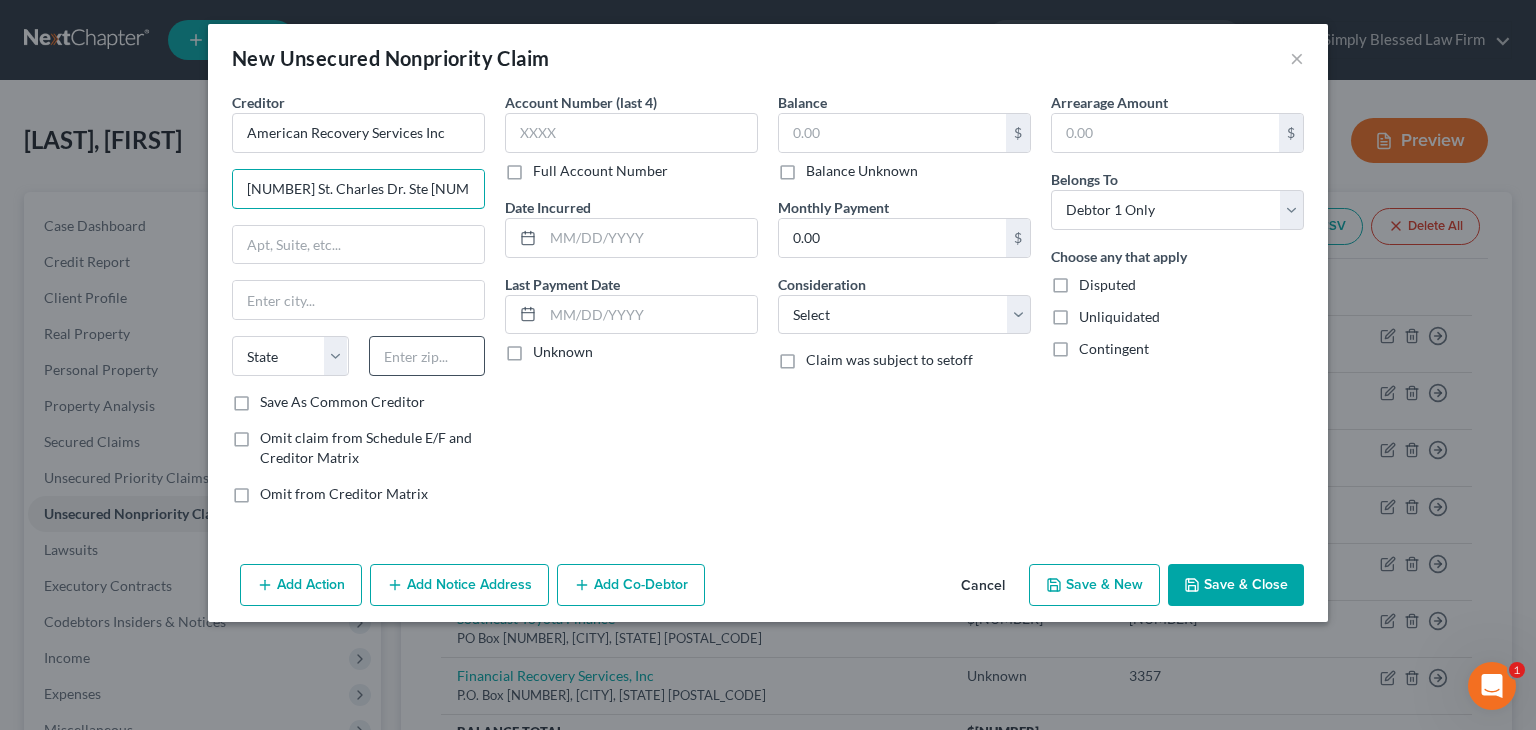 type on "555 St. Charles Dr. Ste 100" 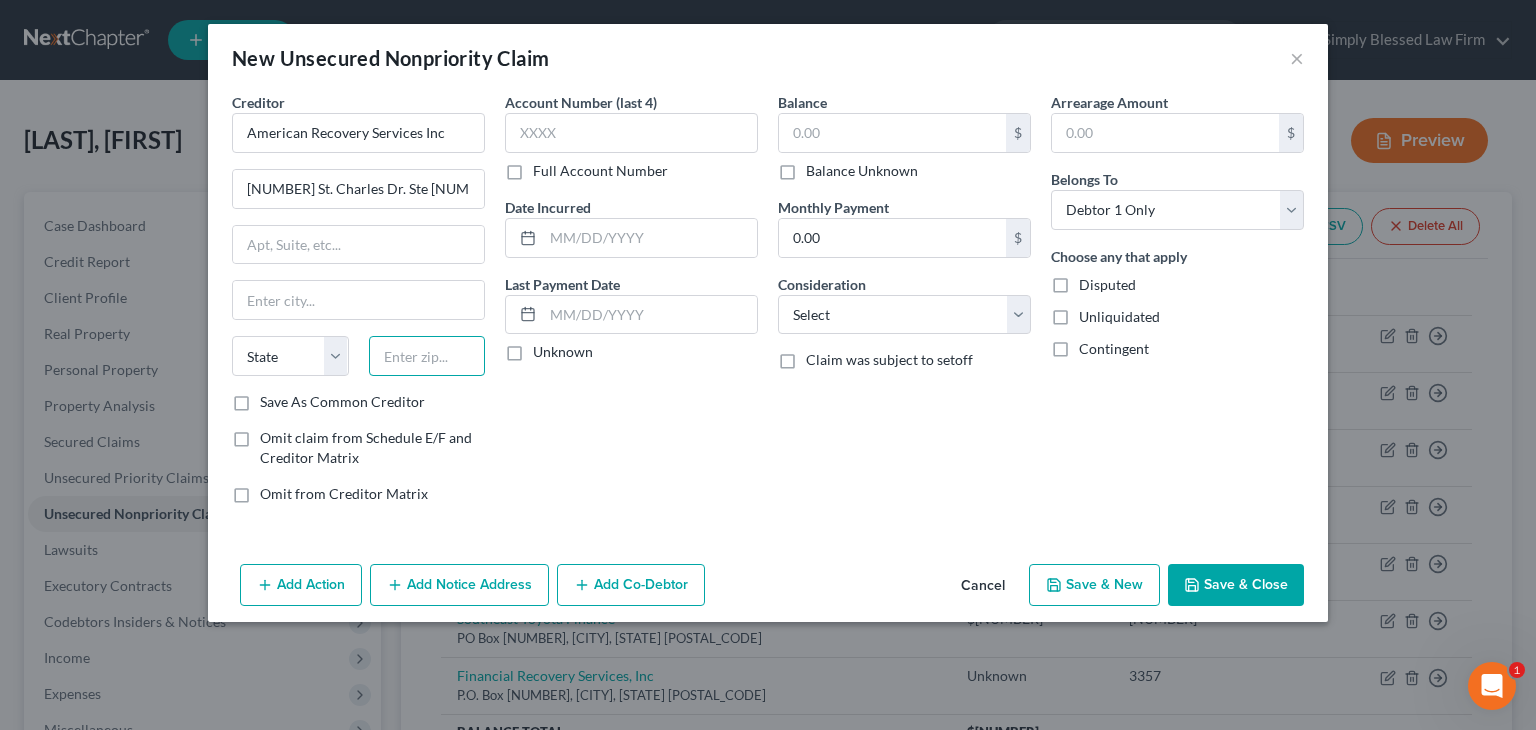 click at bounding box center [427, 356] 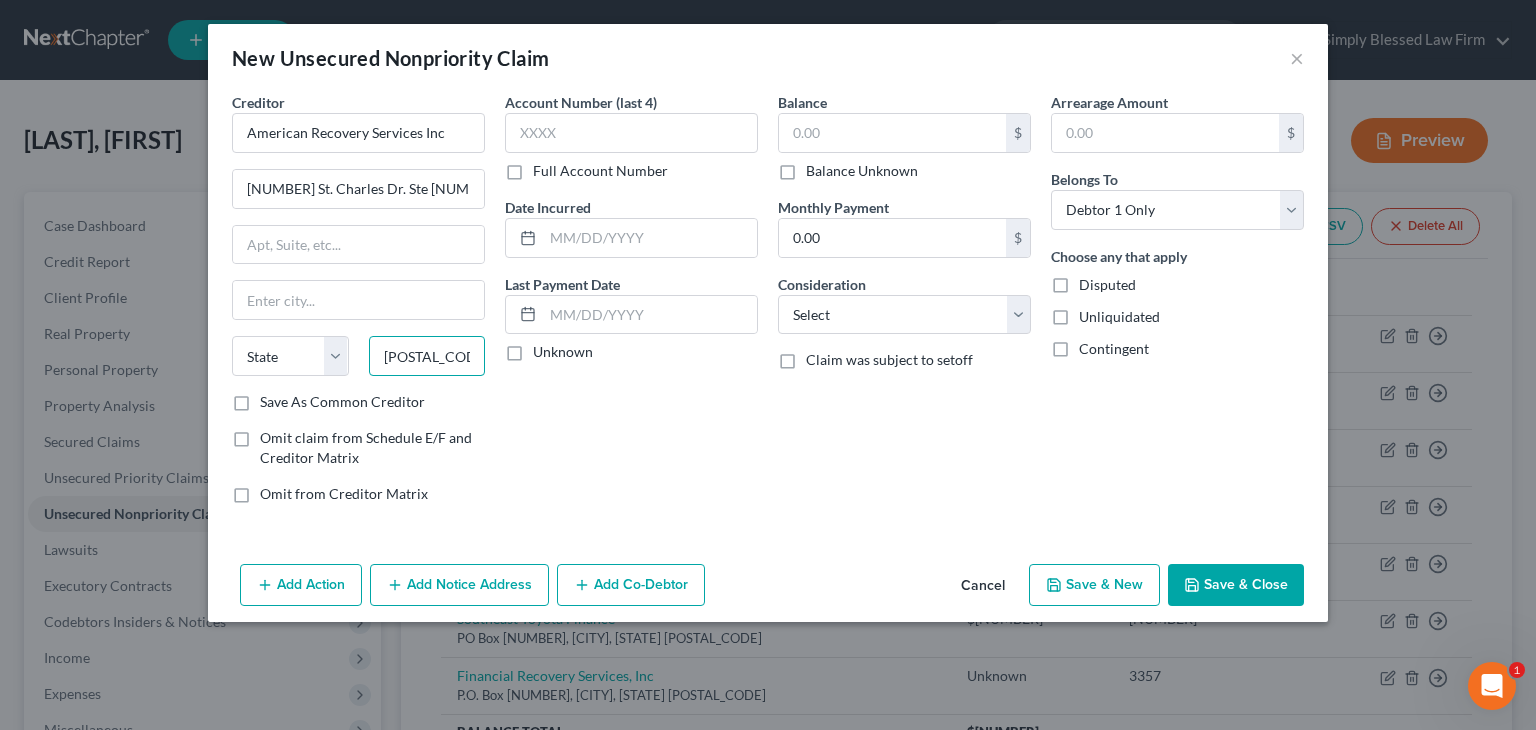 type on "91360" 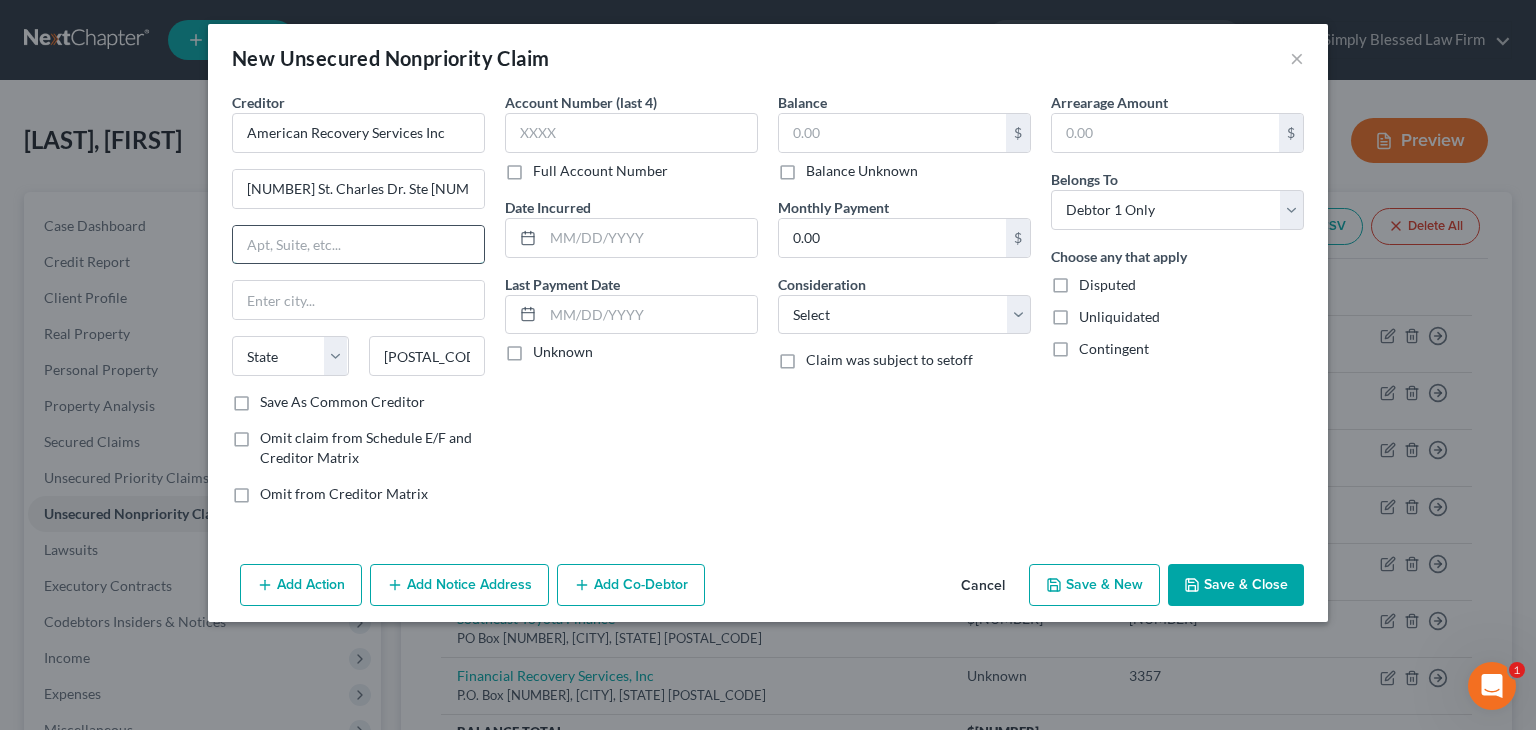 click at bounding box center (358, 245) 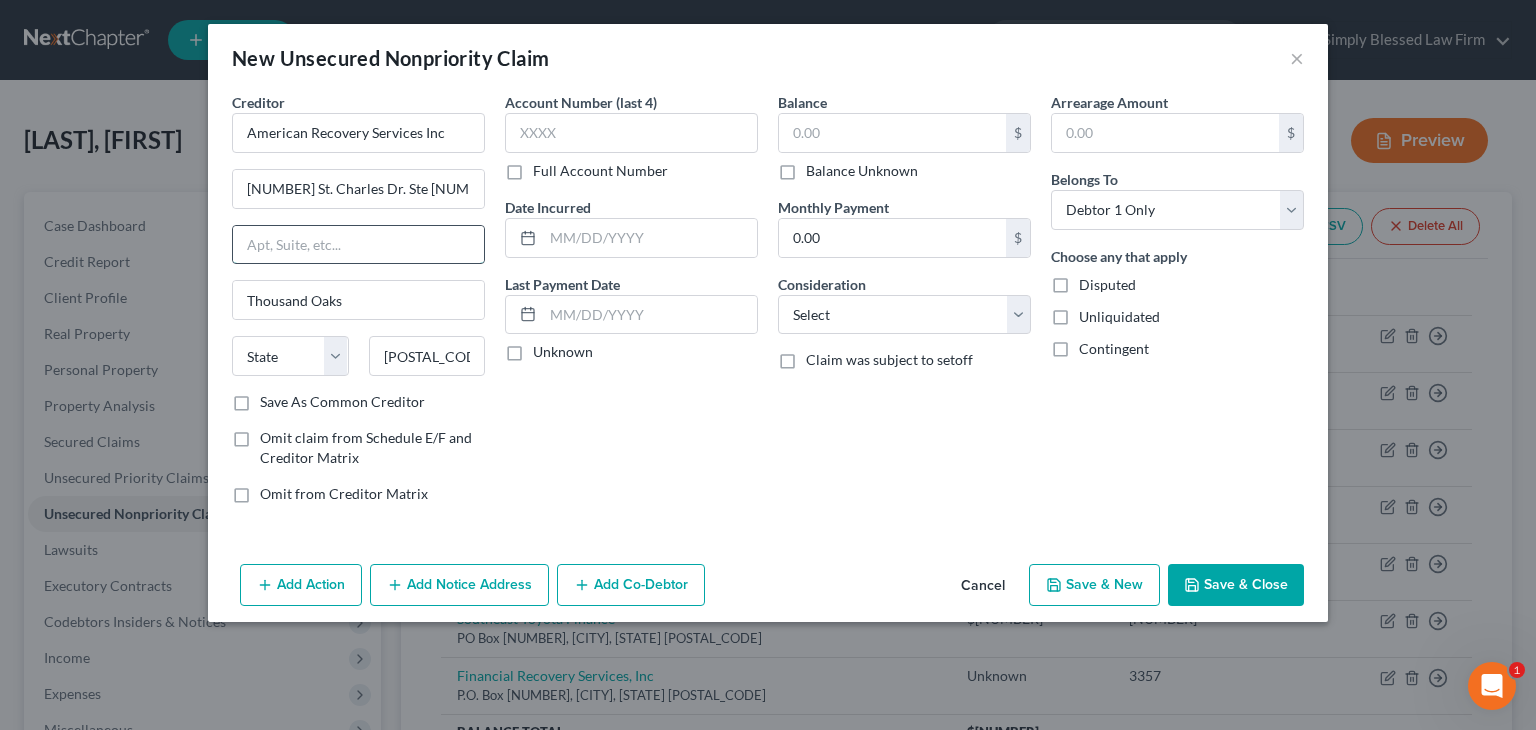 select on "4" 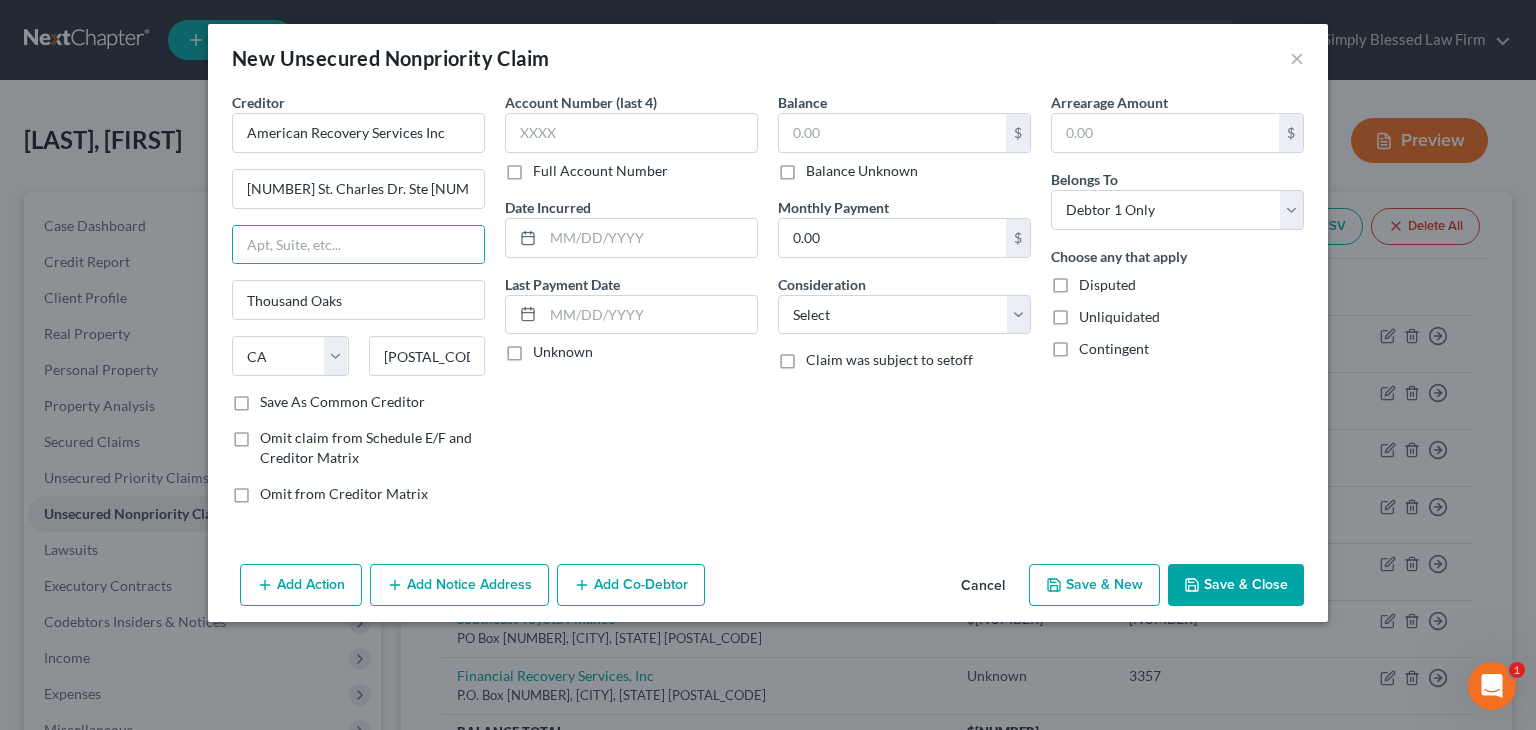 click on "Account Number (last 4)
Full Account Number
Date Incurred         Last Payment Date         Unknown" at bounding box center [631, 306] 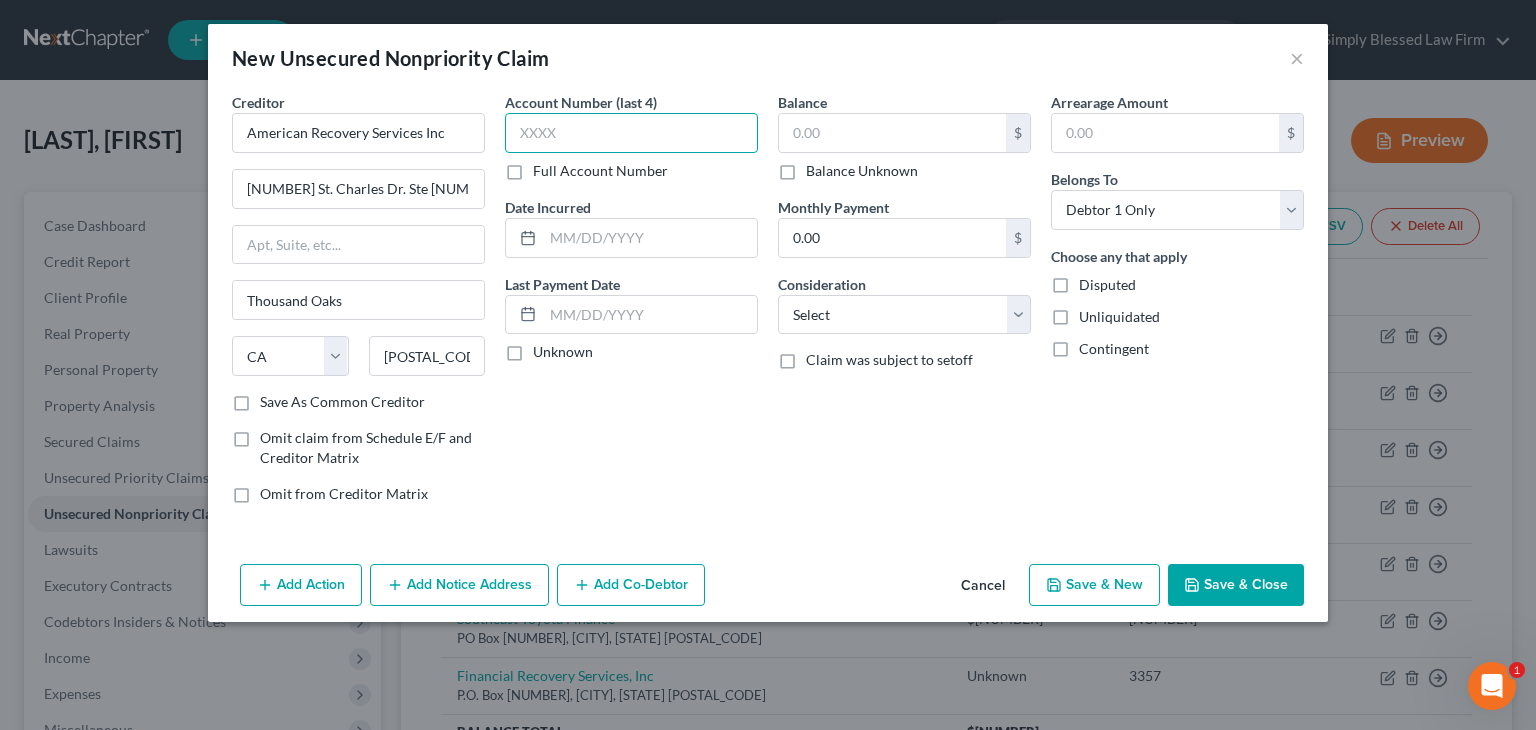 click at bounding box center [631, 133] 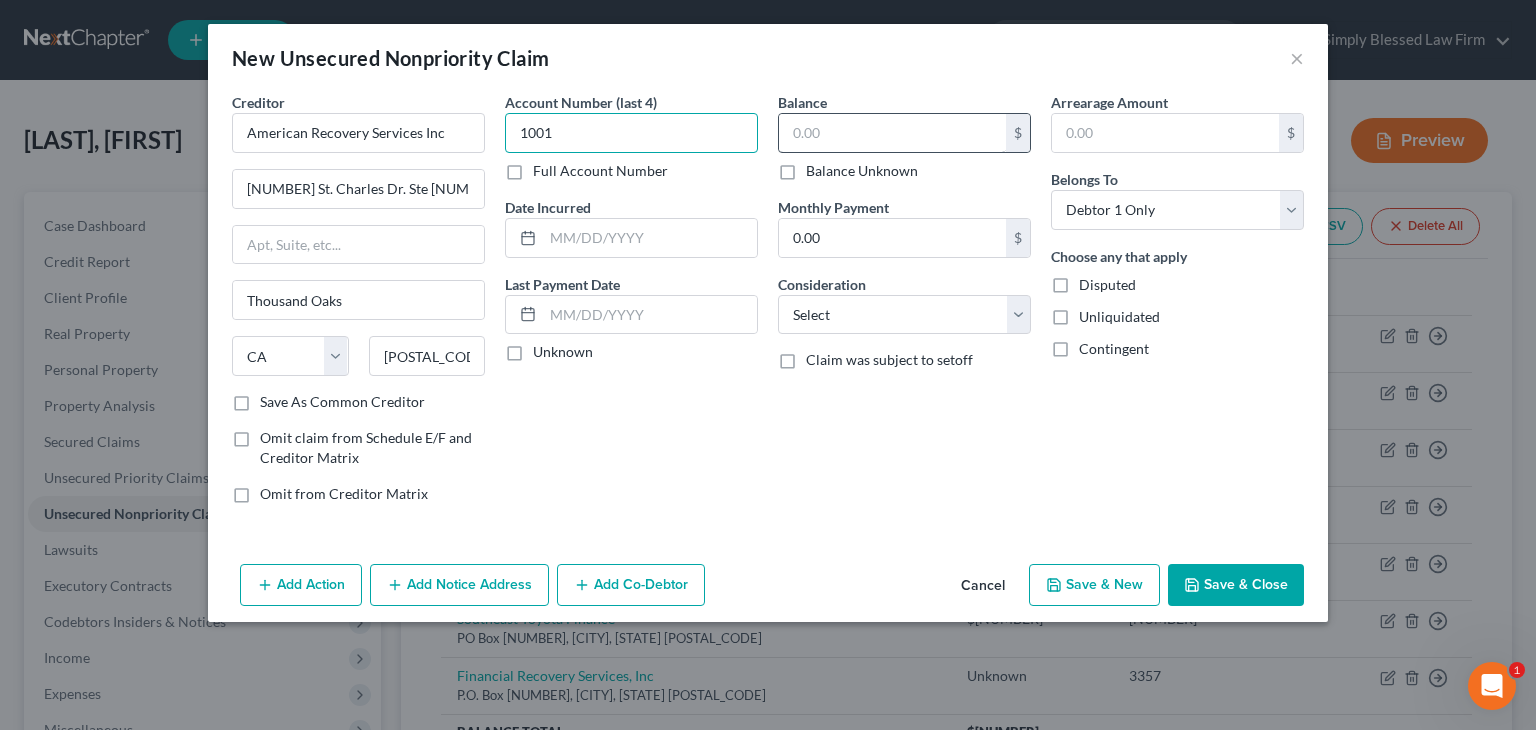 type on "1001" 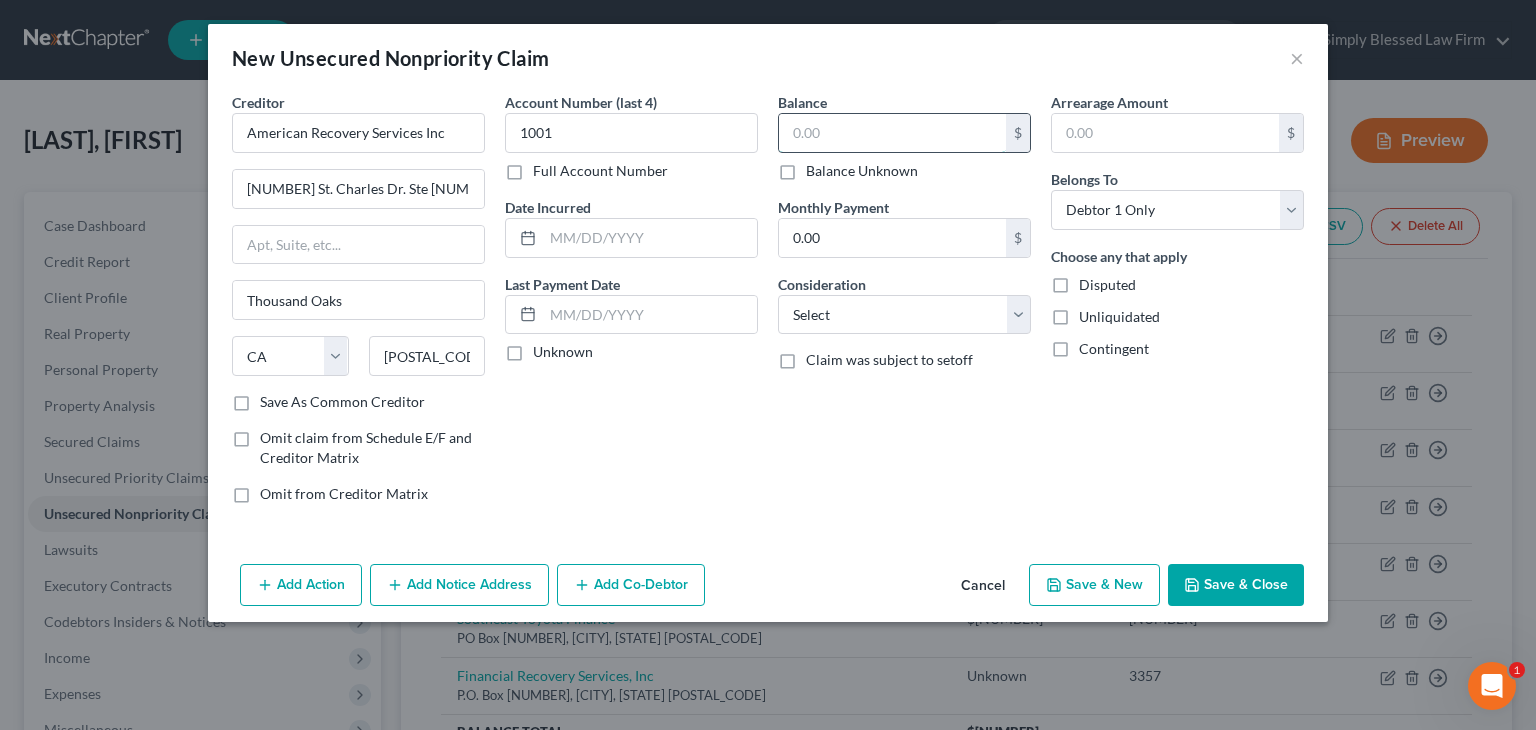 click at bounding box center [892, 133] 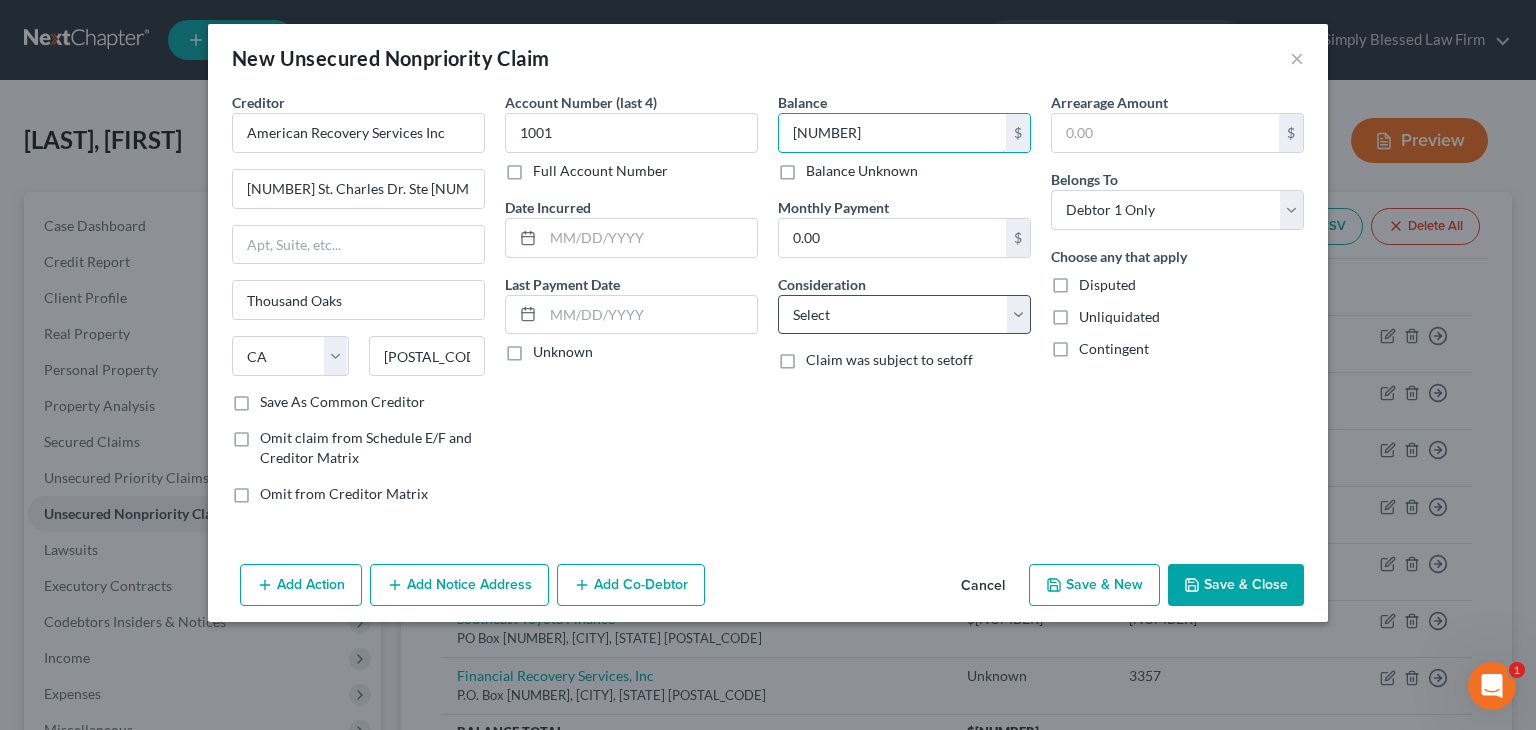 type on "11,665.00" 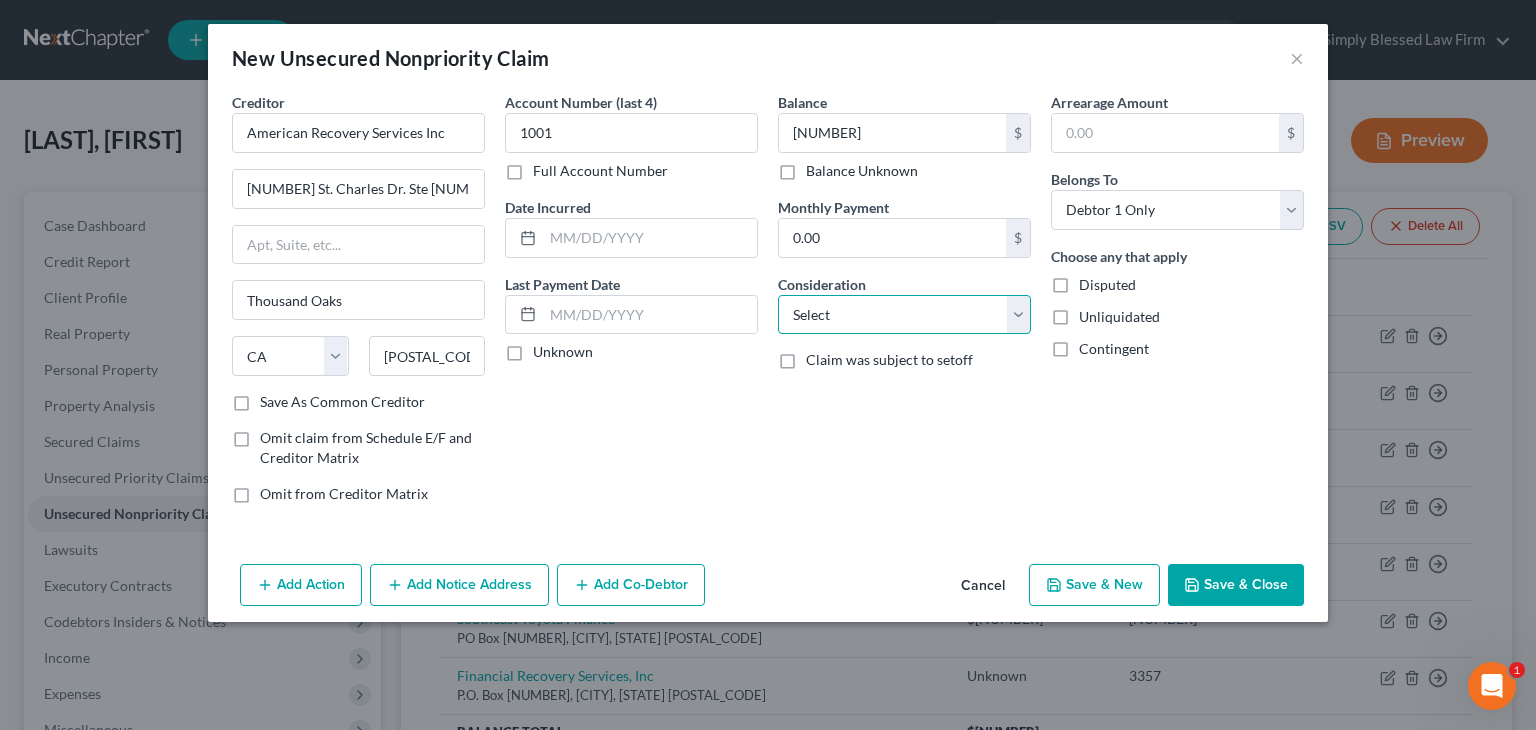 click on "Select Cable / Satellite Services Collection Agency Credit Card Debt Debt Counseling / Attorneys Deficiency Balance Domestic Support Obligations Home / Car Repairs Income Taxes Judgment Liens Medical Services Monies Loaned / Advanced Mortgage Obligation From Divorce Or Separation Obligation To Pensions Other Overdrawn Bank Account Promised To Help Pay Creditors Student Loans Suppliers And Vendors Telephone / Internet Services Utility Services" at bounding box center (904, 315) 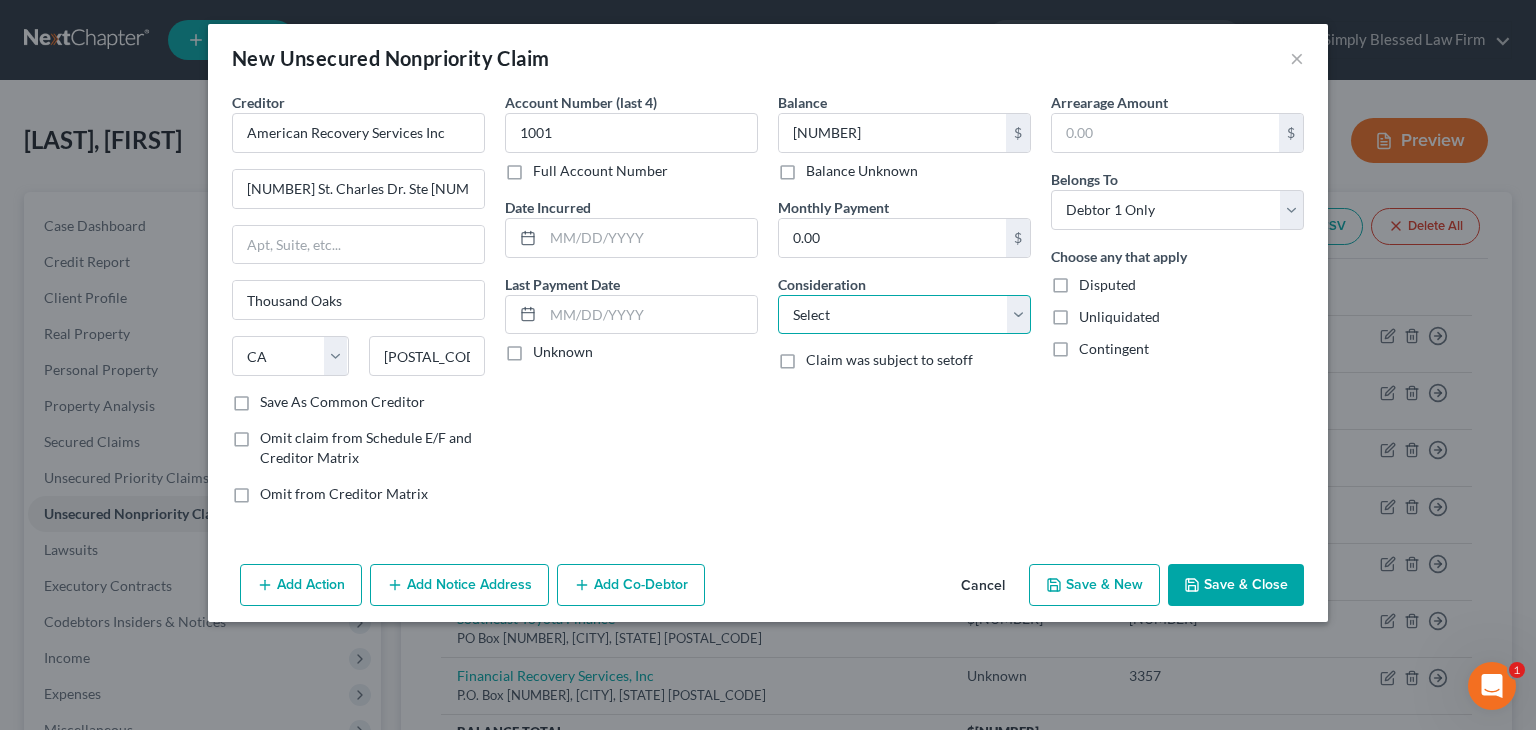 select on "2" 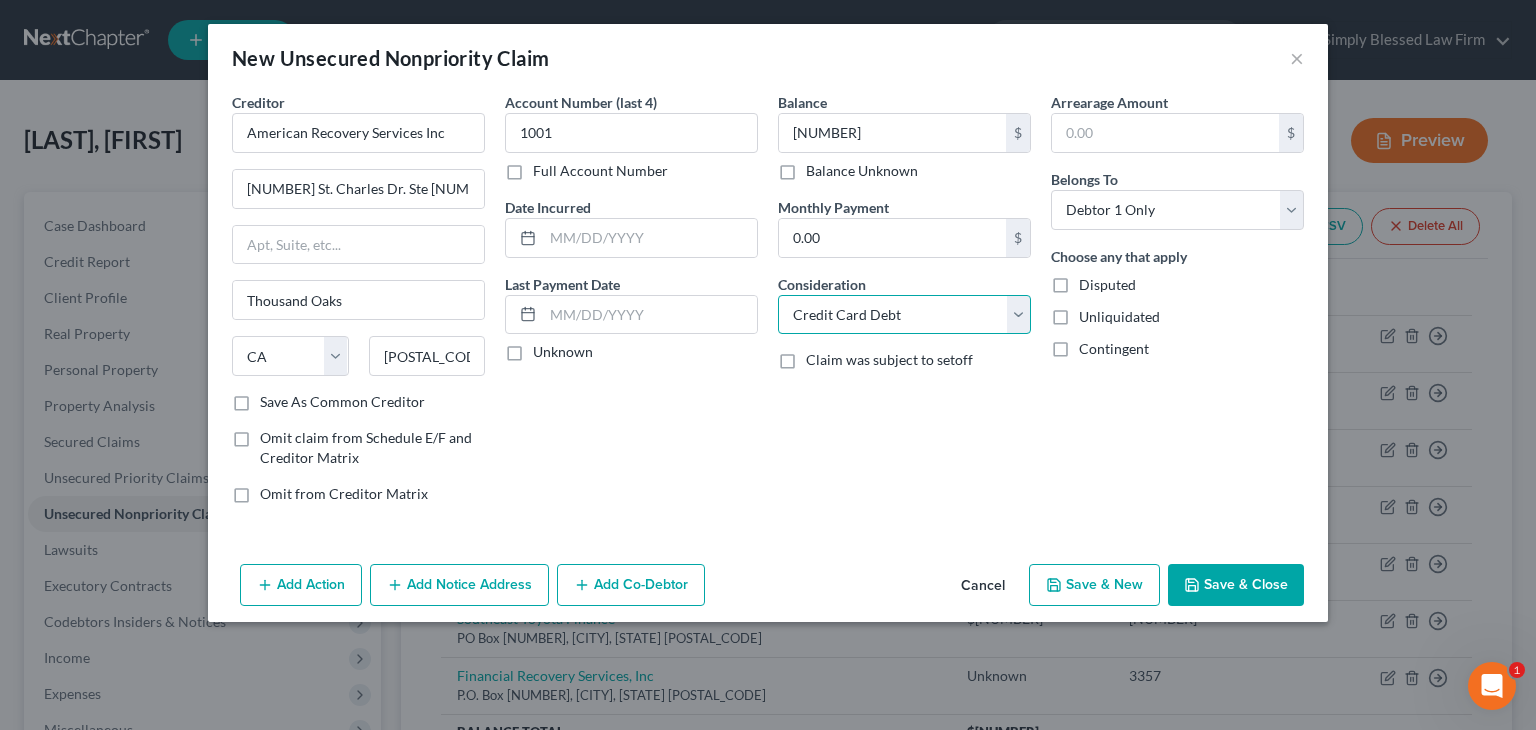 click on "Select Cable / Satellite Services Collection Agency Credit Card Debt Debt Counseling / Attorneys Deficiency Balance Domestic Support Obligations Home / Car Repairs Income Taxes Judgment Liens Medical Services Monies Loaned / Advanced Mortgage Obligation From Divorce Or Separation Obligation To Pensions Other Overdrawn Bank Account Promised To Help Pay Creditors Student Loans Suppliers And Vendors Telephone / Internet Services Utility Services" at bounding box center (904, 315) 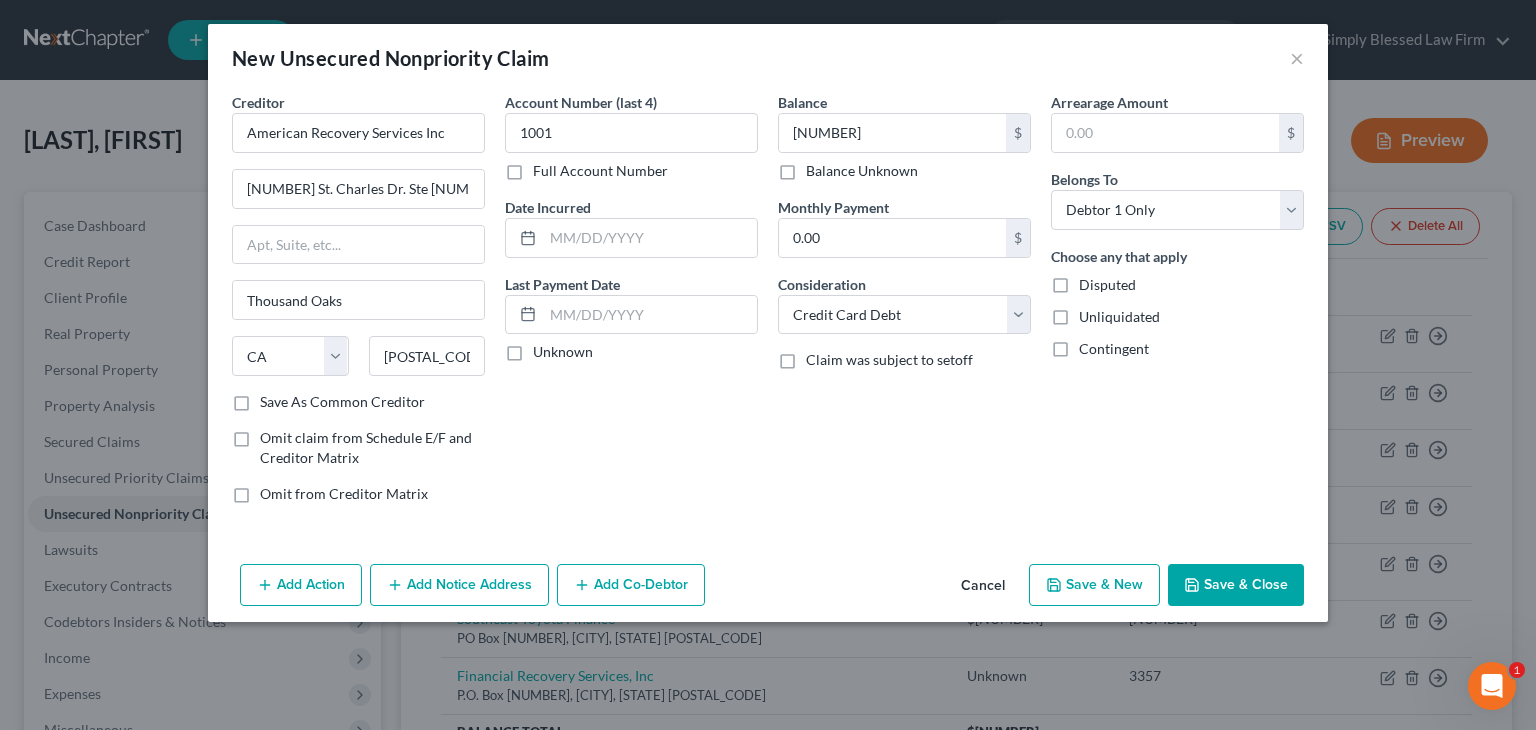 click on "Save & Close" at bounding box center (1236, 585) 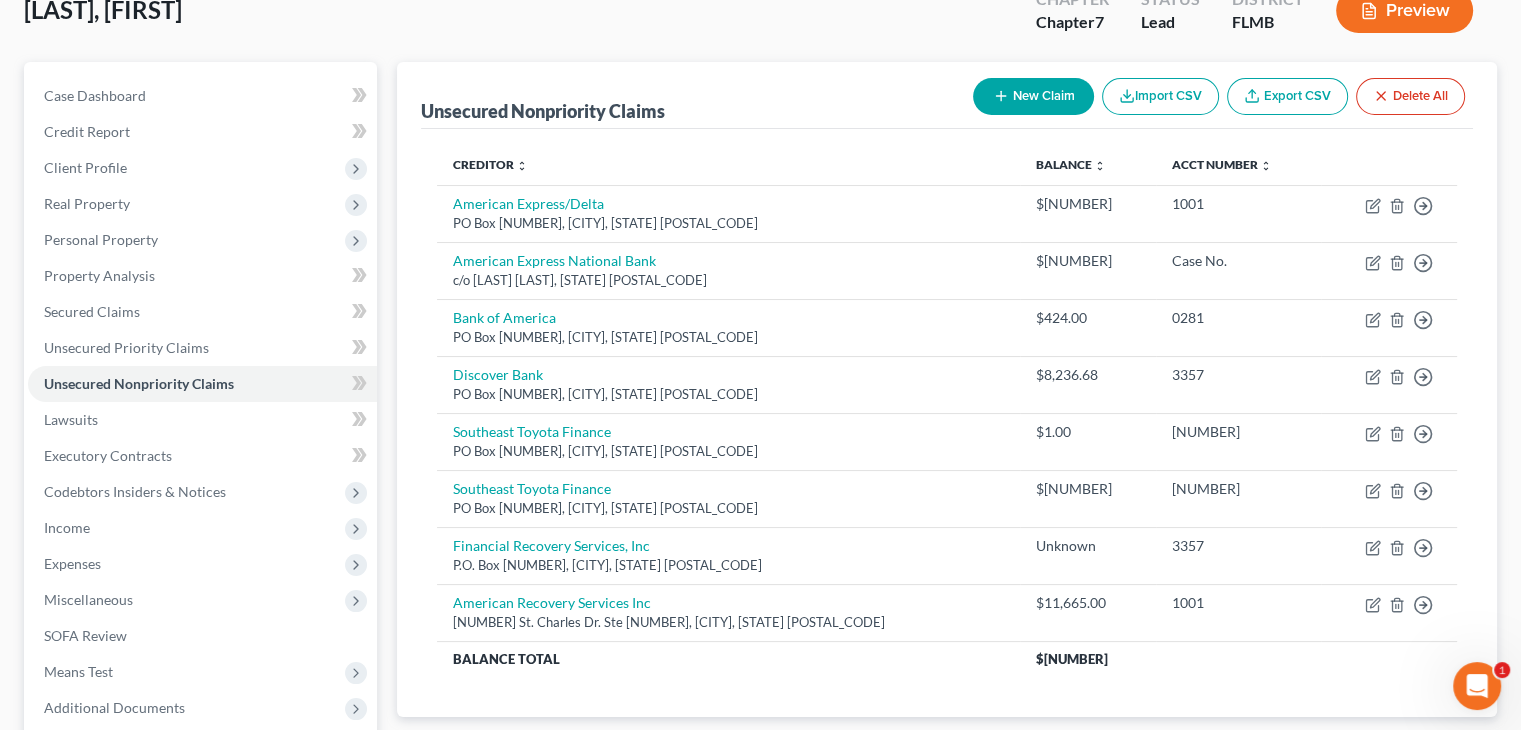 scroll, scrollTop: 129, scrollLeft: 0, axis: vertical 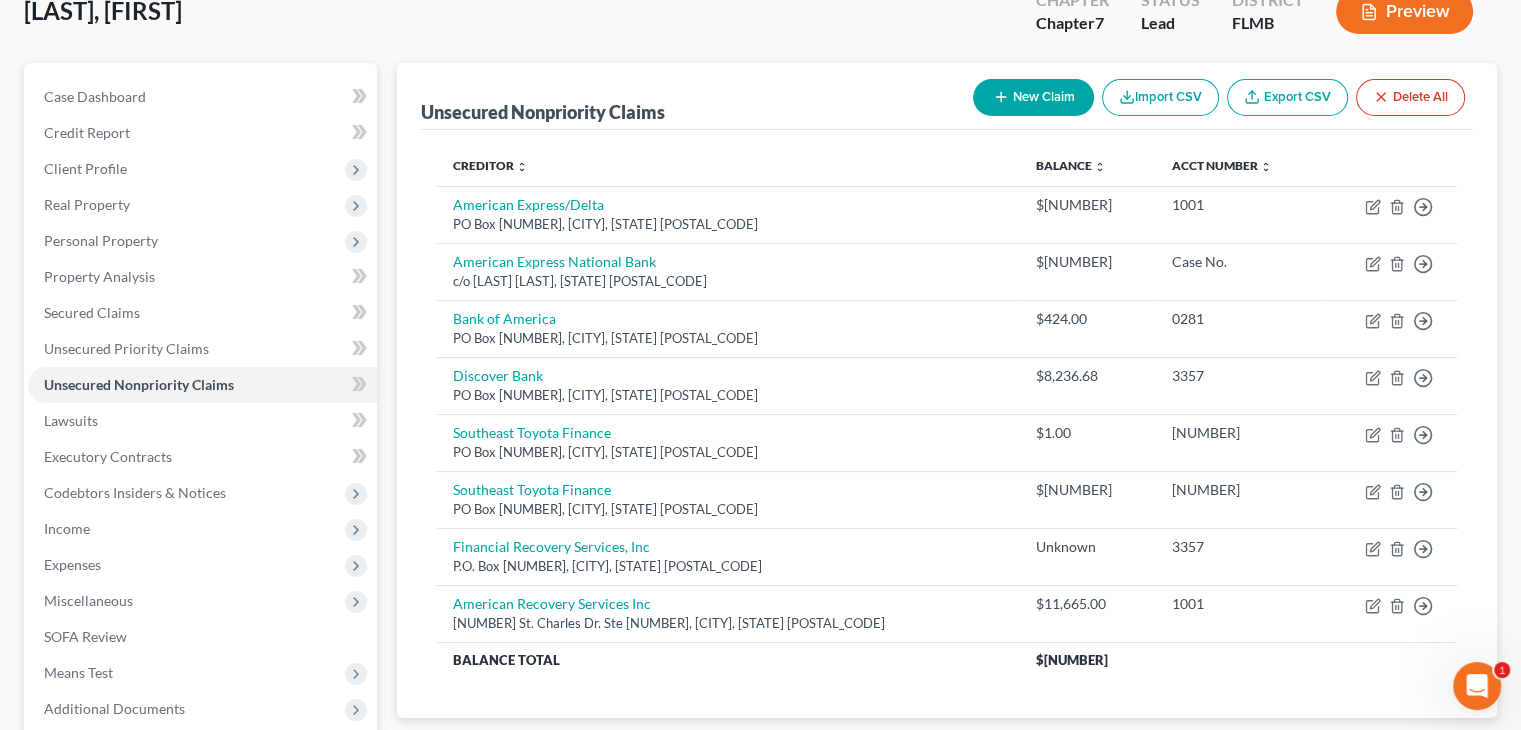 click on "New Claim" at bounding box center (1033, 97) 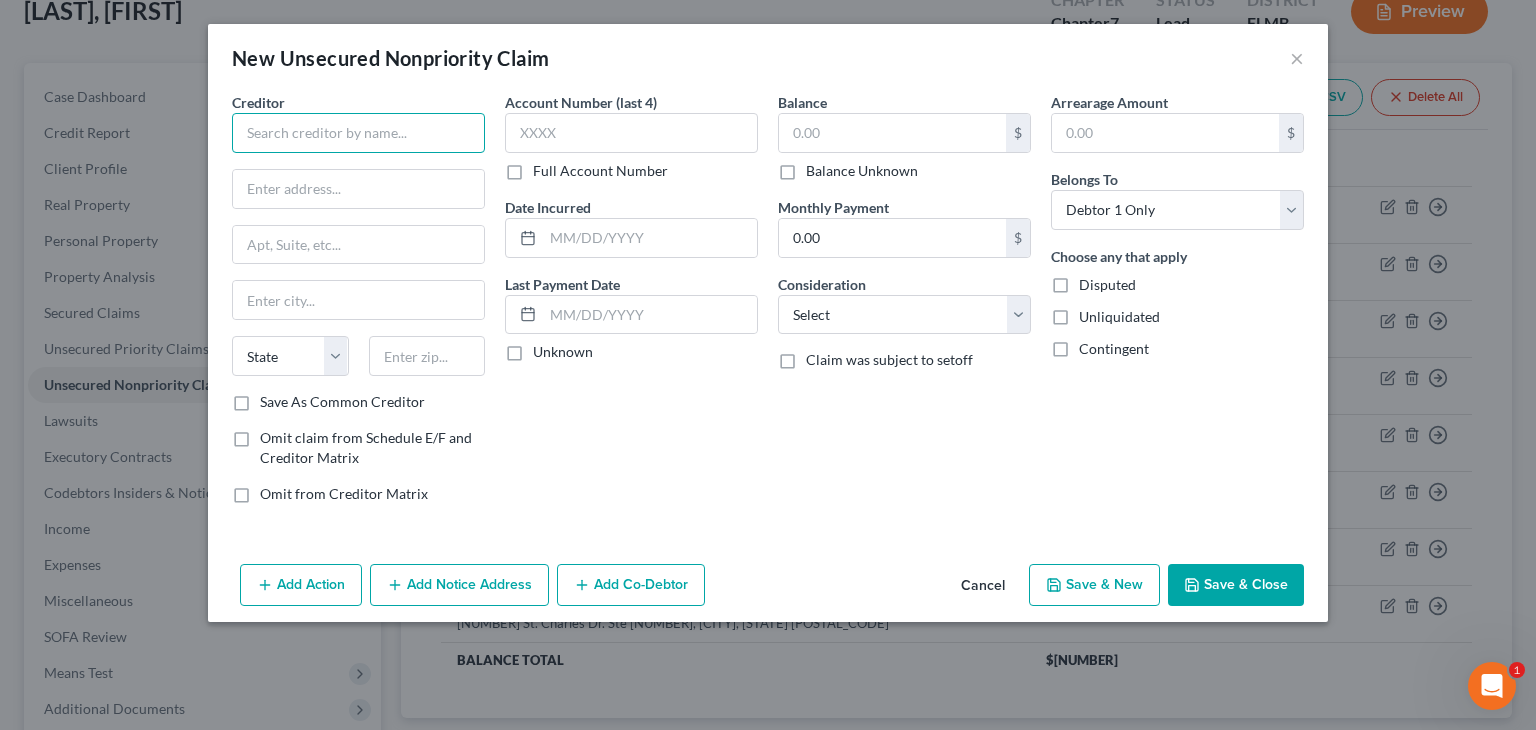 click at bounding box center (358, 133) 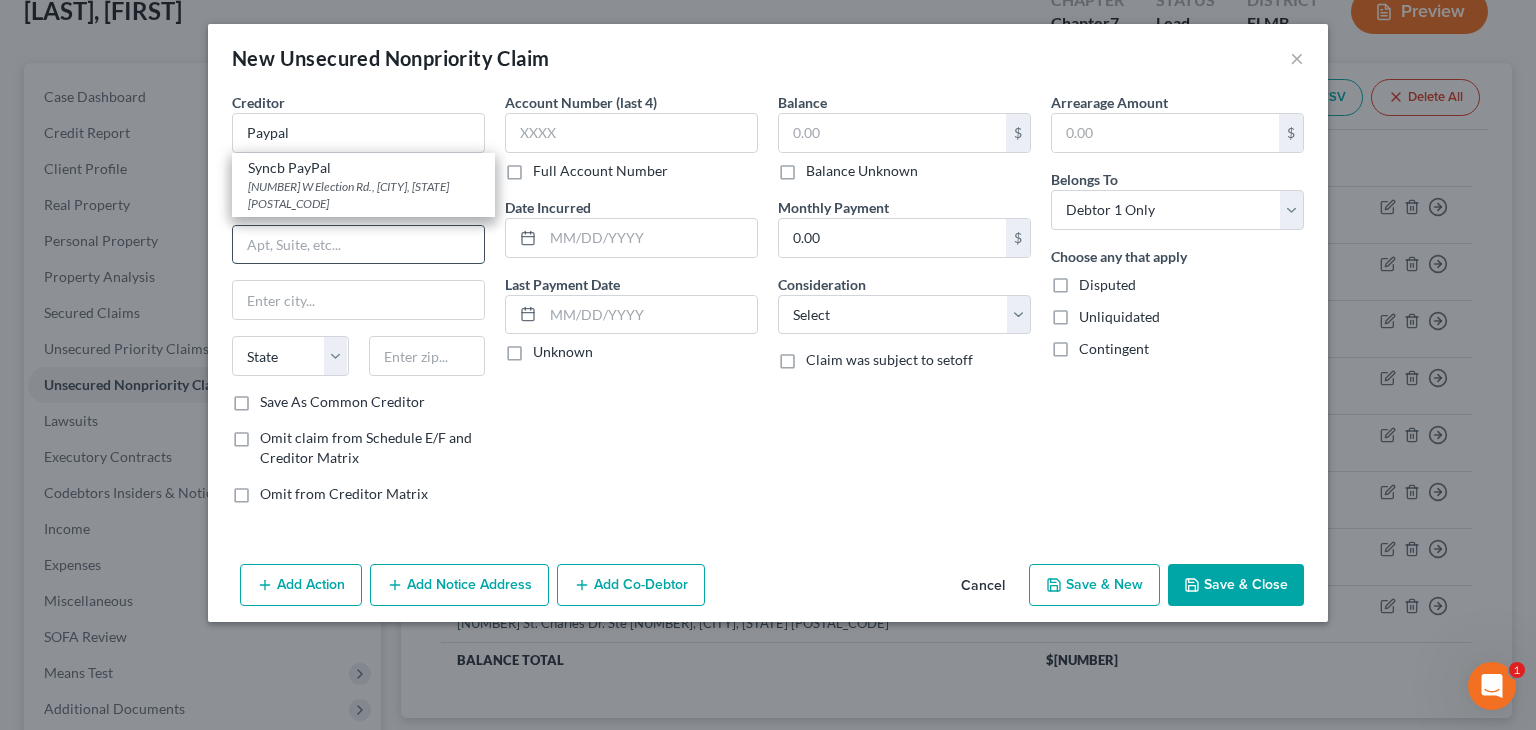 click at bounding box center (358, 245) 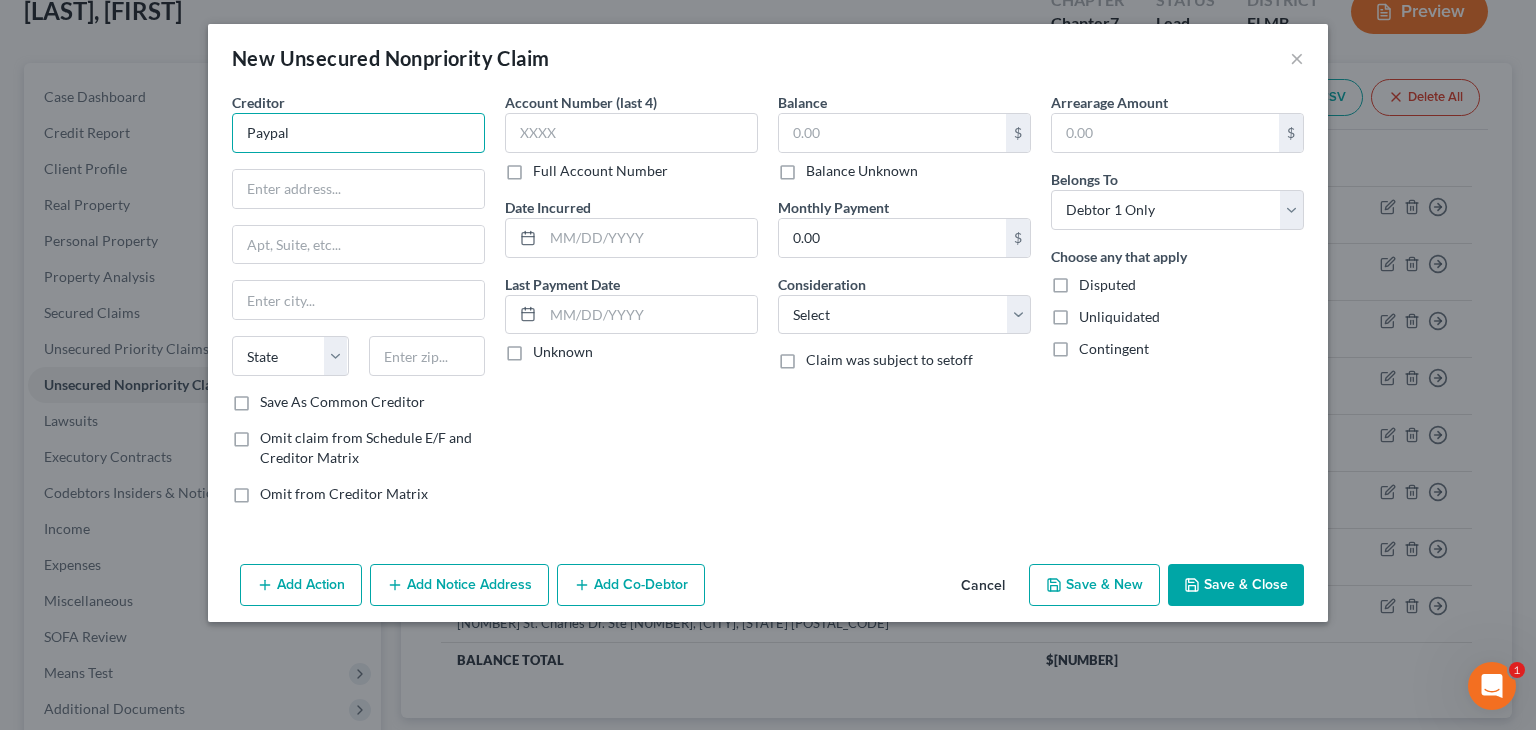 click on "Paypal" at bounding box center (358, 133) 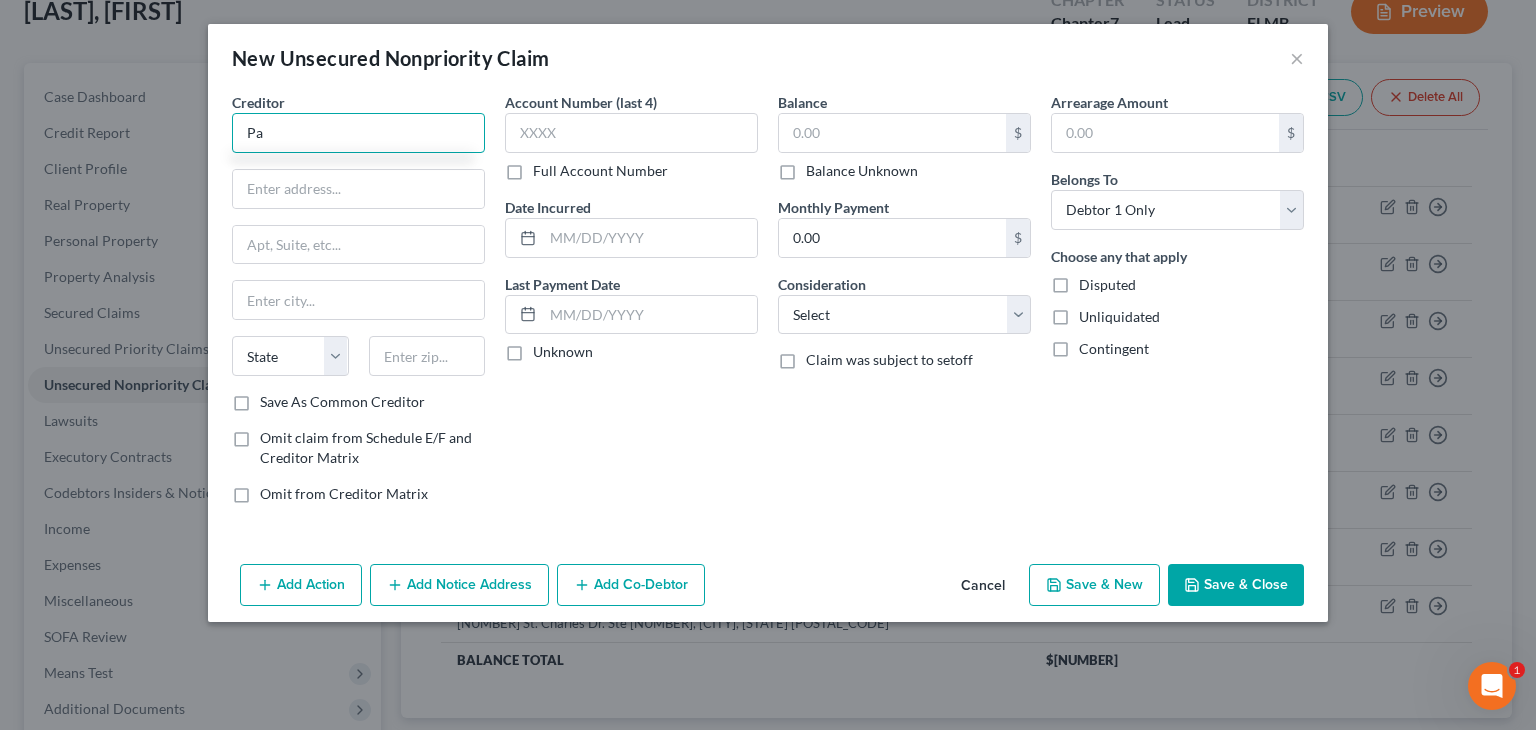 type on "P" 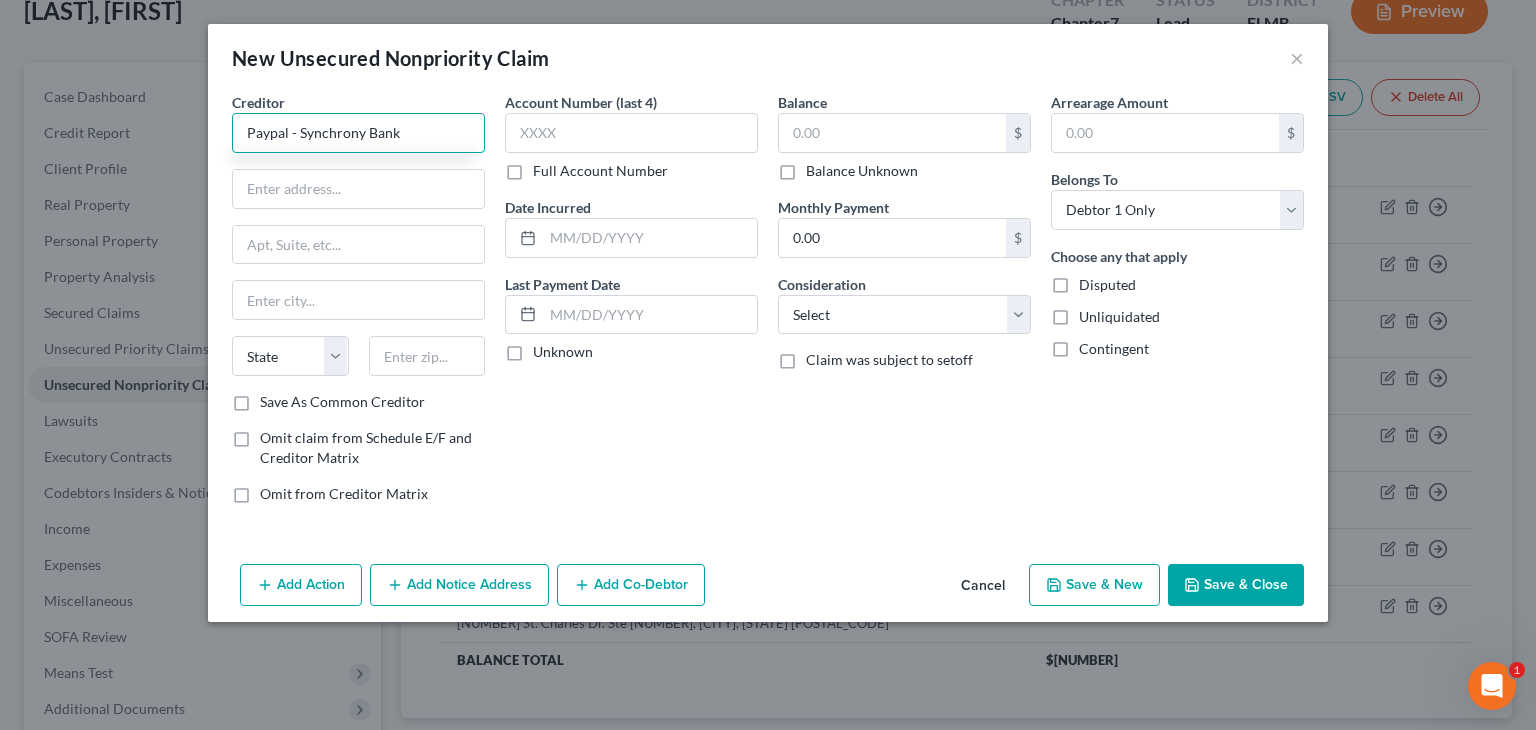 type on "Paypal - Synchrony Bank" 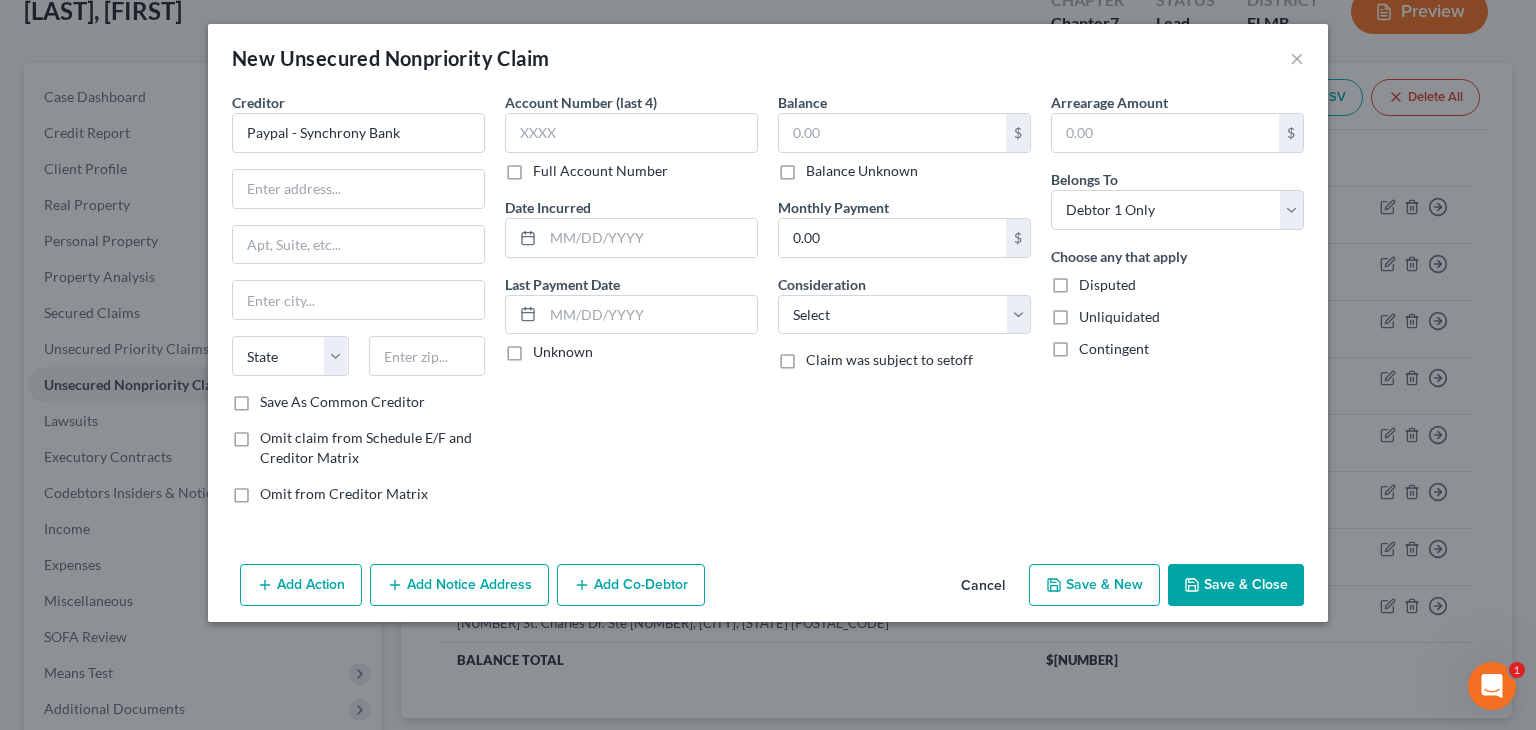 click on "Save & New" at bounding box center [1094, 585] 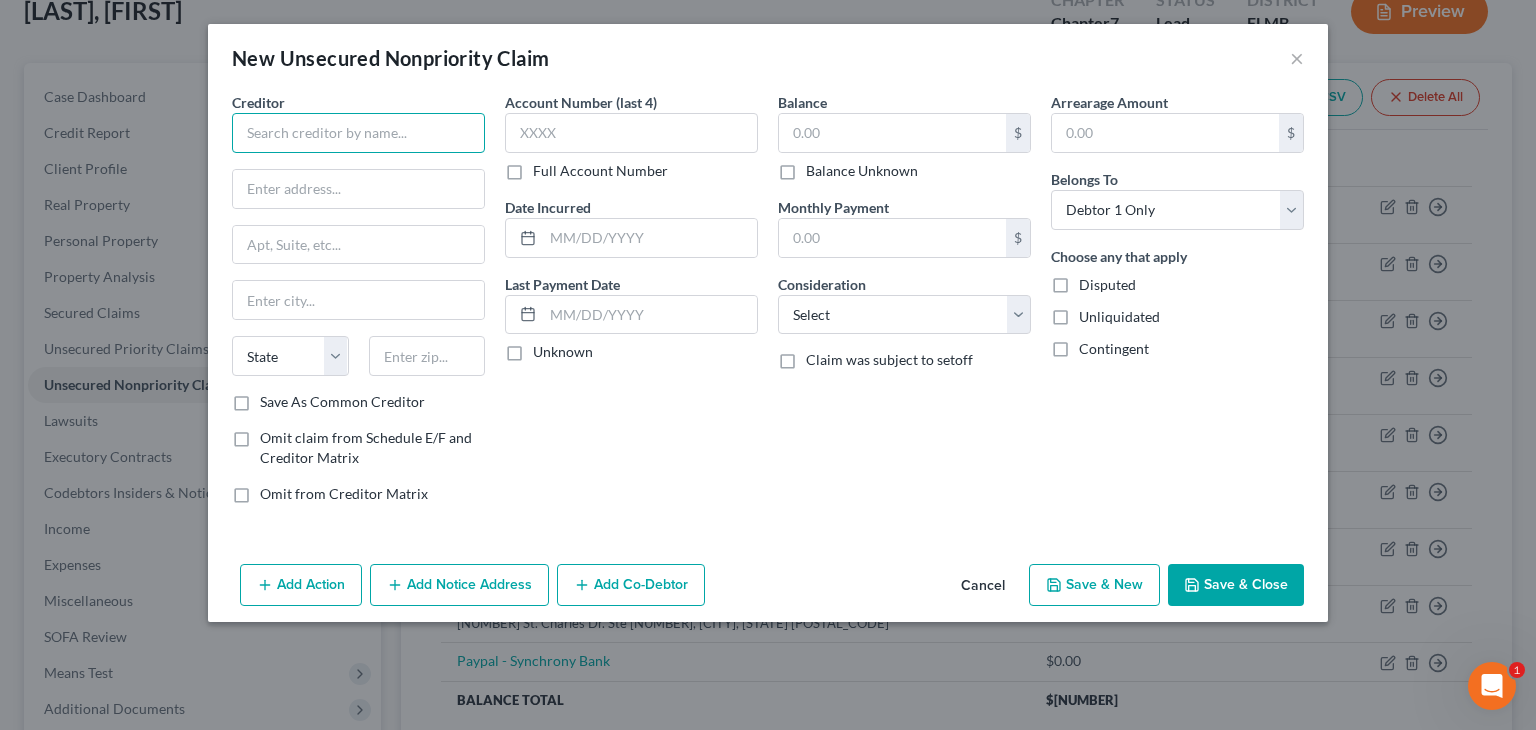 click at bounding box center (358, 133) 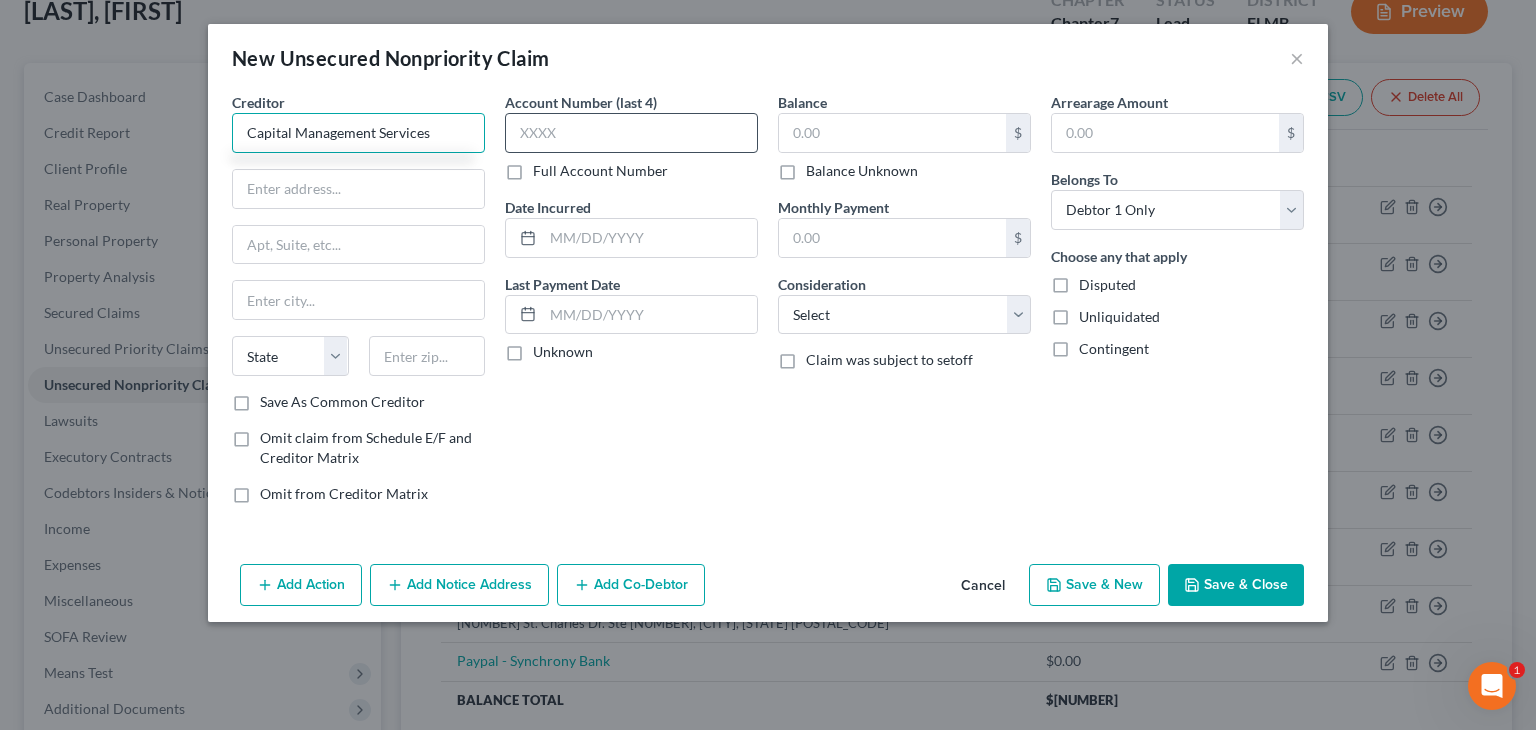 type on "Capital Management Services" 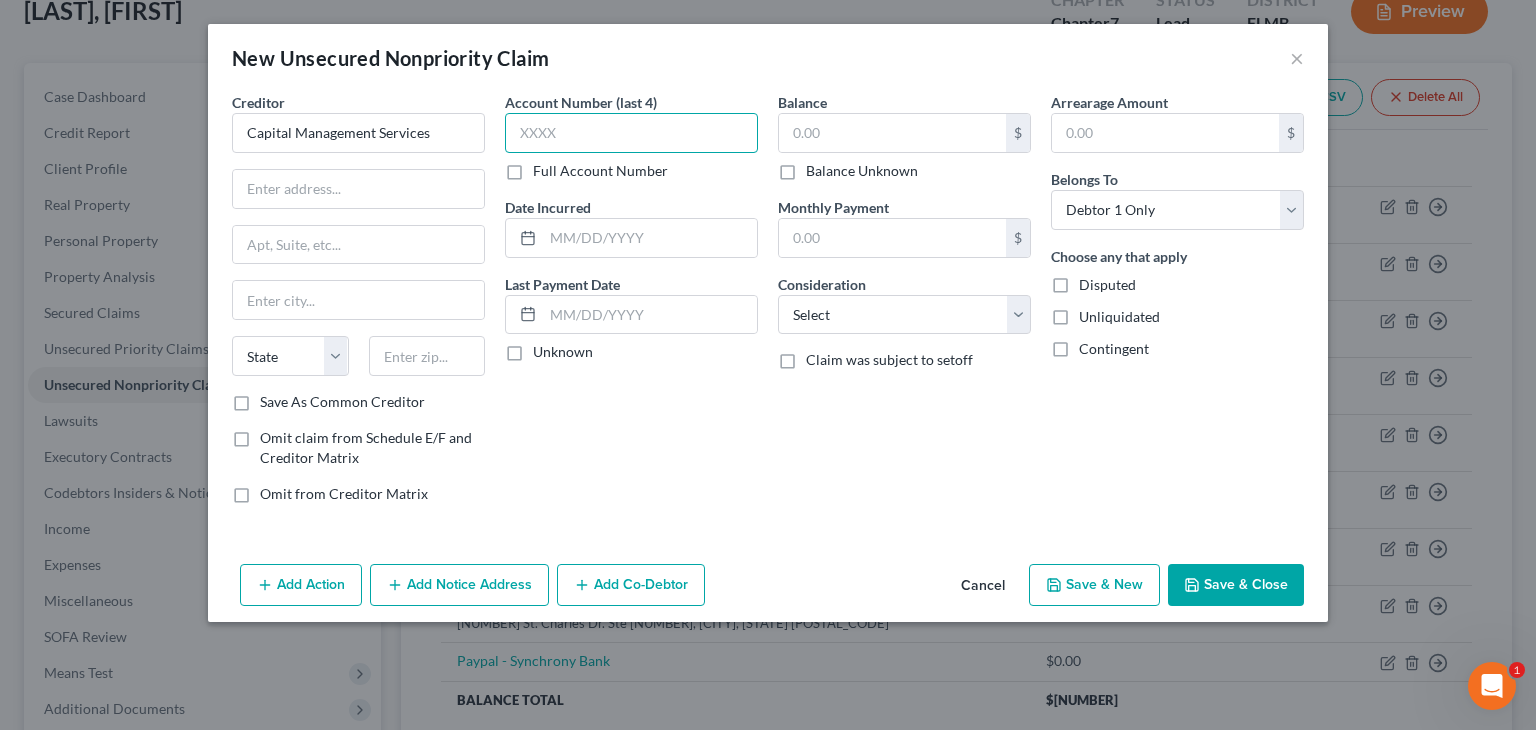click at bounding box center [631, 133] 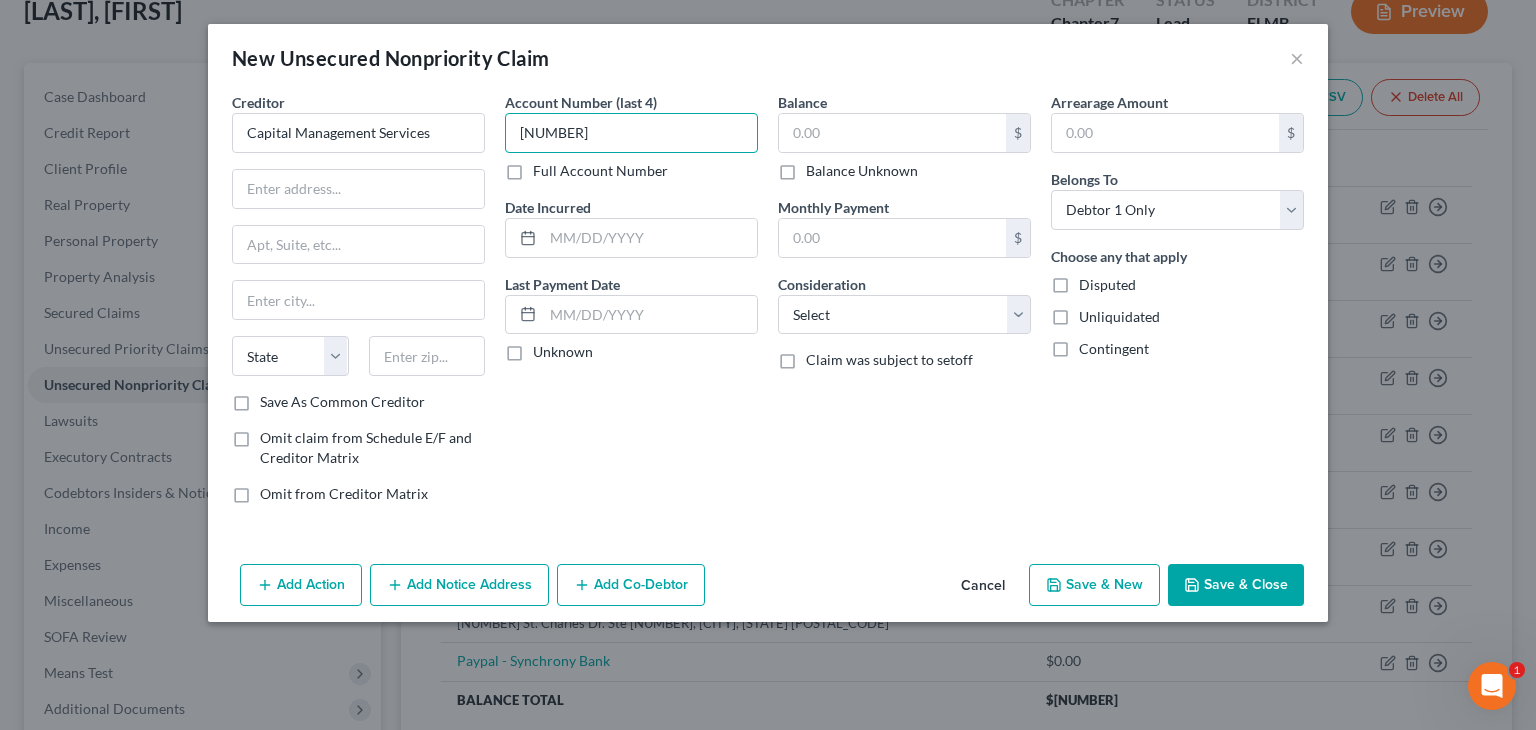 type on "9752" 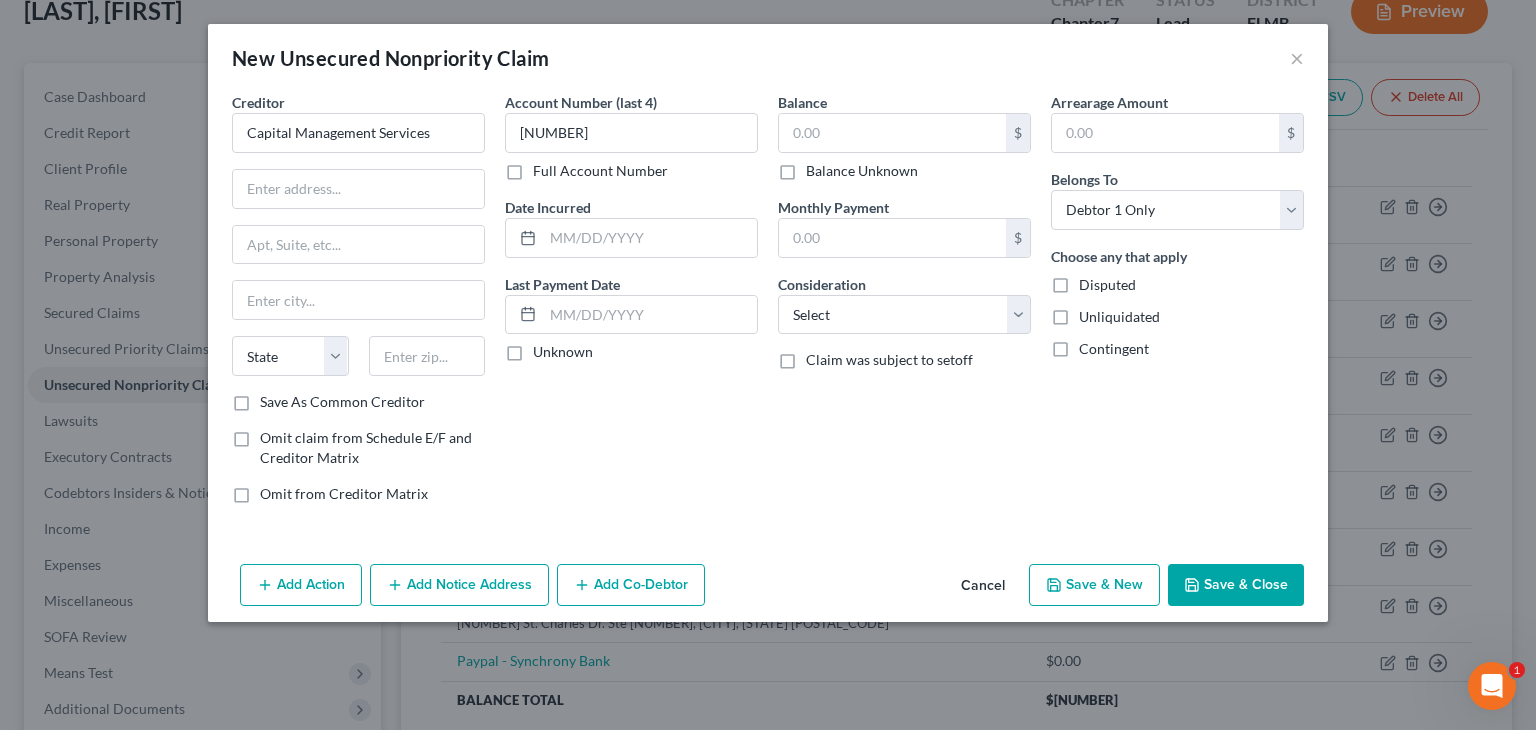 click on "Balance Unknown" at bounding box center [862, 171] 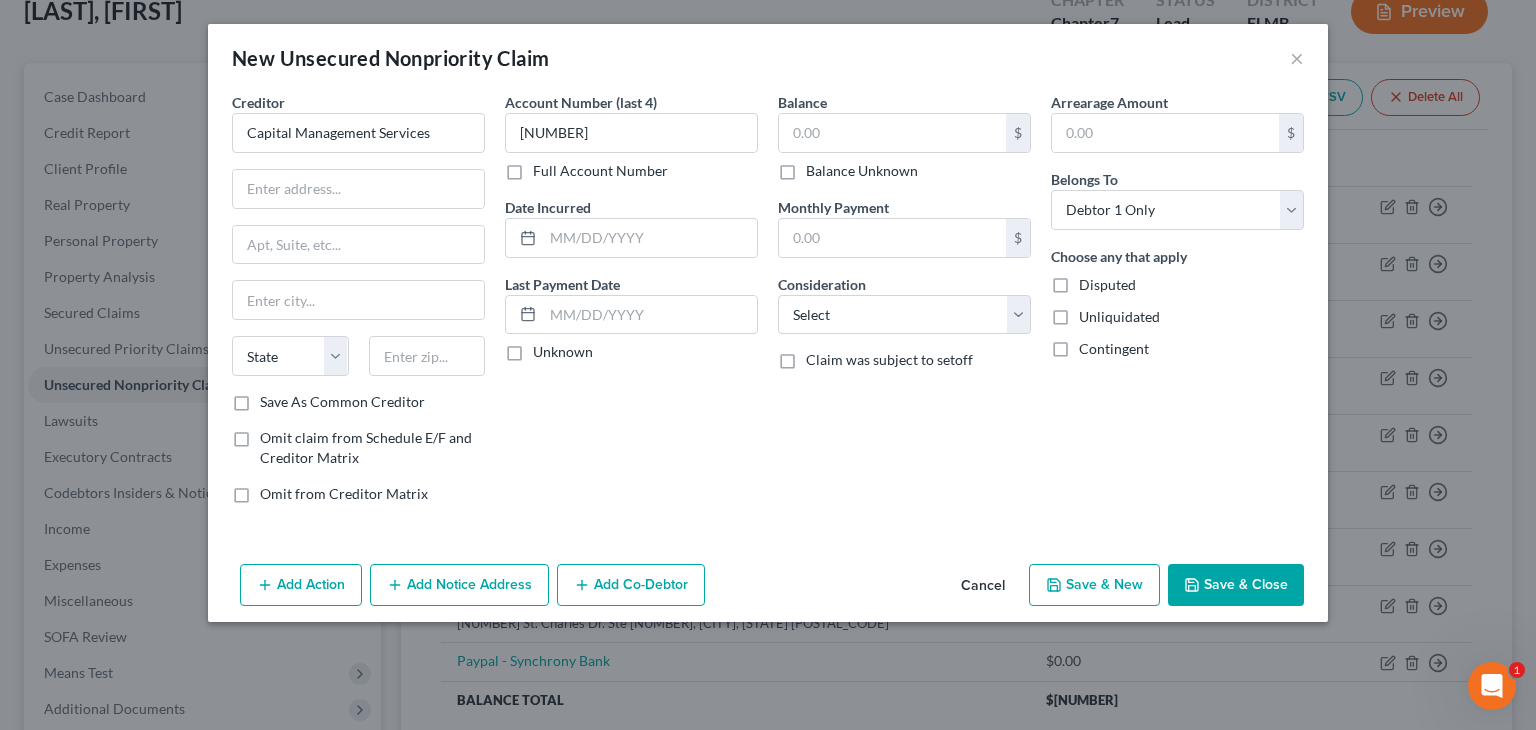 click on "Balance Unknown" at bounding box center [820, 167] 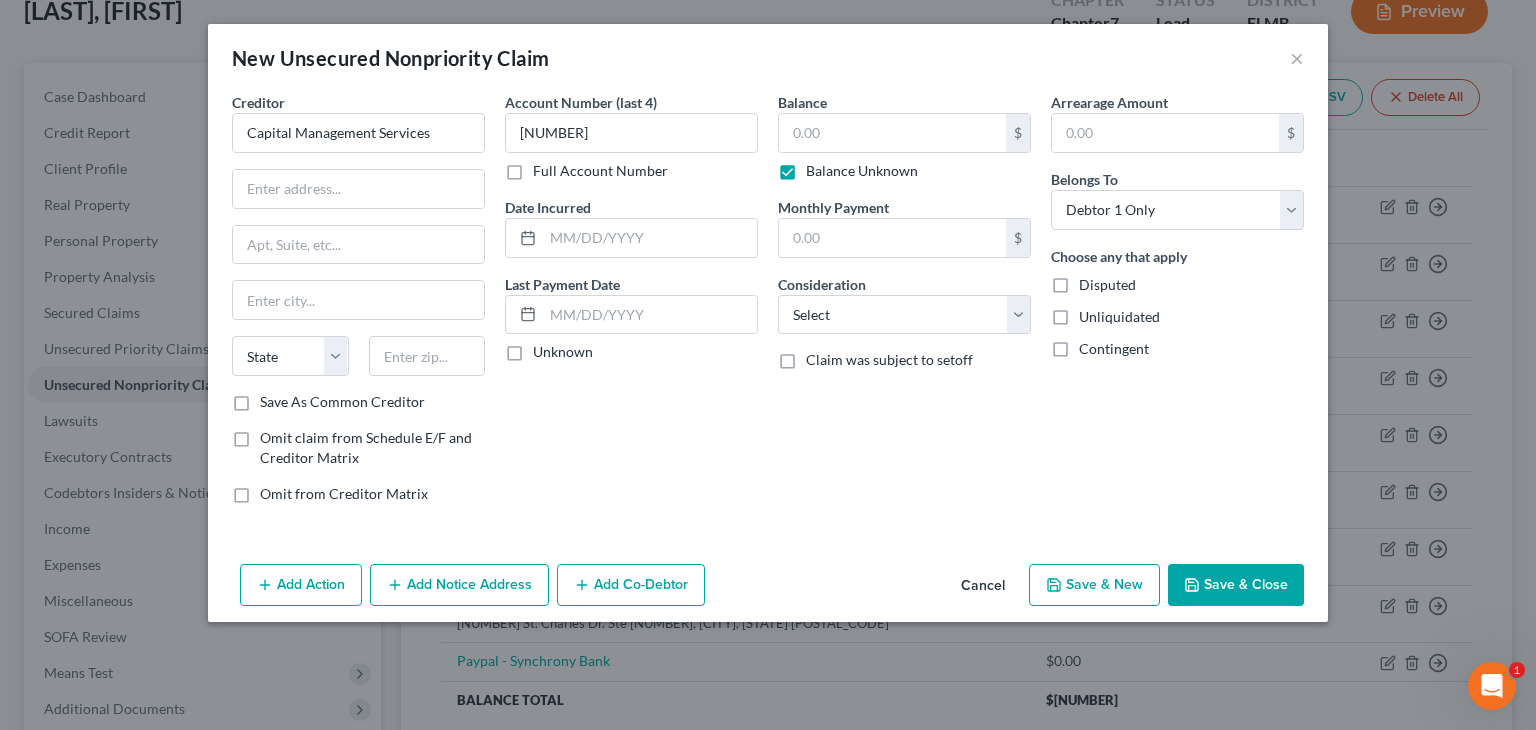 type on "0.00" 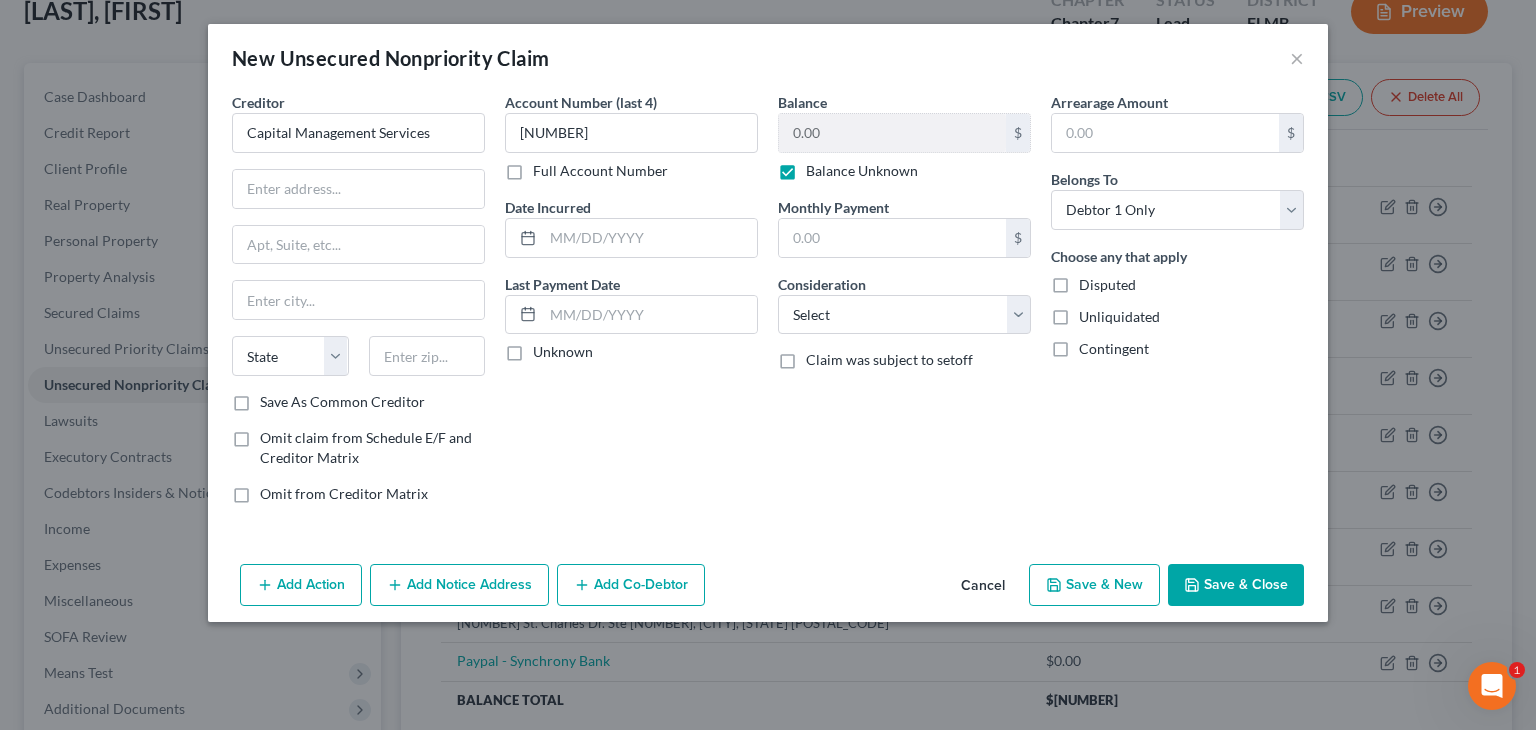 click on "Save & New" at bounding box center (1094, 585) 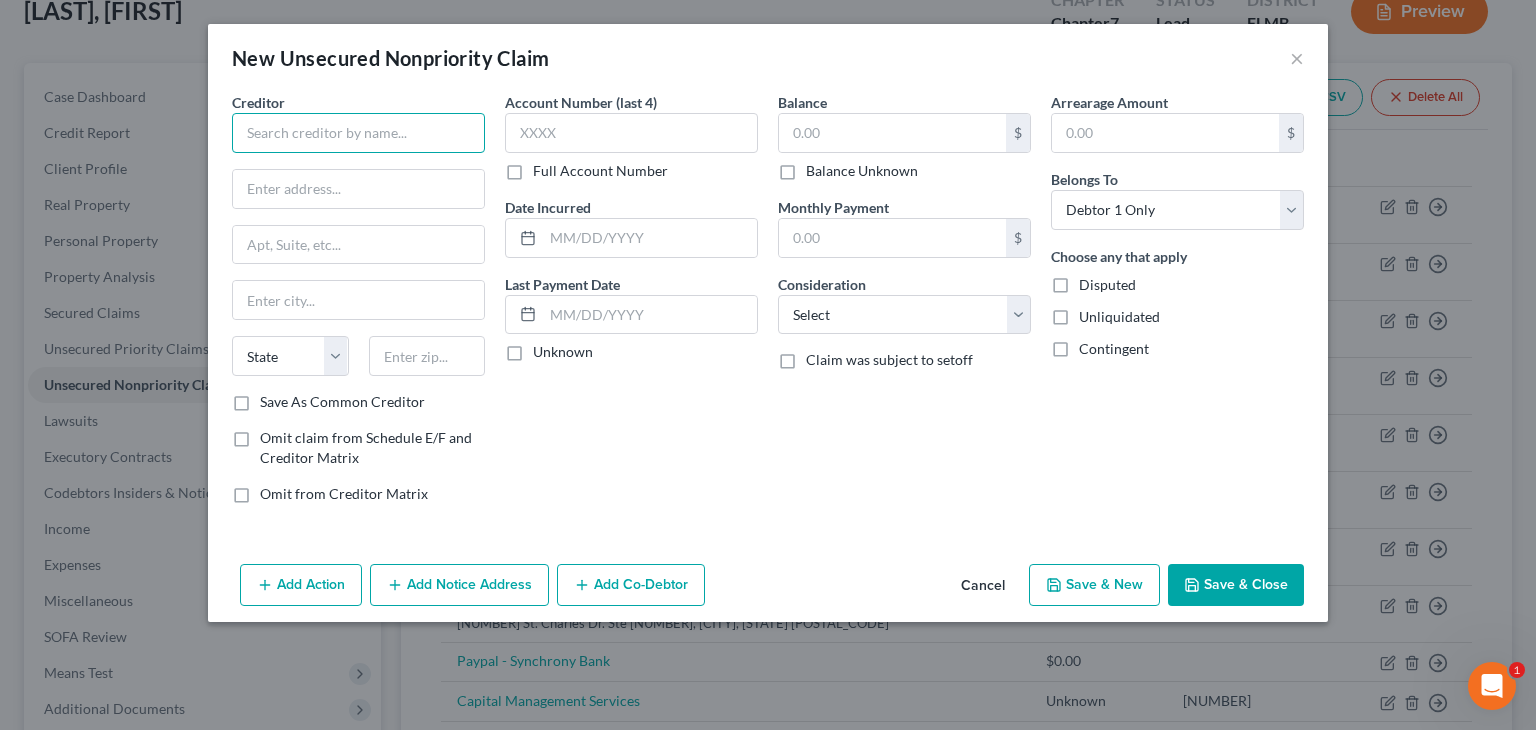 click at bounding box center [358, 133] 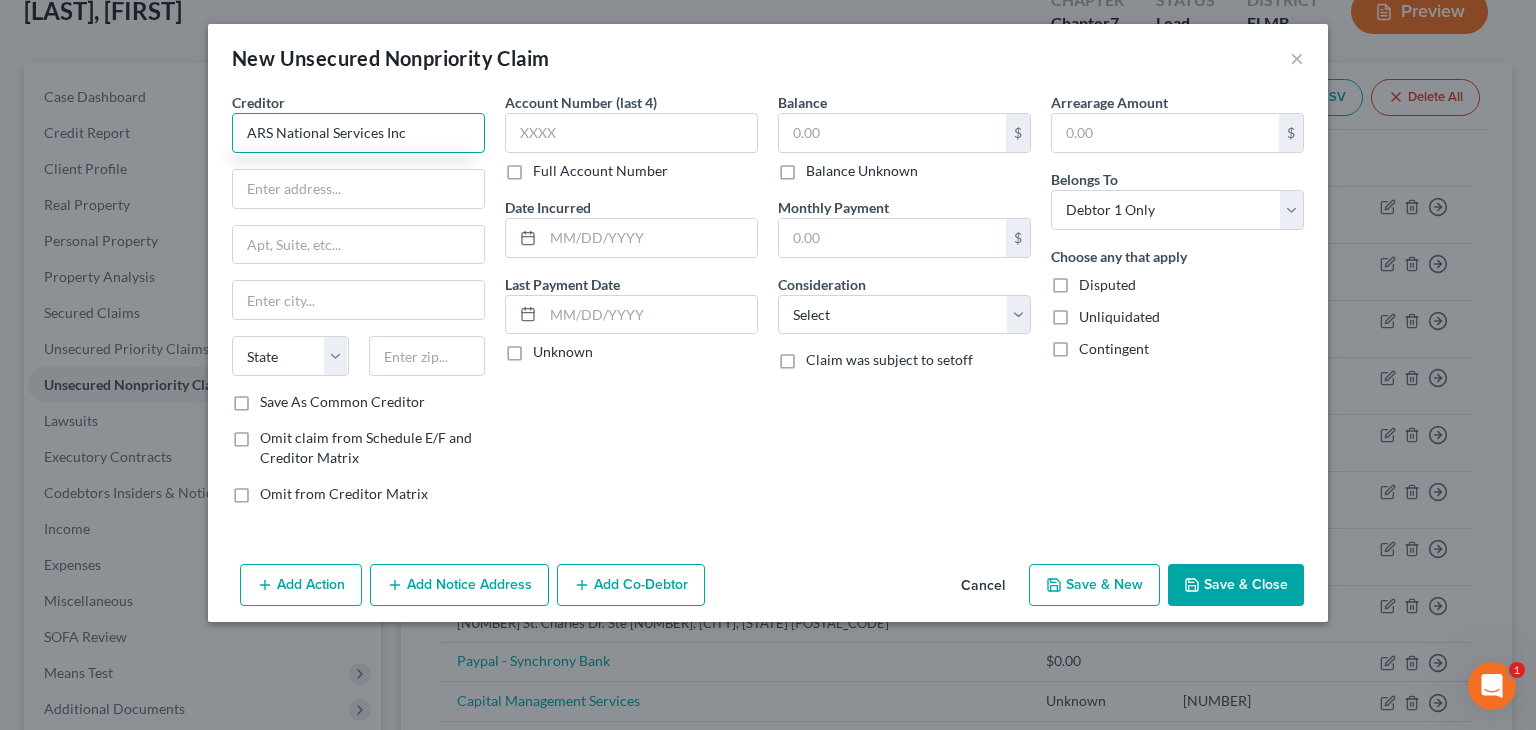 type on "ARS National Services Inc" 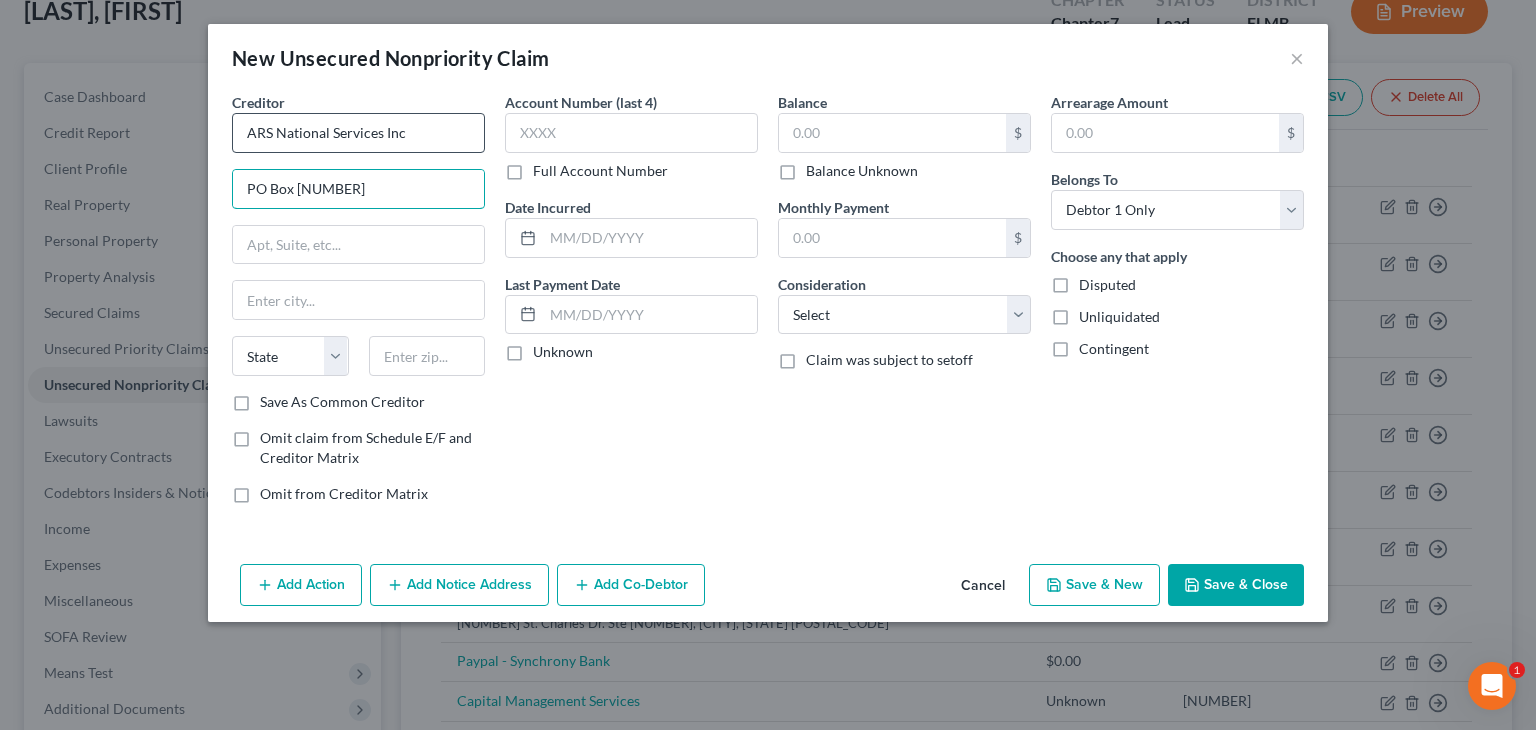 type on "PO Box 469046" 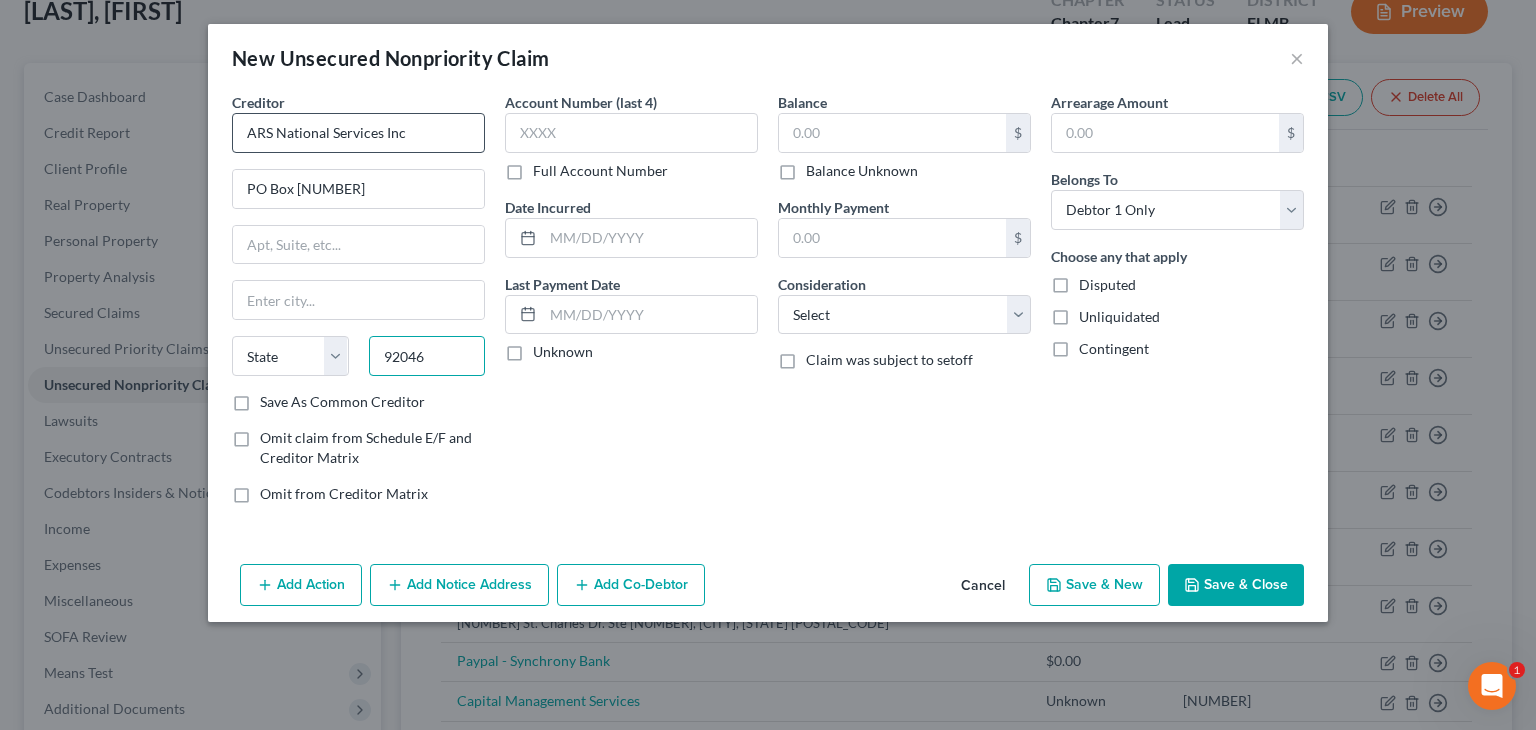 type on "92046" 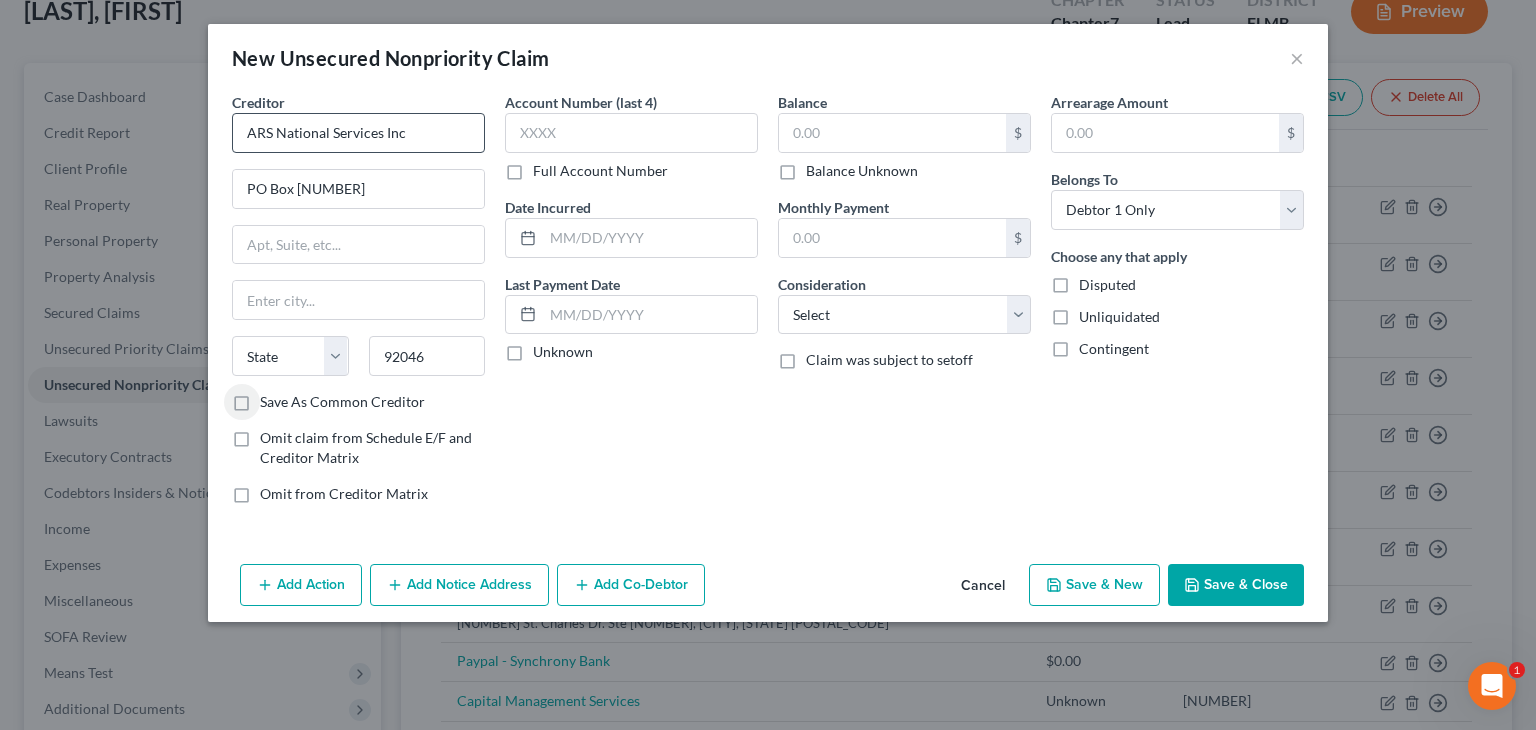 type on "Escondido" 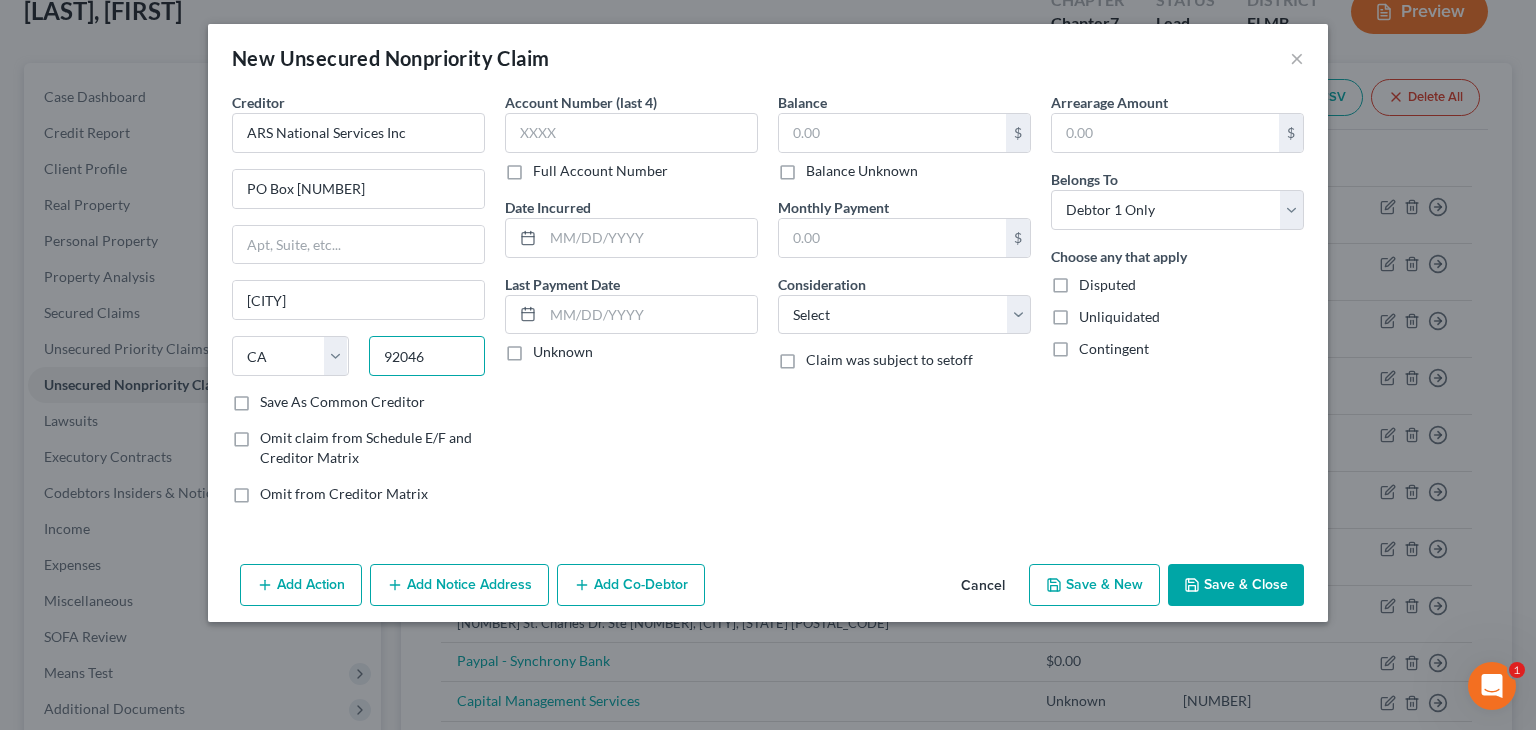 click on "92046" at bounding box center (427, 356) 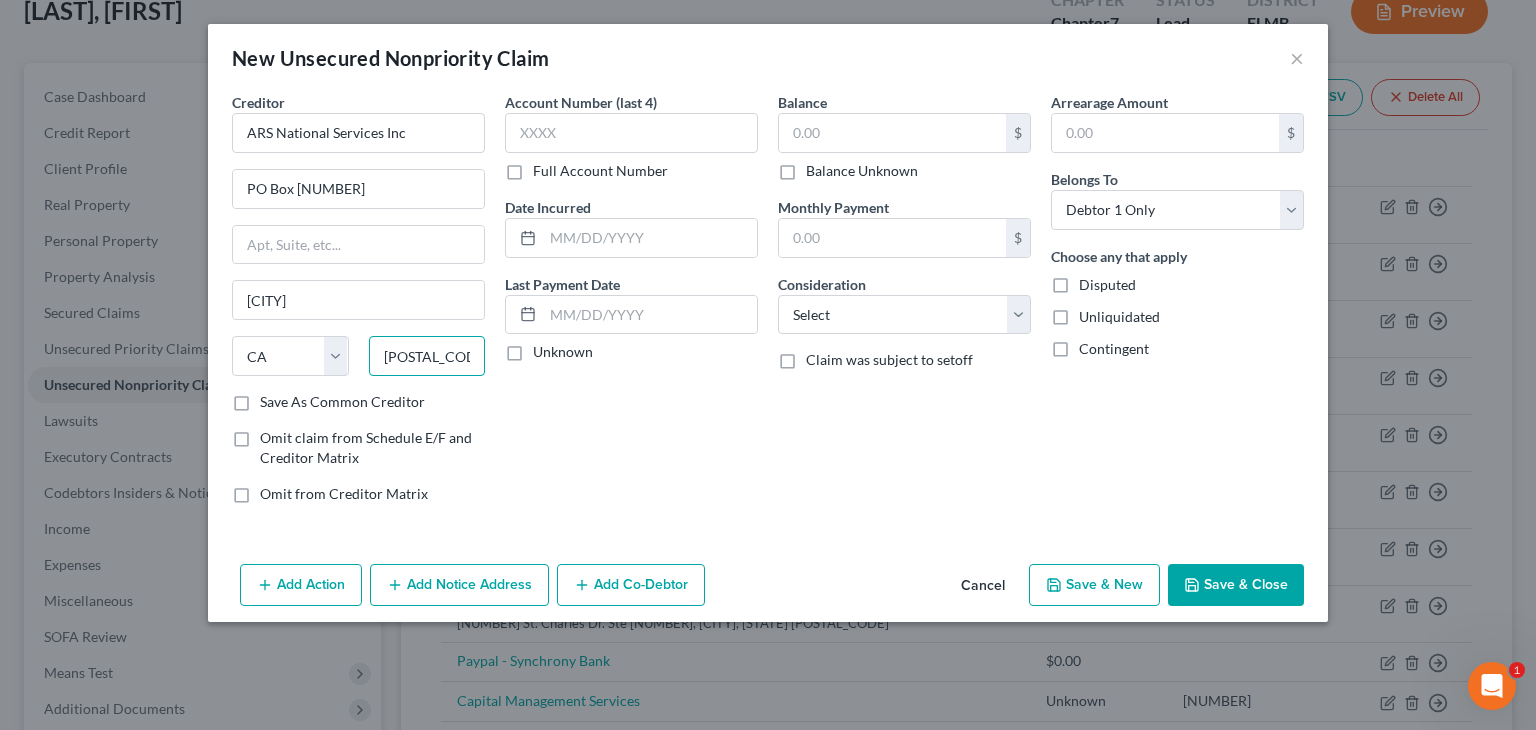 type on "92046-9046" 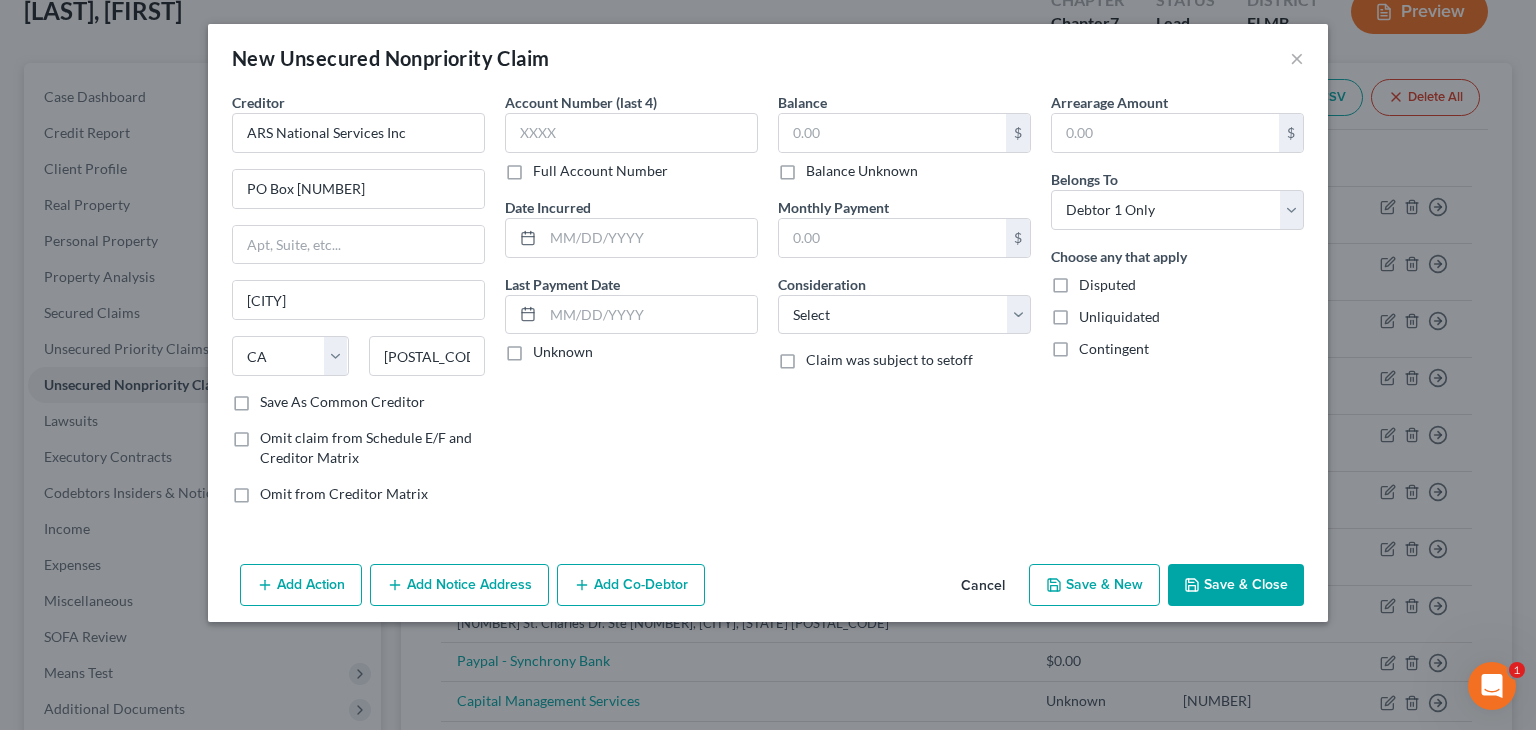click on "Account Number (last 4)
Full Account Number
Date Incurred         Last Payment Date         Unknown" at bounding box center [631, 306] 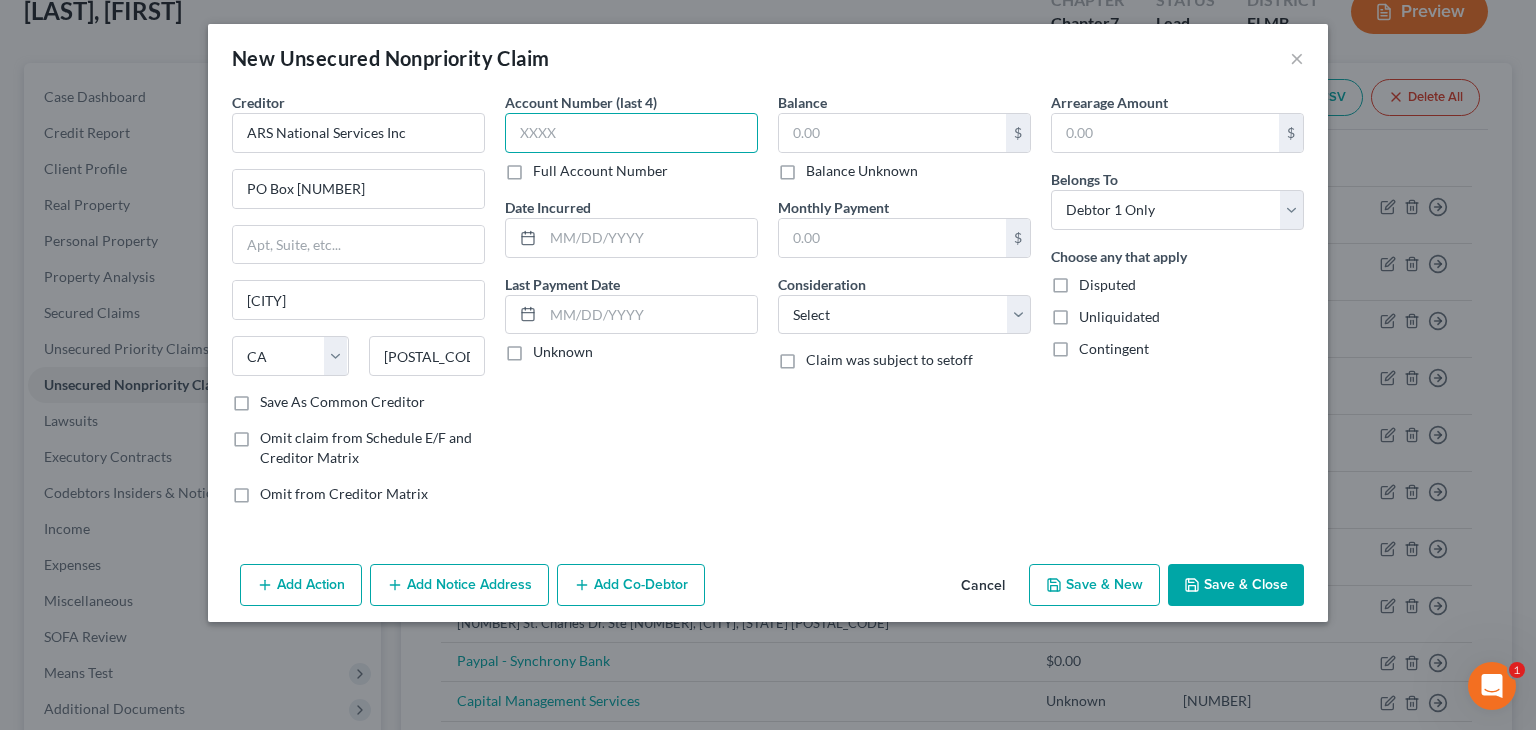 click at bounding box center [631, 133] 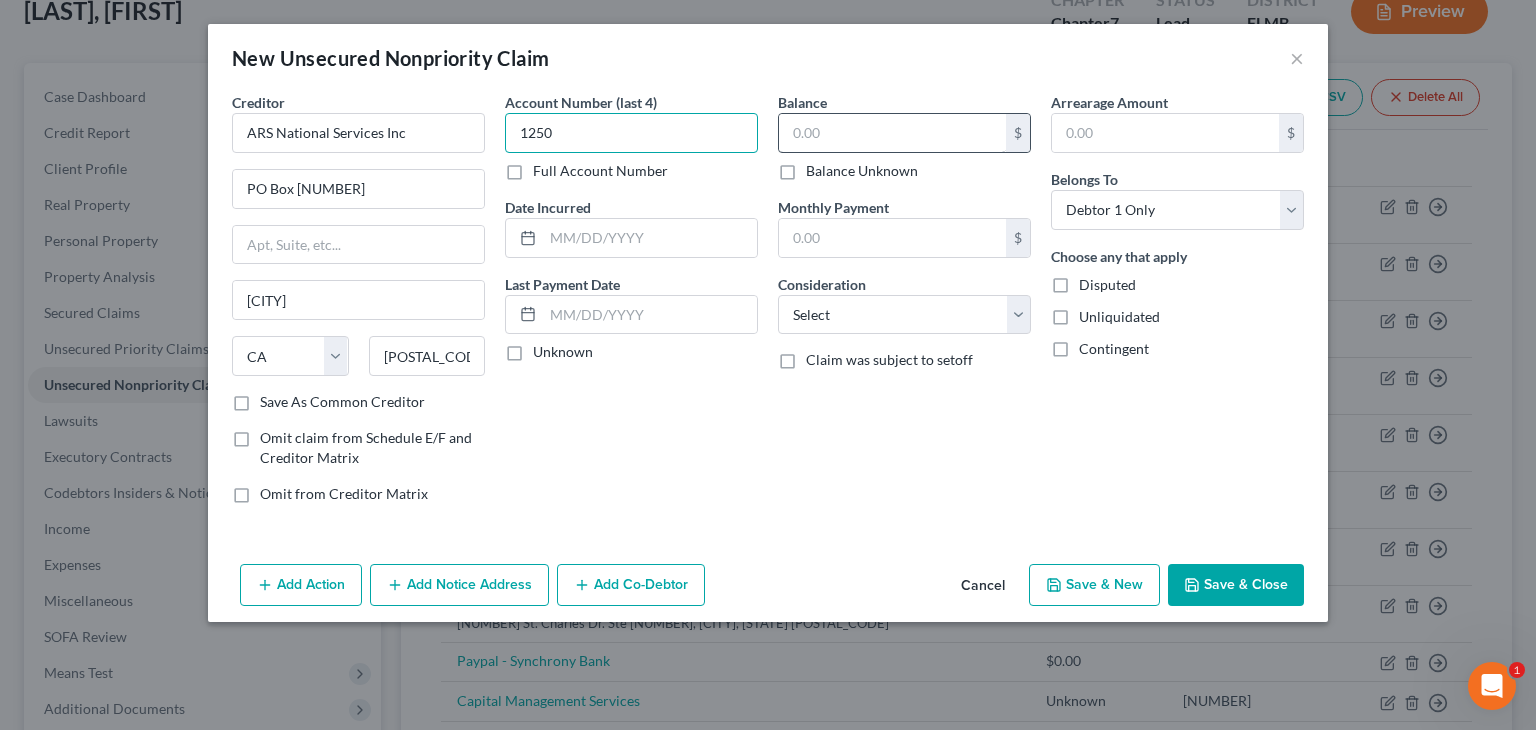 type on "1250" 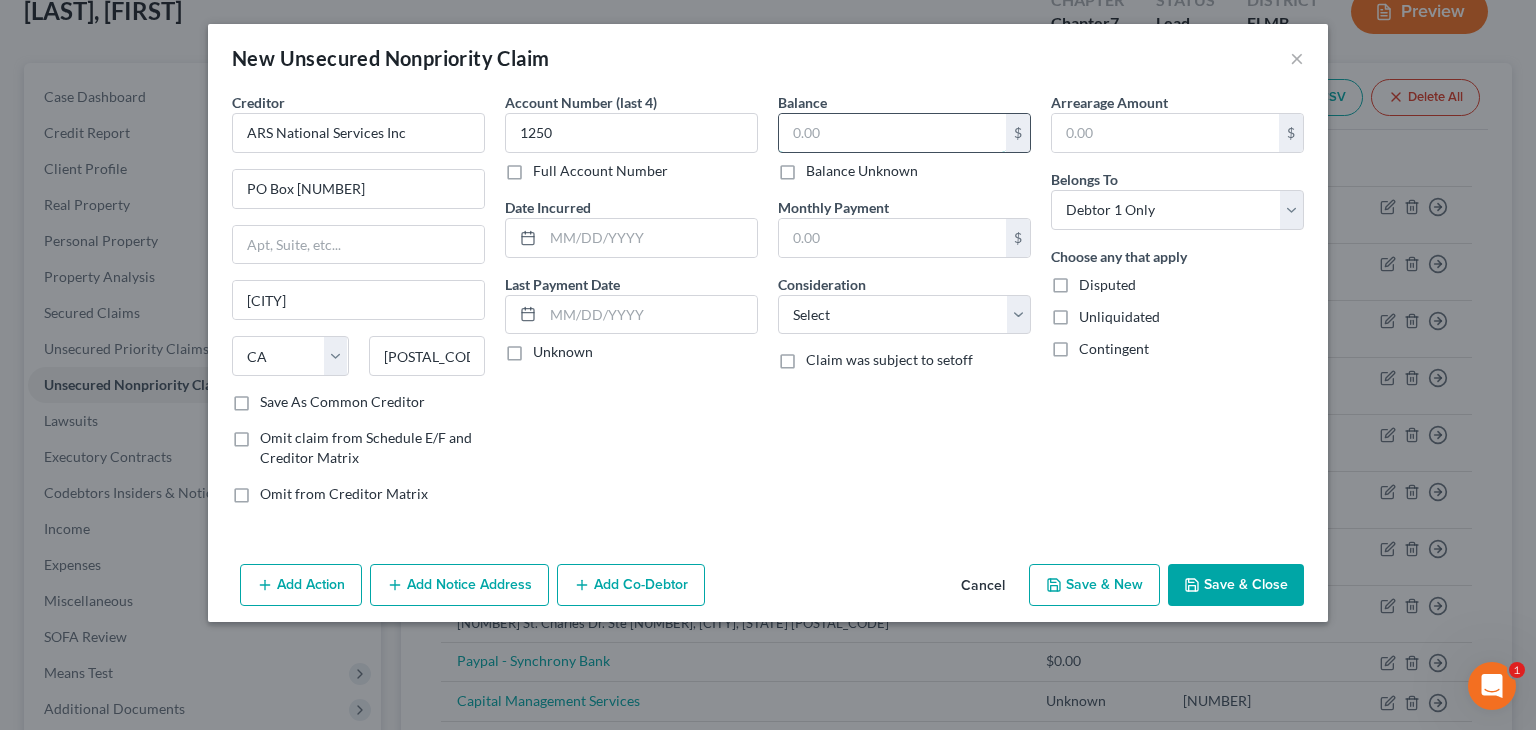click at bounding box center (892, 133) 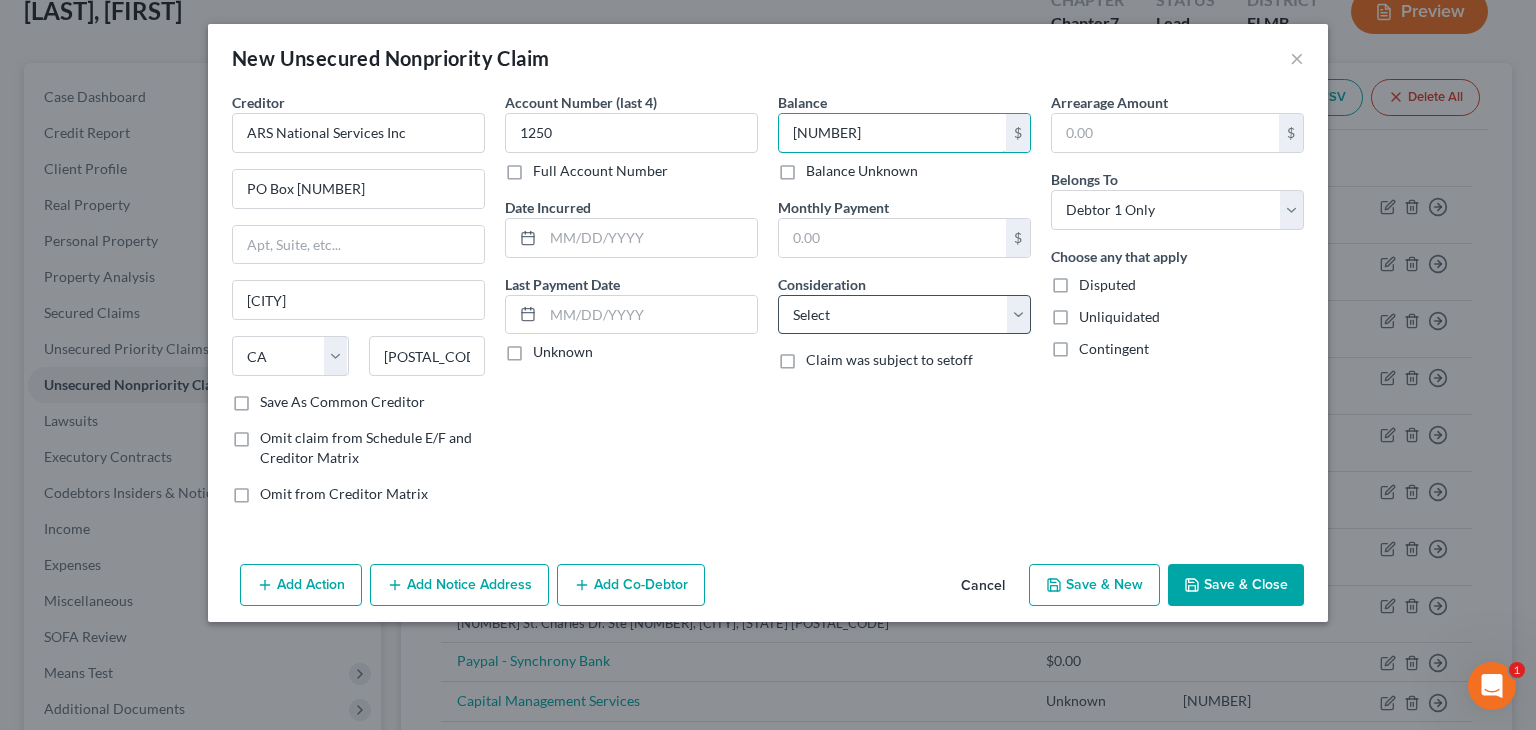 type on "6,712.23" 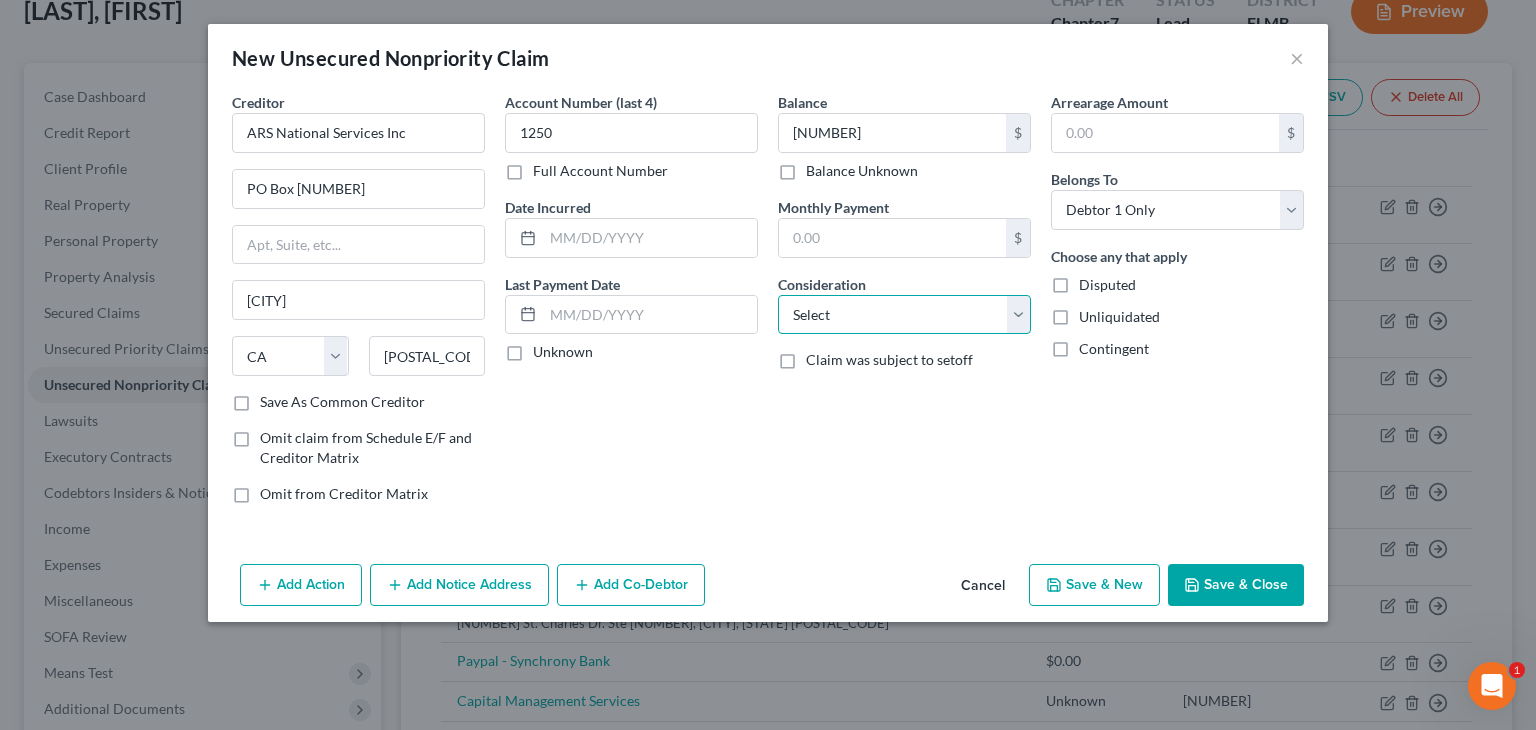 click on "Select Cable / Satellite Services Collection Agency Credit Card Debt Debt Counseling / Attorneys Deficiency Balance Domestic Support Obligations Home / Car Repairs Income Taxes Judgment Liens Medical Services Monies Loaned / Advanced Mortgage Obligation From Divorce Or Separation Obligation To Pensions Other Overdrawn Bank Account Promised To Help Pay Creditors Student Loans Suppliers And Vendors Telephone / Internet Services Utility Services" at bounding box center [904, 315] 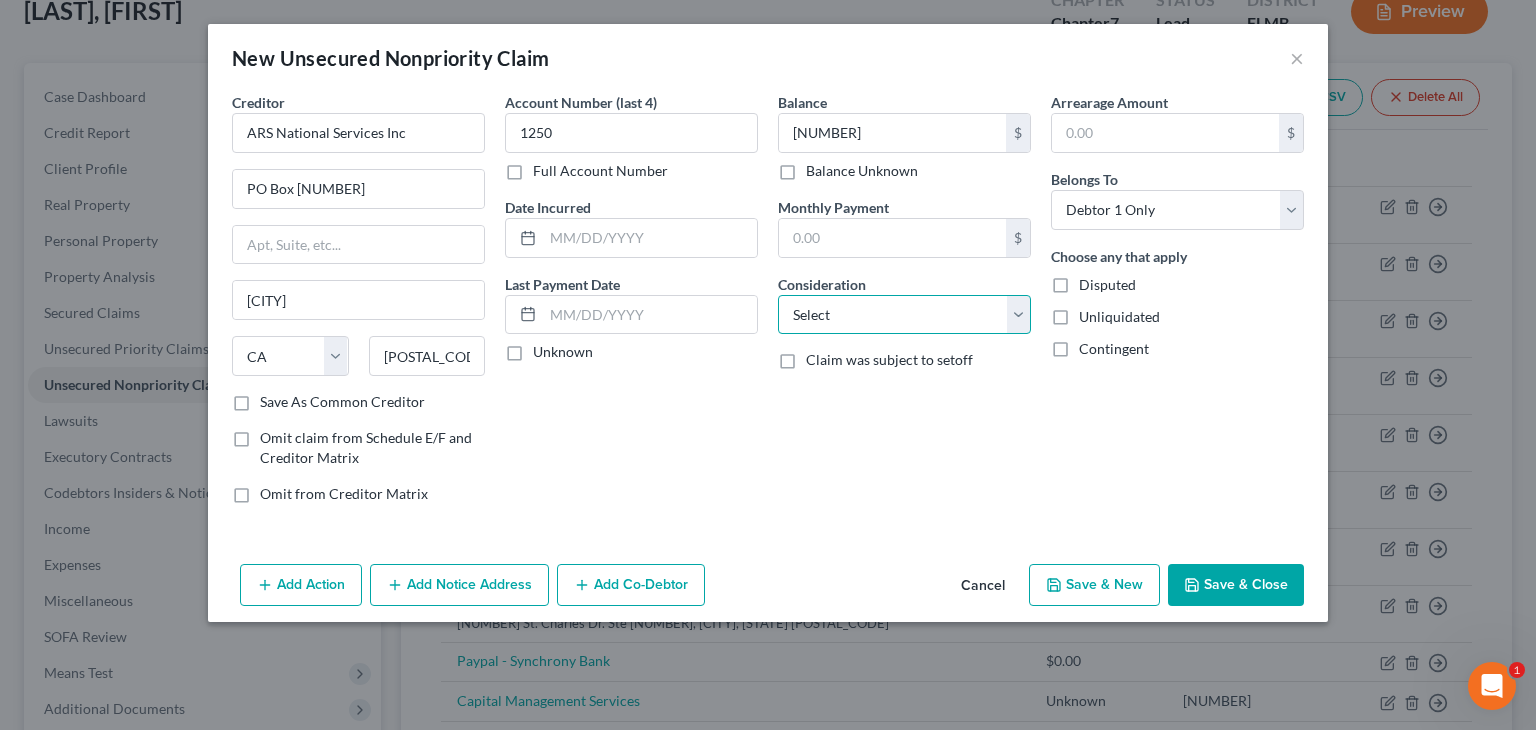 select on "2" 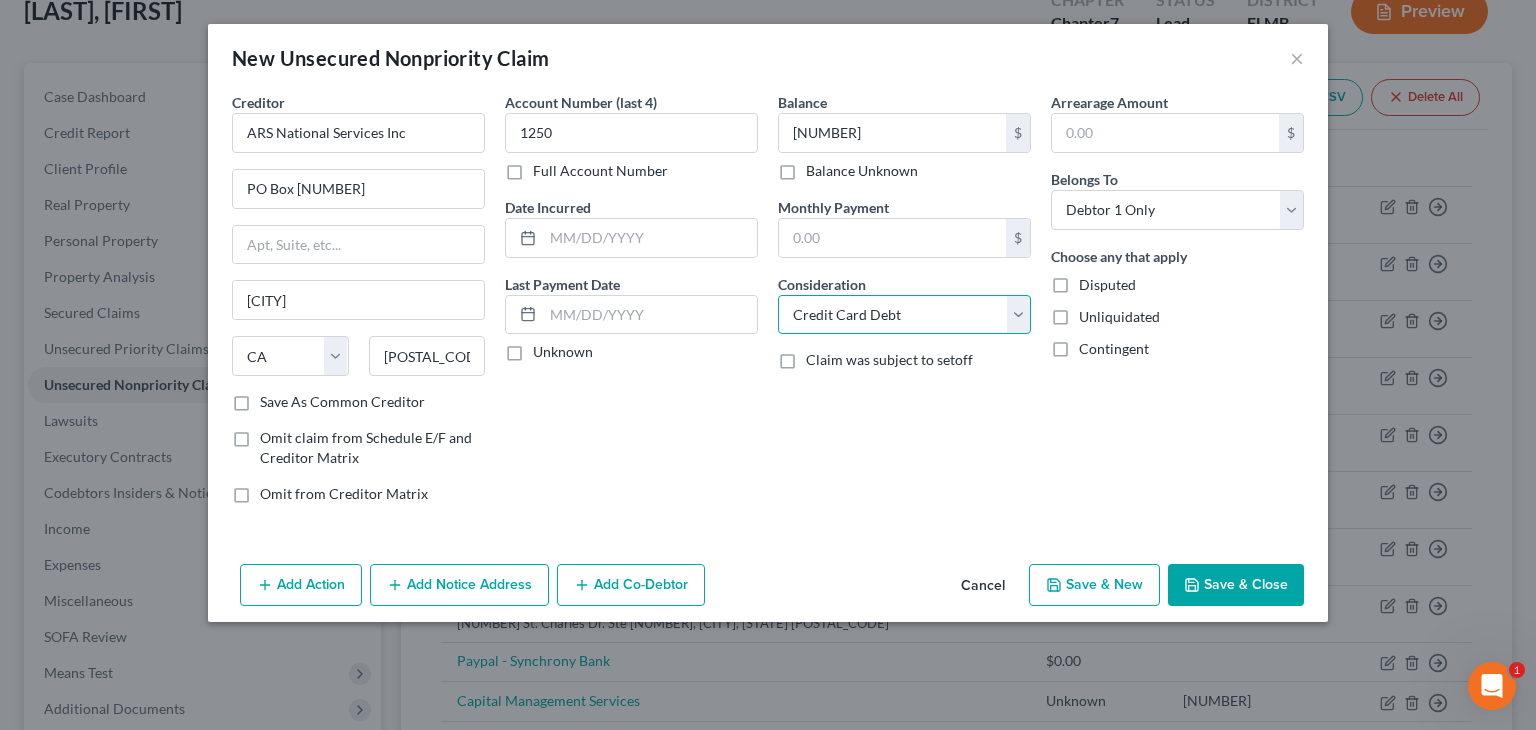 click on "Select Cable / Satellite Services Collection Agency Credit Card Debt Debt Counseling / Attorneys Deficiency Balance Domestic Support Obligations Home / Car Repairs Income Taxes Judgment Liens Medical Services Monies Loaned / Advanced Mortgage Obligation From Divorce Or Separation Obligation To Pensions Other Overdrawn Bank Account Promised To Help Pay Creditors Student Loans Suppliers And Vendors Telephone / Internet Services Utility Services" at bounding box center (904, 315) 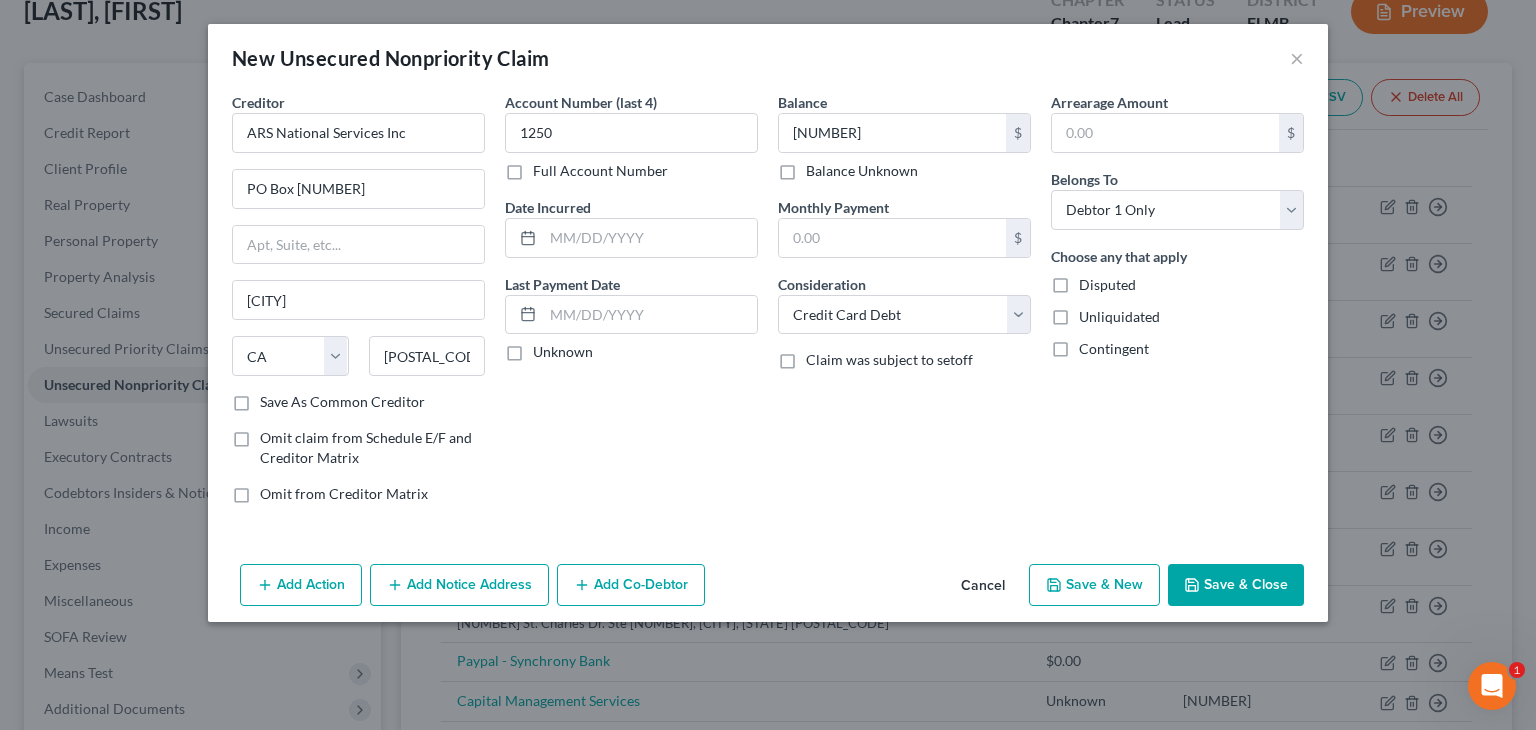 click on "Save & New" at bounding box center (1094, 585) 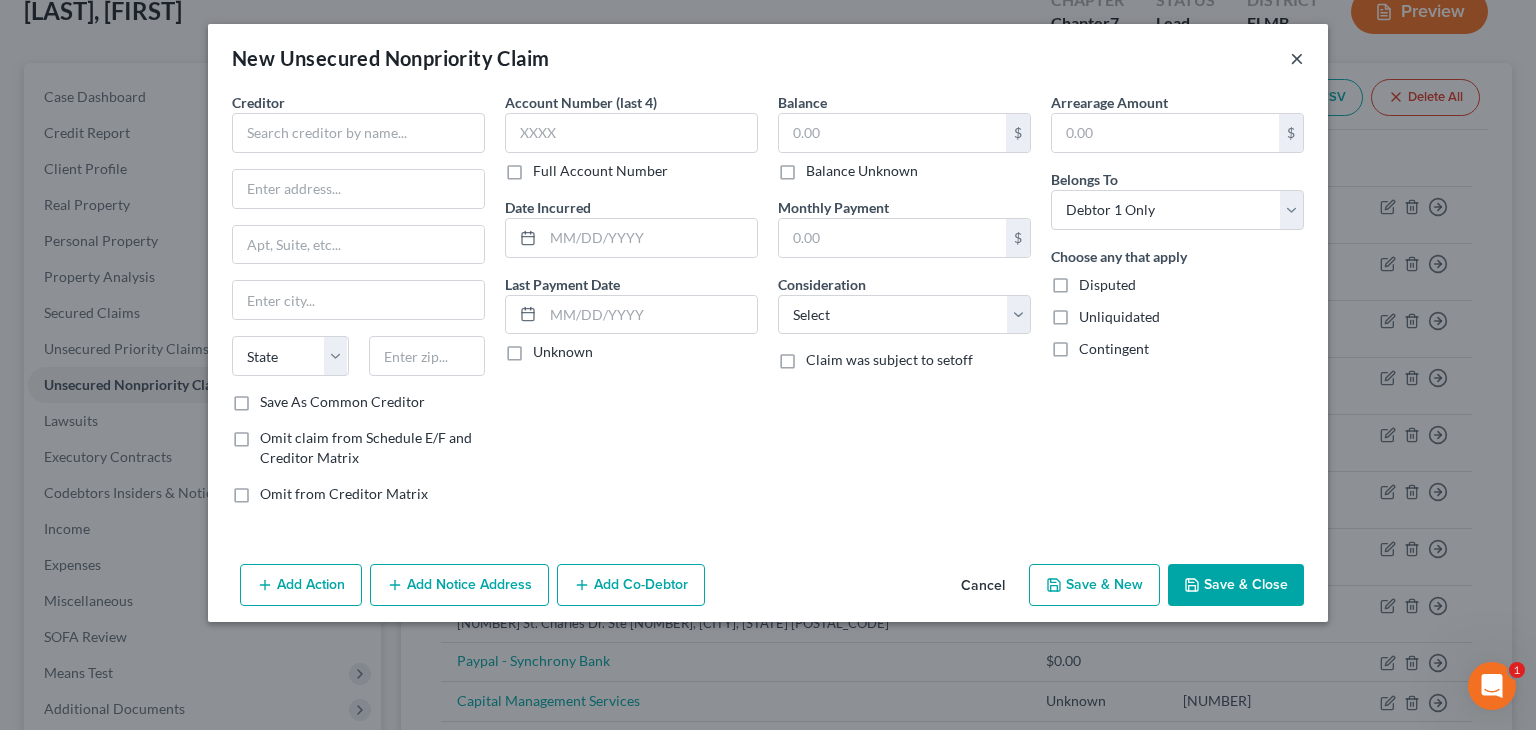 click on "×" at bounding box center [1297, 58] 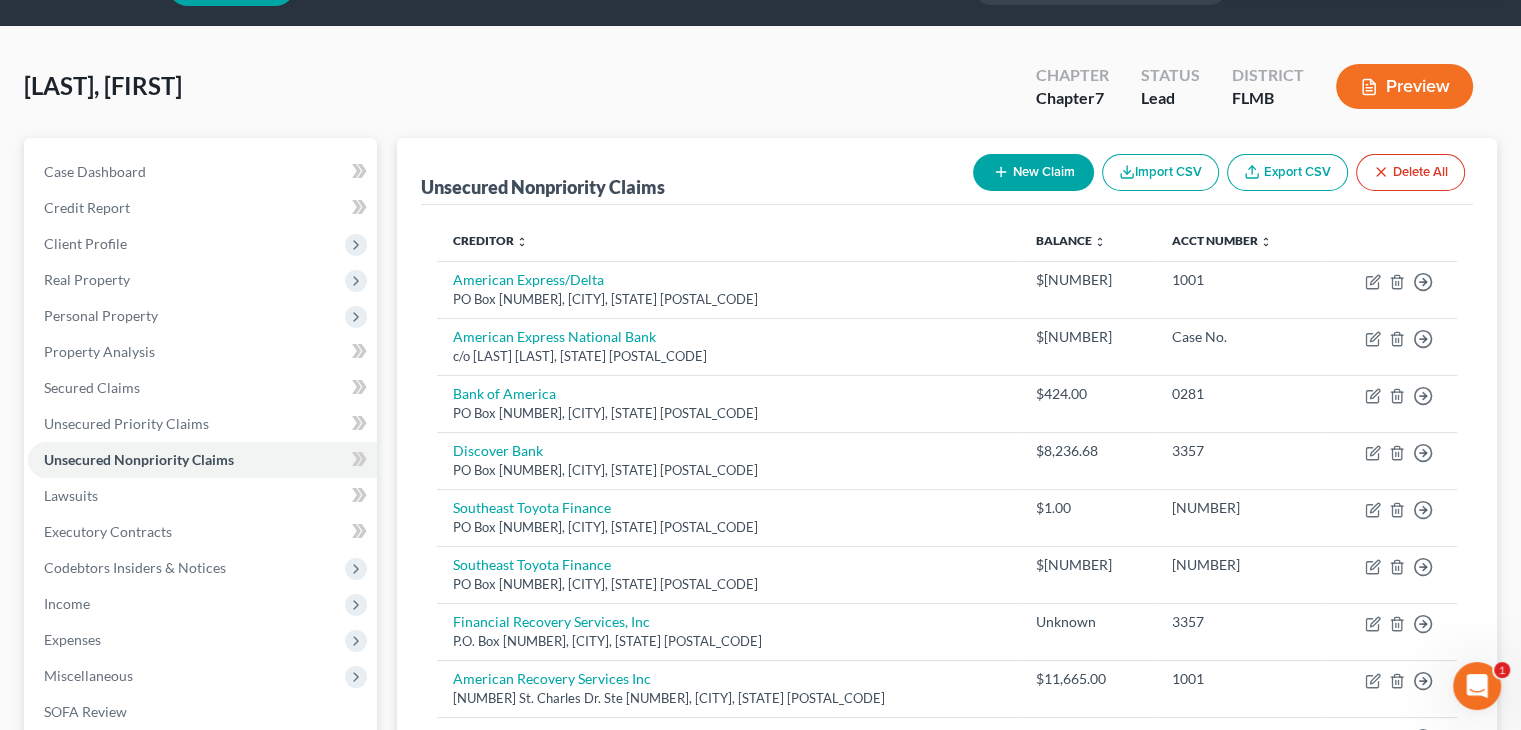 scroll, scrollTop: 50, scrollLeft: 0, axis: vertical 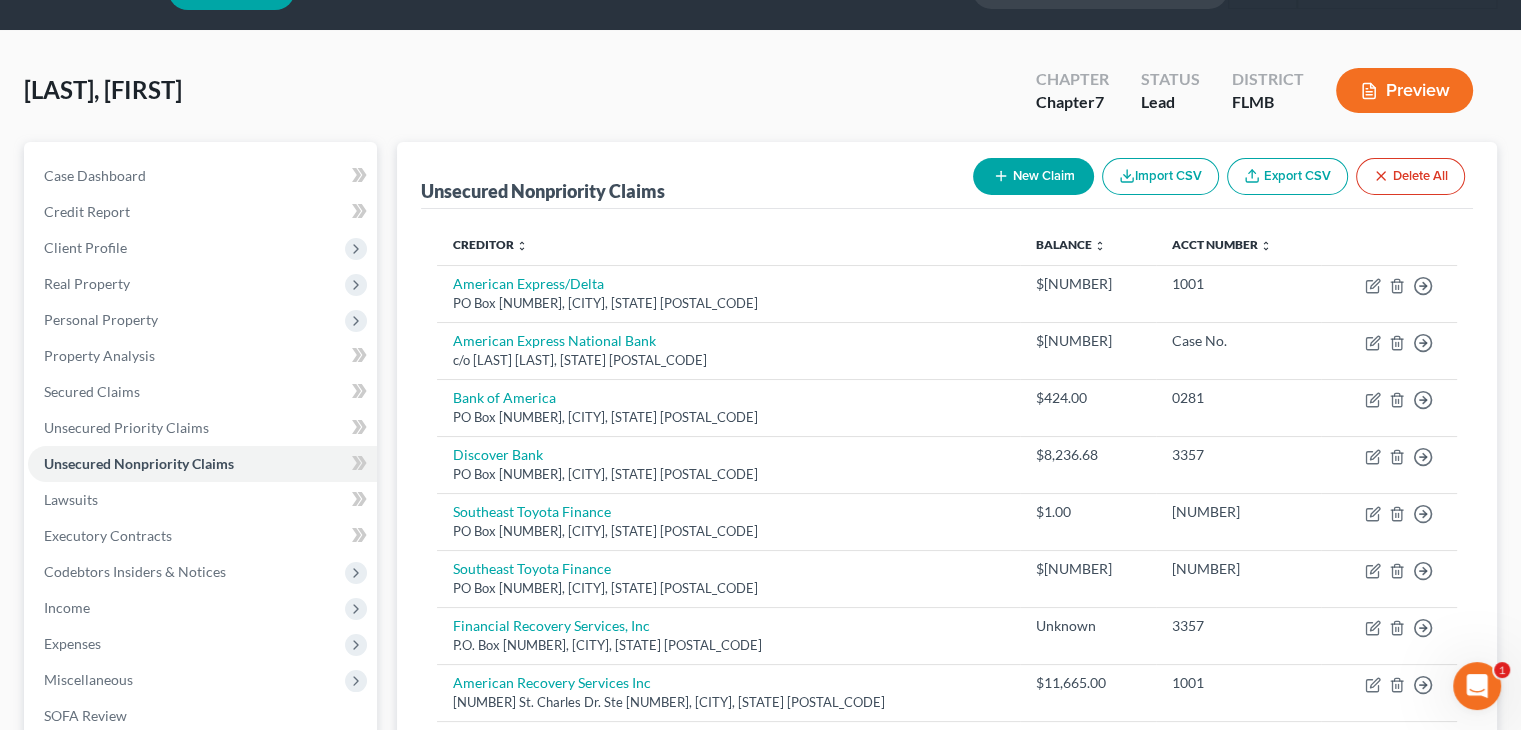 click on "New Claim" at bounding box center (1033, 176) 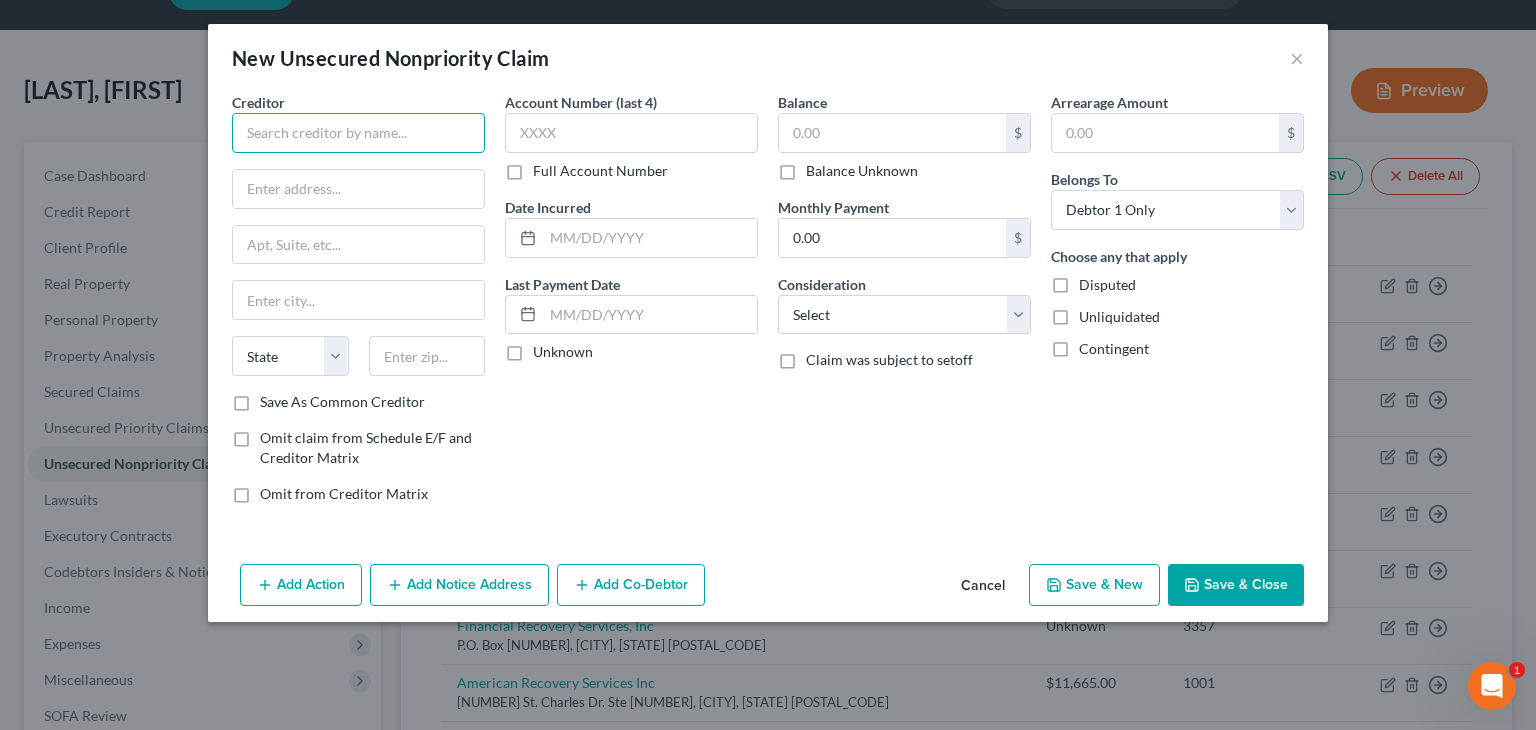 click at bounding box center [358, 133] 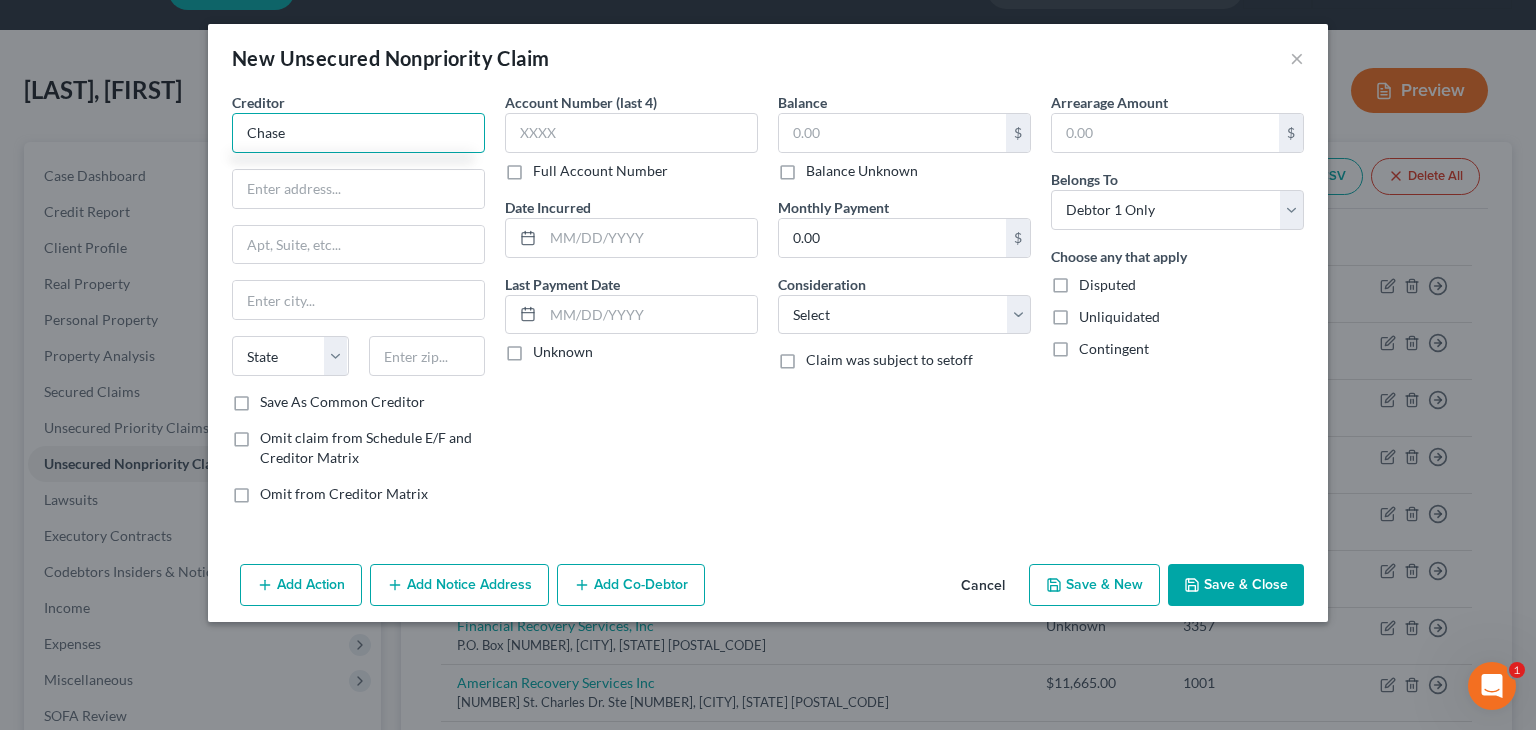type on "Chase" 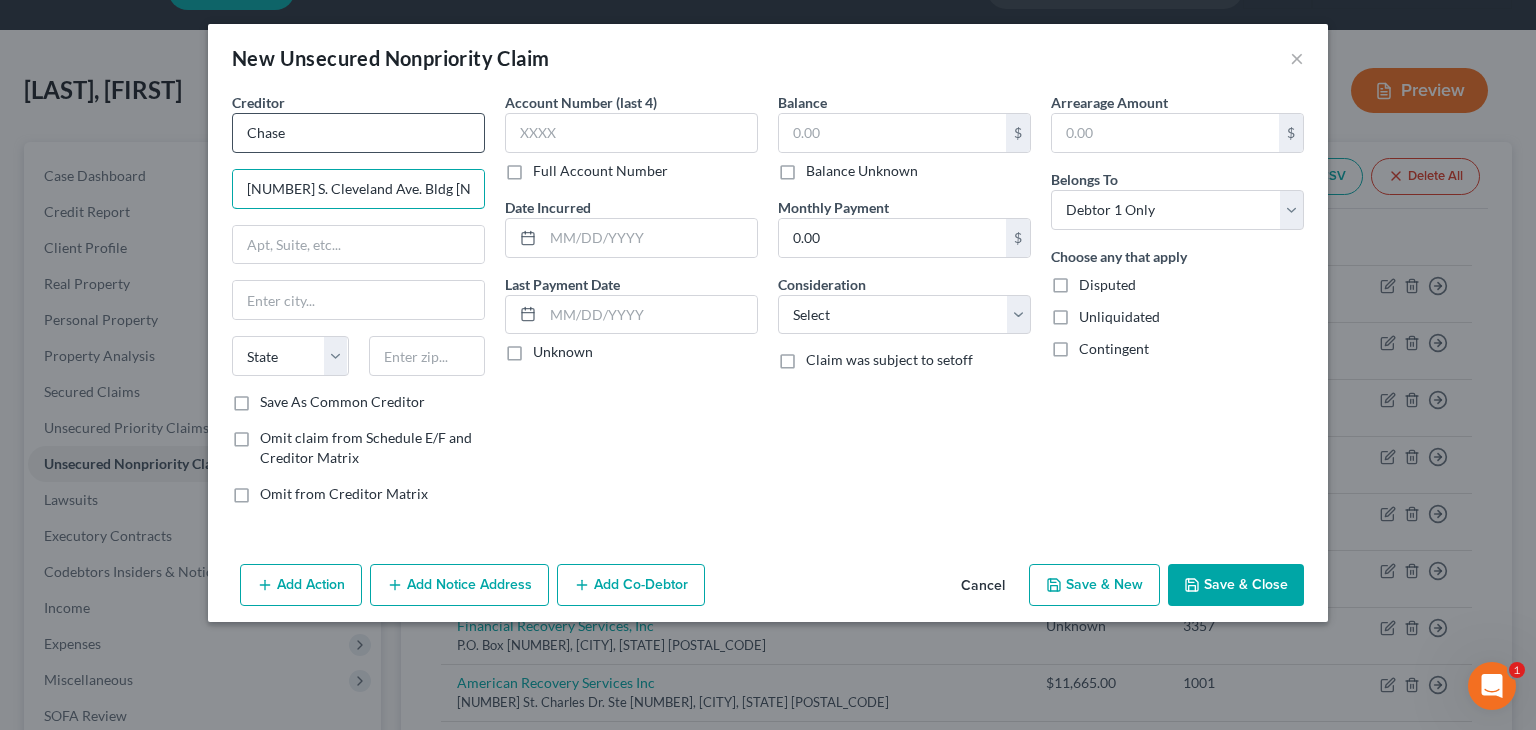 type on "340 S. Cleveland Ave. Bldg 370" 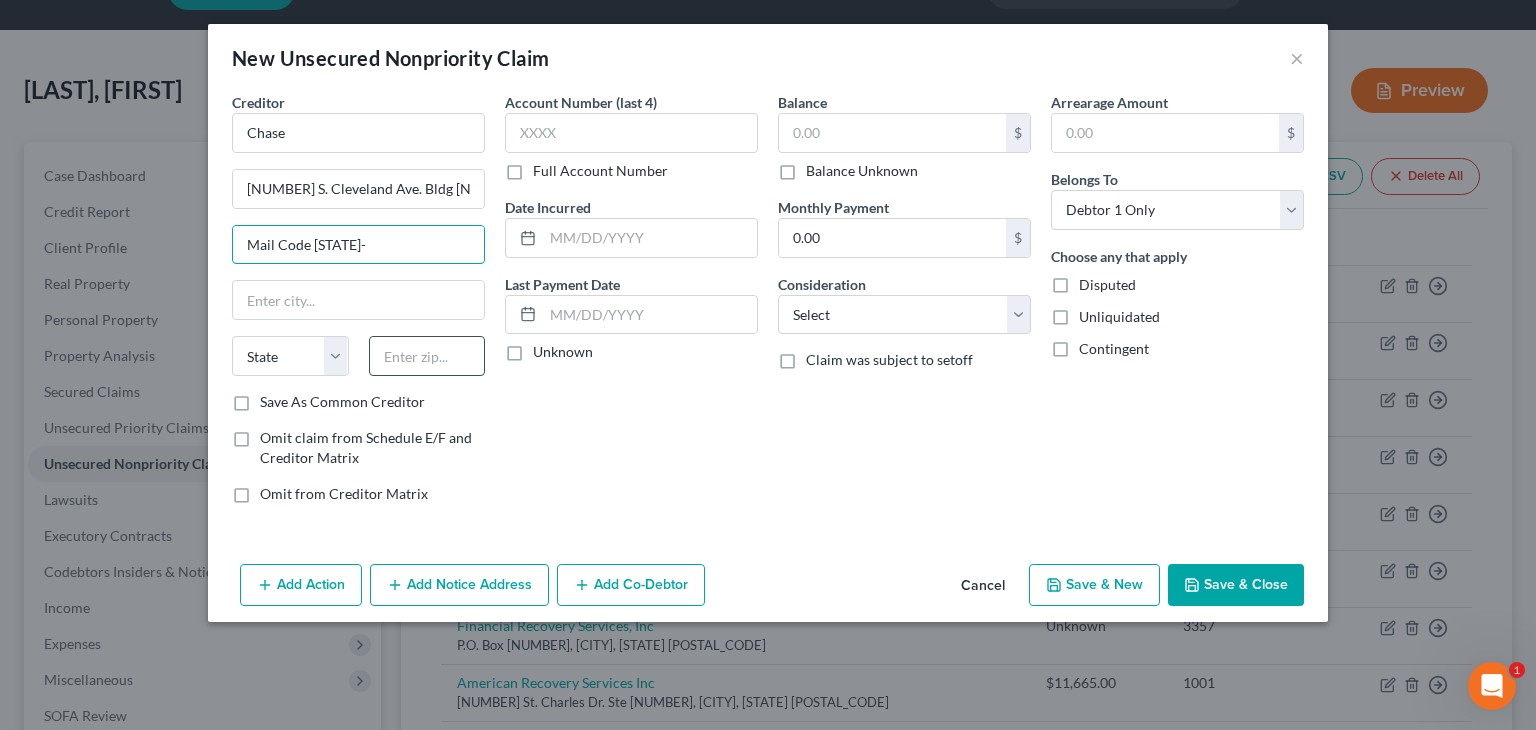 type on "Mail Code OH1-1272" 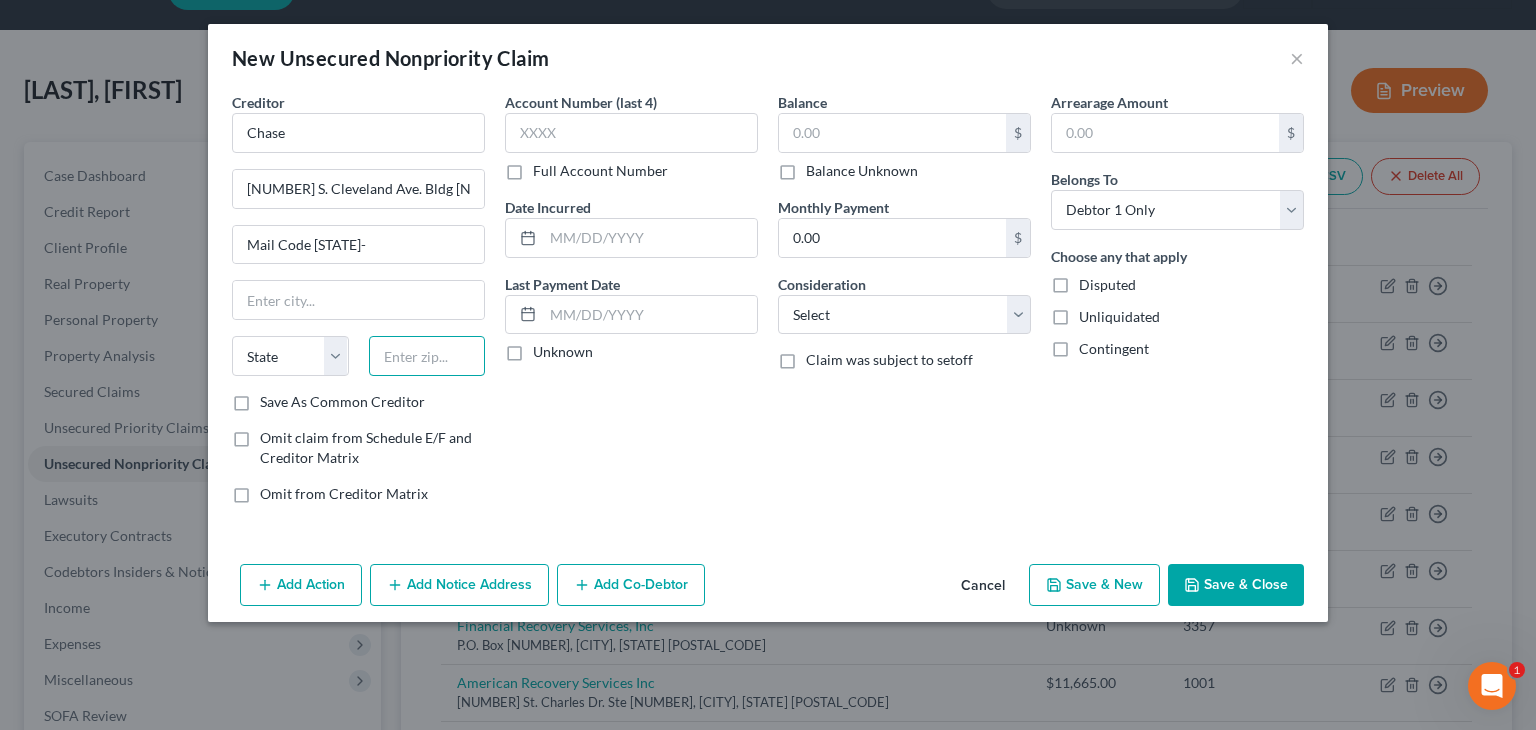 click at bounding box center (427, 356) 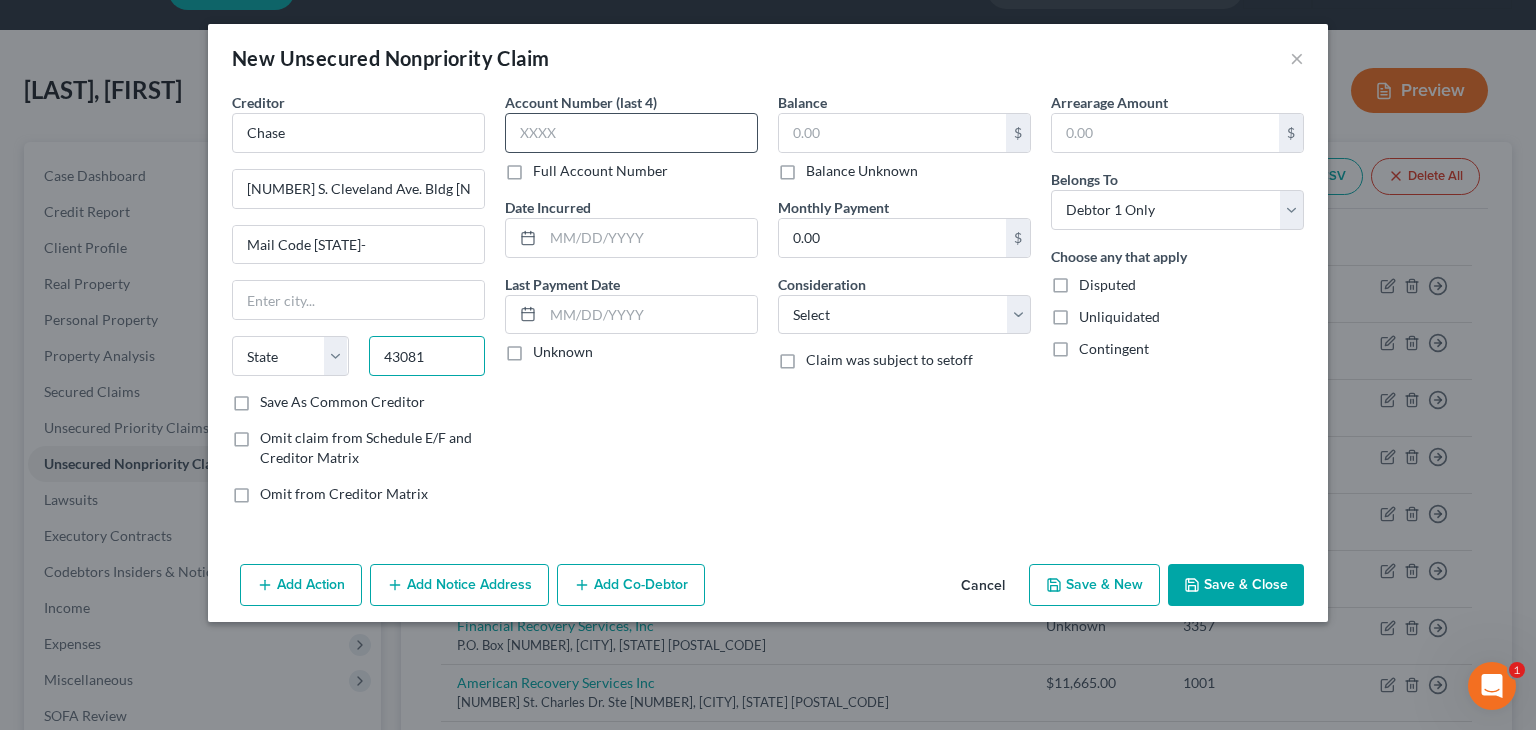 type on "43081" 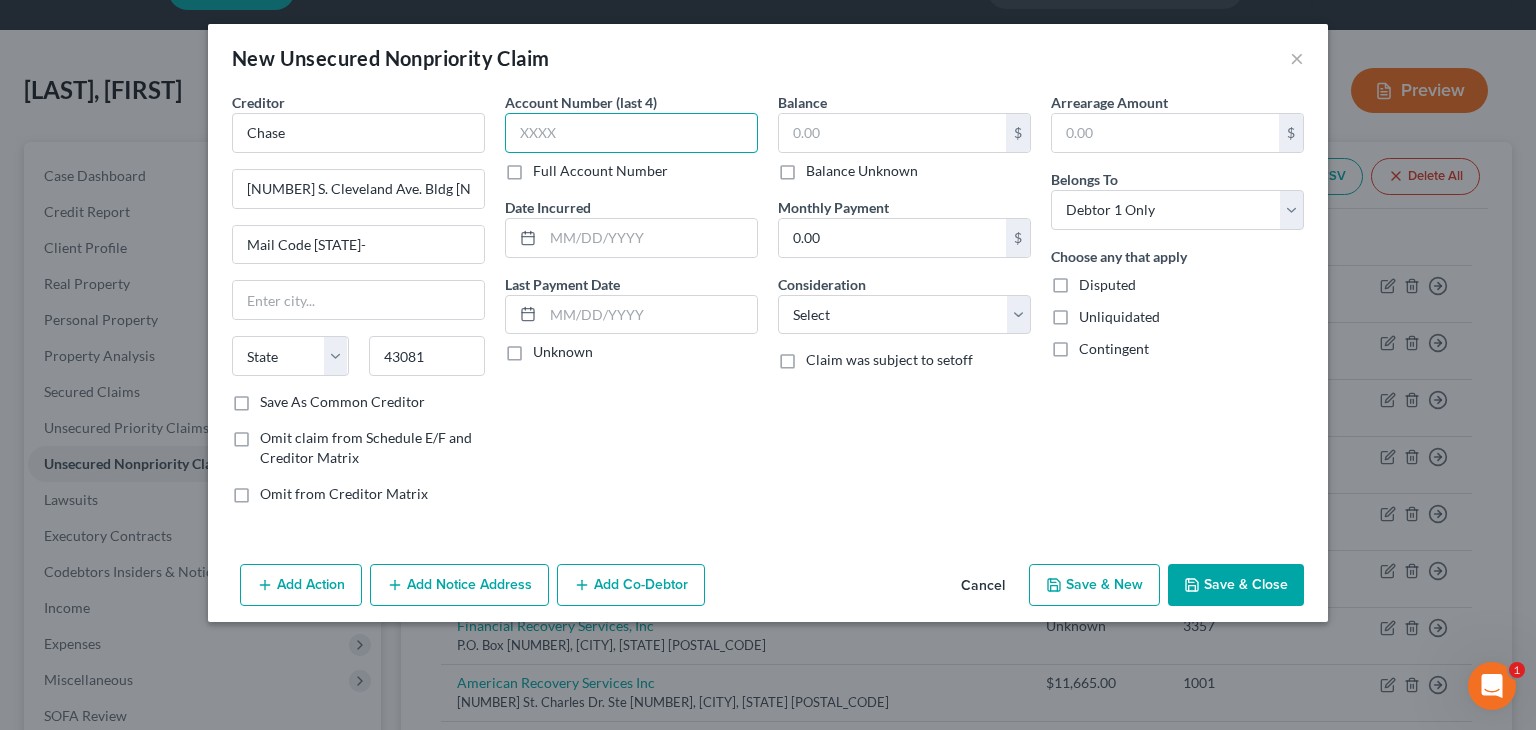 click at bounding box center (631, 133) 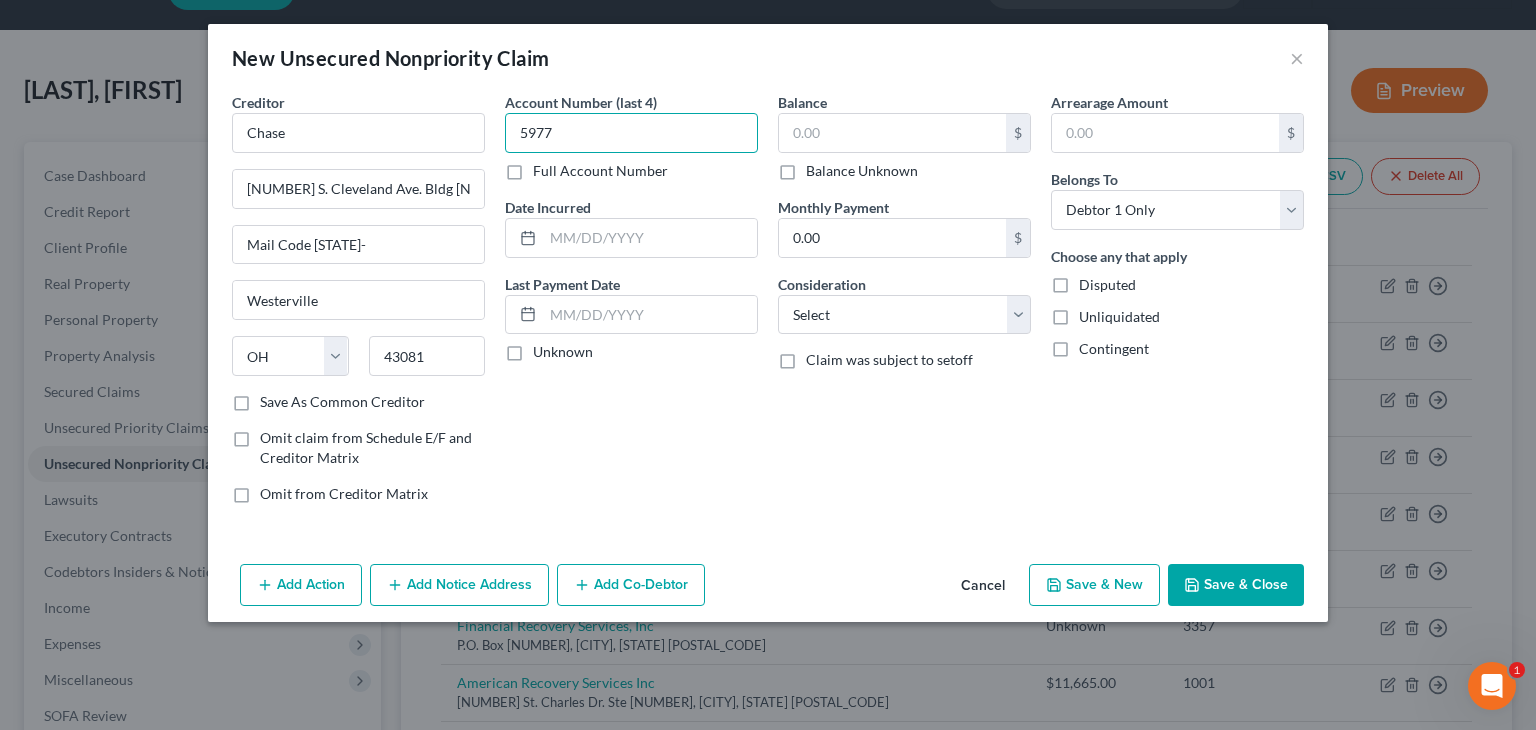 type on "5977" 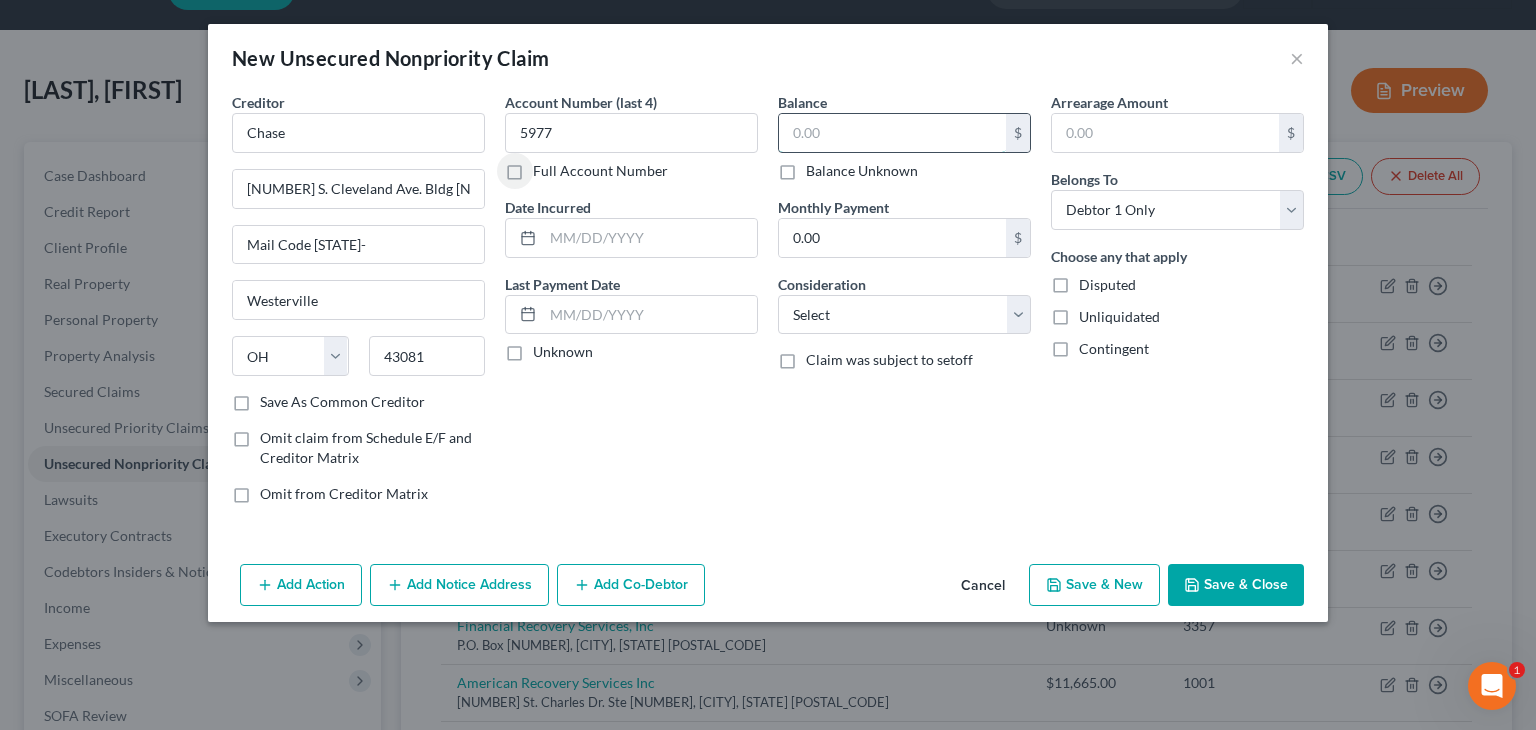 click at bounding box center [892, 133] 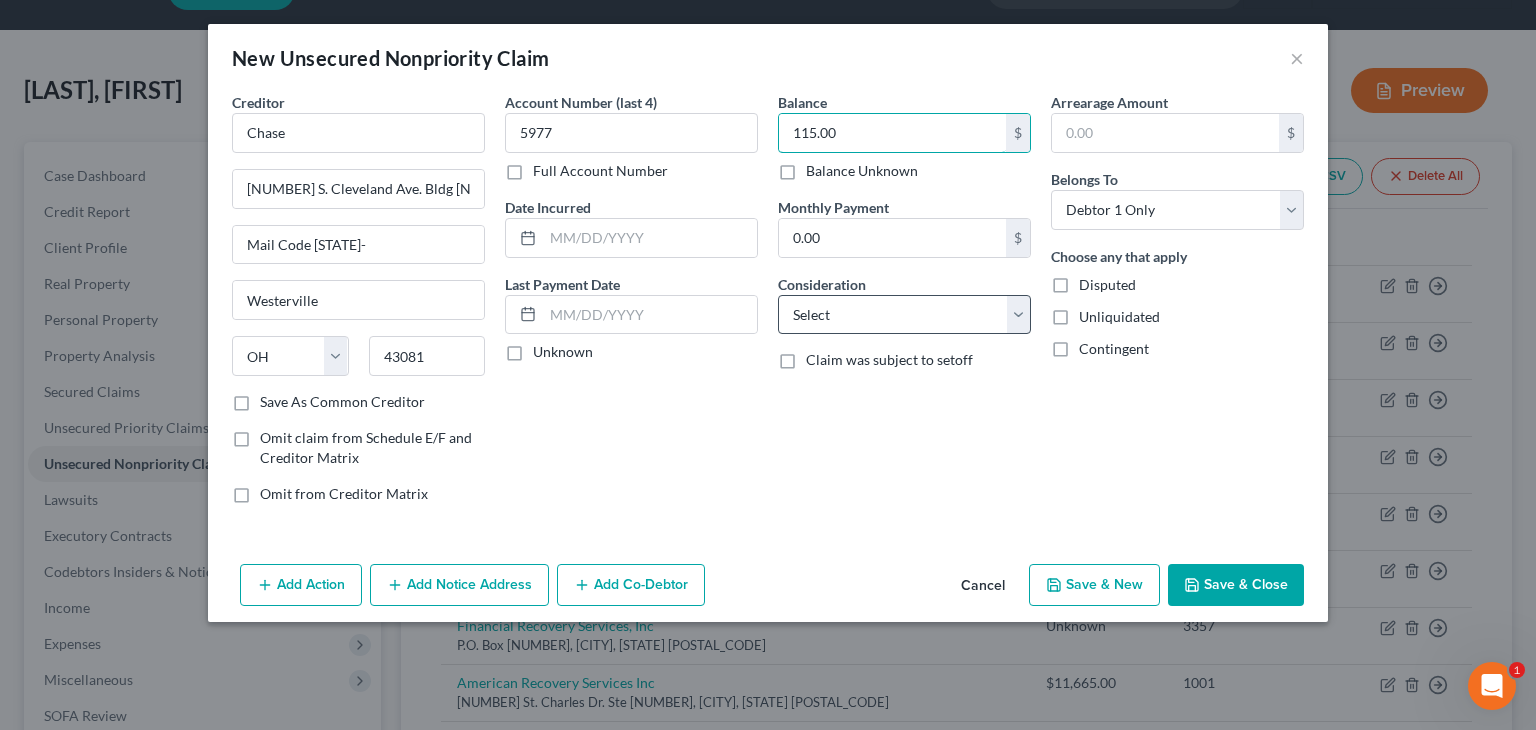 type on "115.00" 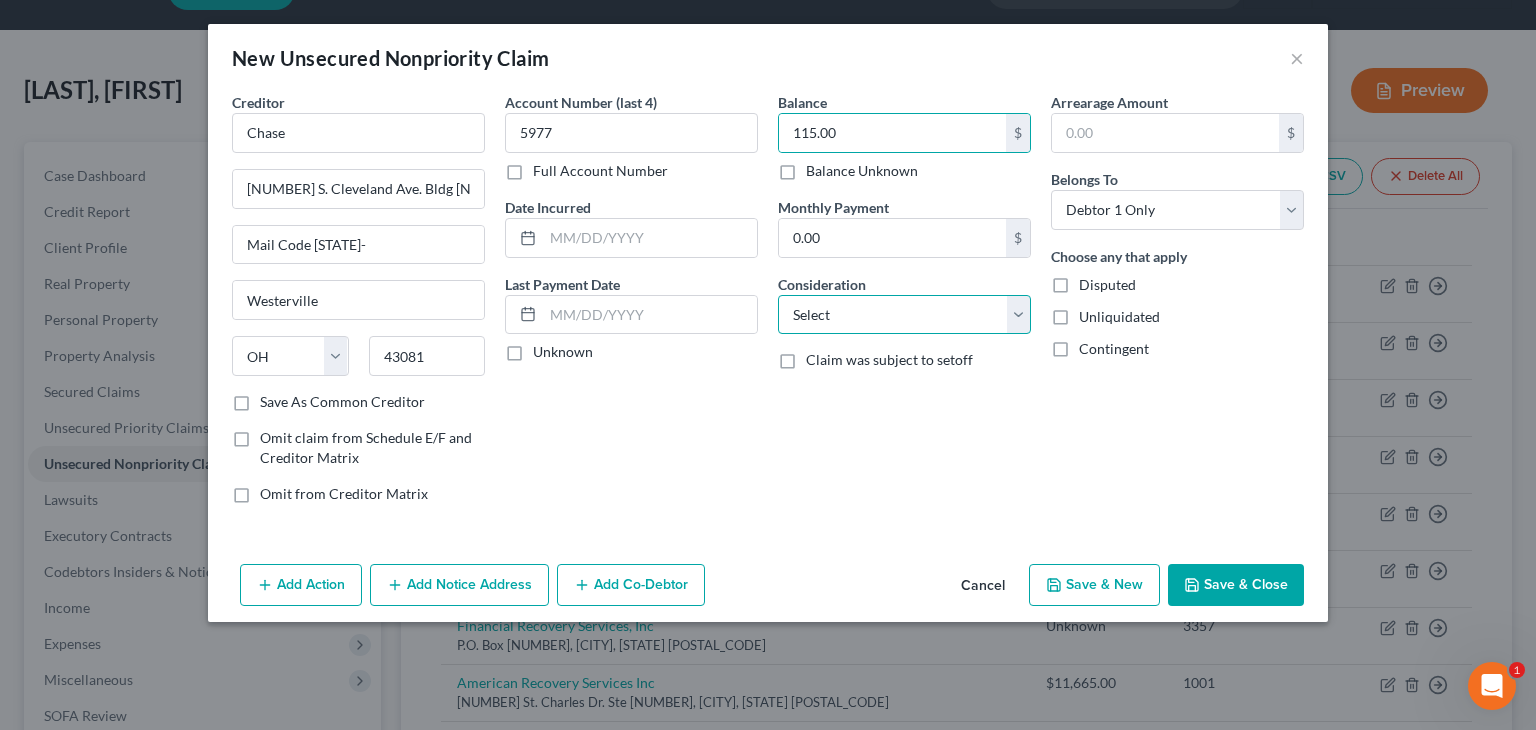 click on "Select Cable / Satellite Services Collection Agency Credit Card Debt Debt Counseling / Attorneys Deficiency Balance Domestic Support Obligations Home / Car Repairs Income Taxes Judgment Liens Medical Services Monies Loaned / Advanced Mortgage Obligation From Divorce Or Separation Obligation To Pensions Other Overdrawn Bank Account Promised To Help Pay Creditors Student Loans Suppliers And Vendors Telephone / Internet Services Utility Services" at bounding box center (904, 315) 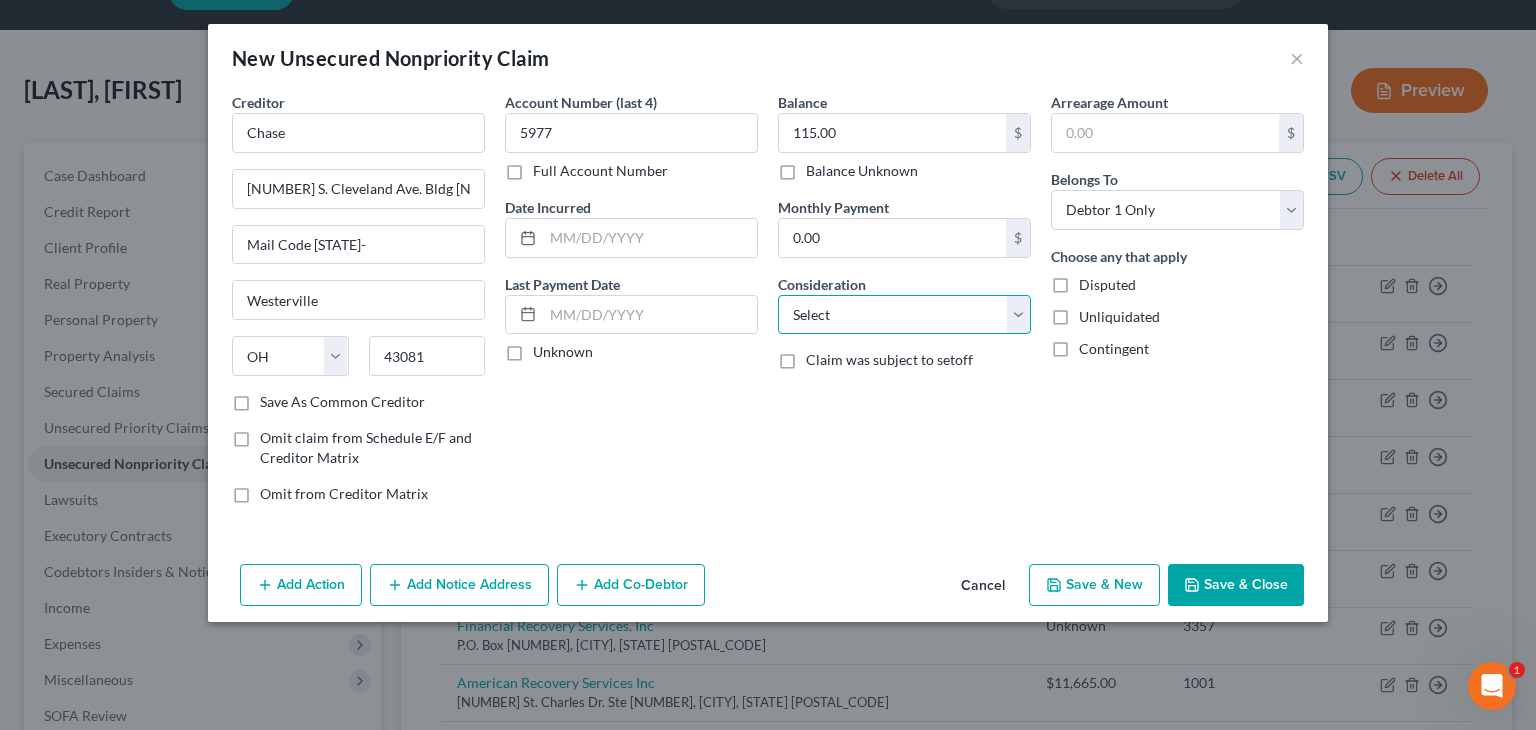 select on "2" 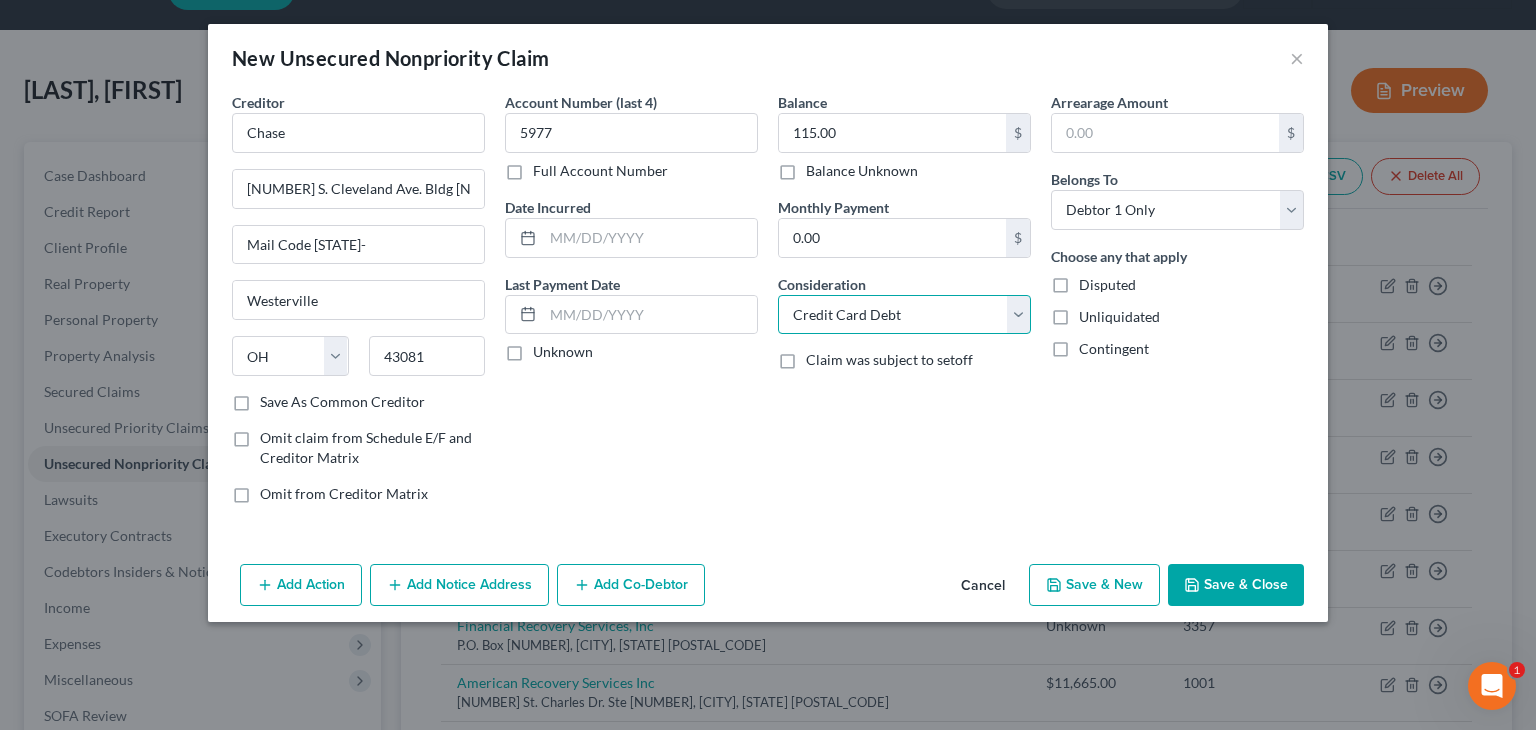 click on "Select Cable / Satellite Services Collection Agency Credit Card Debt Debt Counseling / Attorneys Deficiency Balance Domestic Support Obligations Home / Car Repairs Income Taxes Judgment Liens Medical Services Monies Loaned / Advanced Mortgage Obligation From Divorce Or Separation Obligation To Pensions Other Overdrawn Bank Account Promised To Help Pay Creditors Student Loans Suppliers And Vendors Telephone / Internet Services Utility Services" at bounding box center (904, 315) 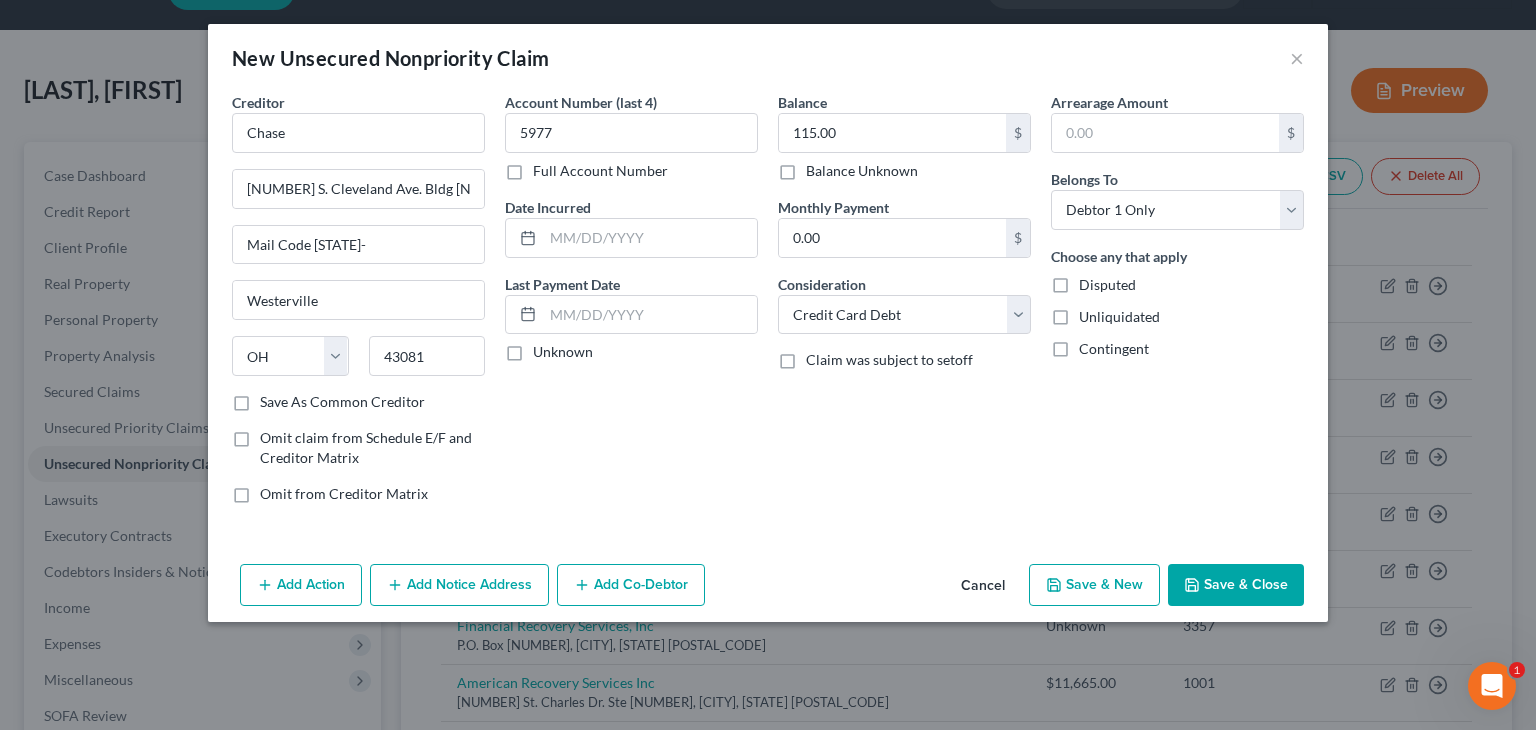 click on "Save & Close" at bounding box center (1236, 585) 